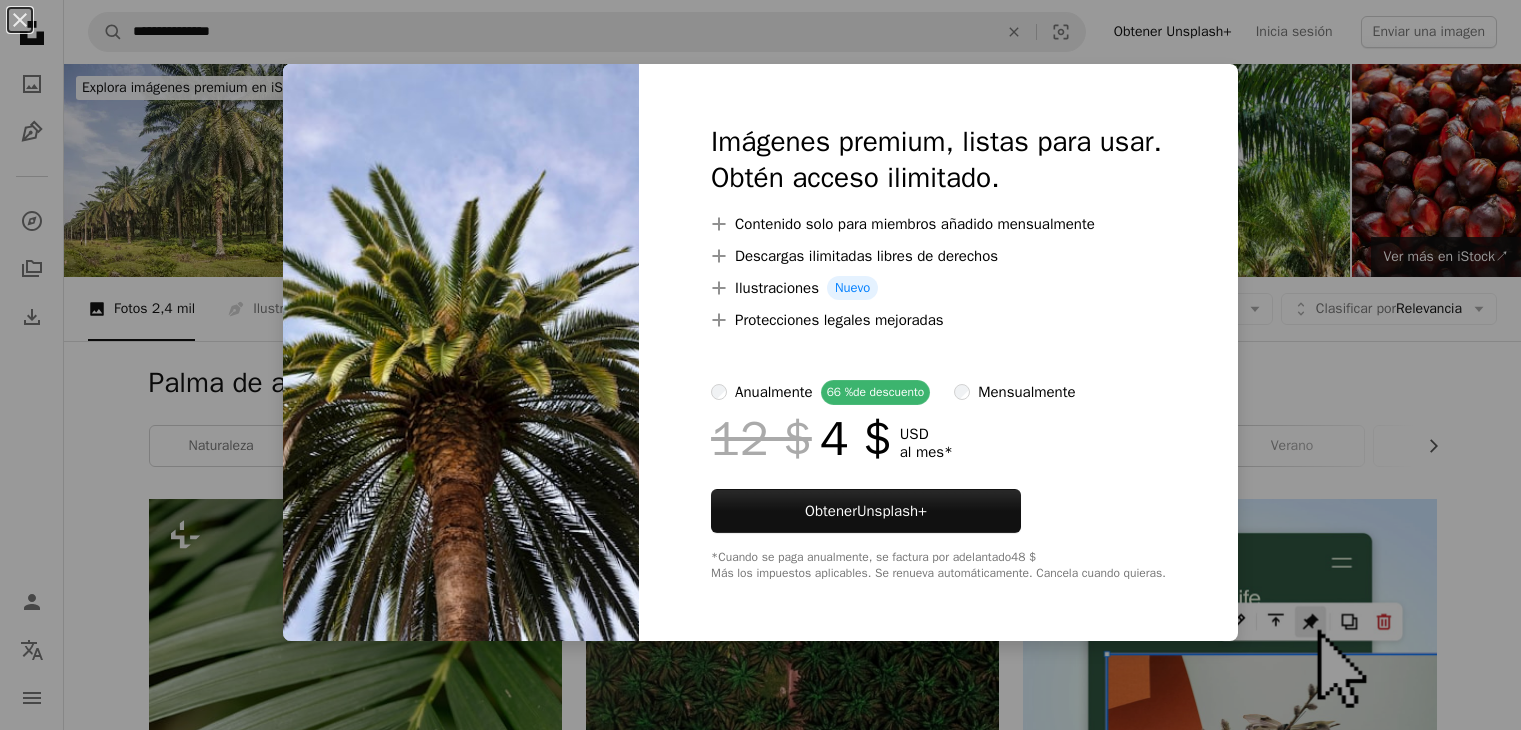 scroll, scrollTop: 1600, scrollLeft: 0, axis: vertical 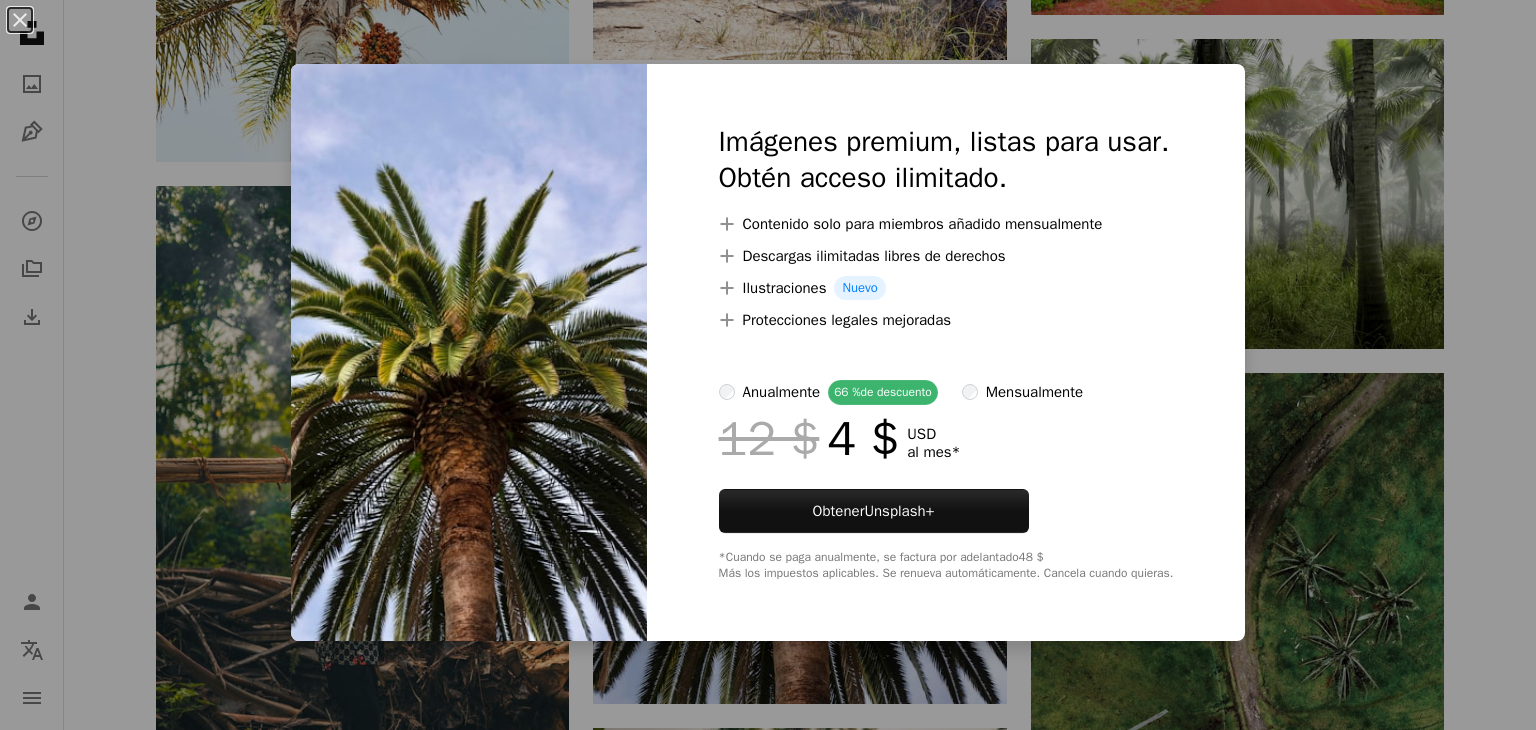click on "An X shape Imágenes premium, listas para usar. Obtén acceso ilimitado. A plus sign Contenido solo para miembros añadido mensualmente A plus sign Descargas ilimitadas libres de derechos A plus sign Ilustraciones  Nuevo A plus sign Protecciones legales mejoradas anualmente 66 %  de descuento mensualmente 12 $   4 $ USD al mes * Obtener  Unsplash+ *Cuando se paga anualmente, se factura por adelantado  48 $ Más los impuestos aplicables. Se renueva automáticamente. Cancela cuando quieras." at bounding box center [768, 365] 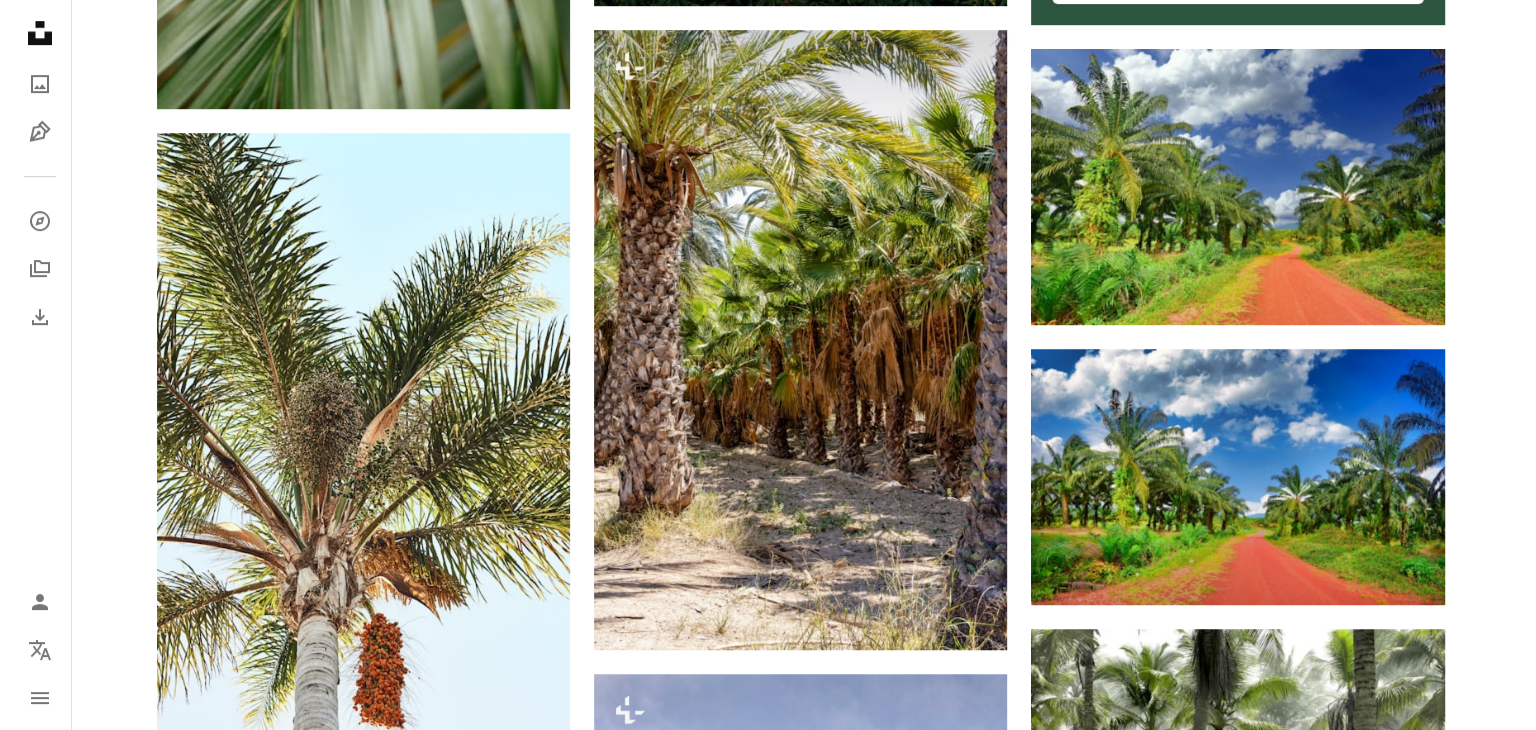 scroll, scrollTop: 1000, scrollLeft: 0, axis: vertical 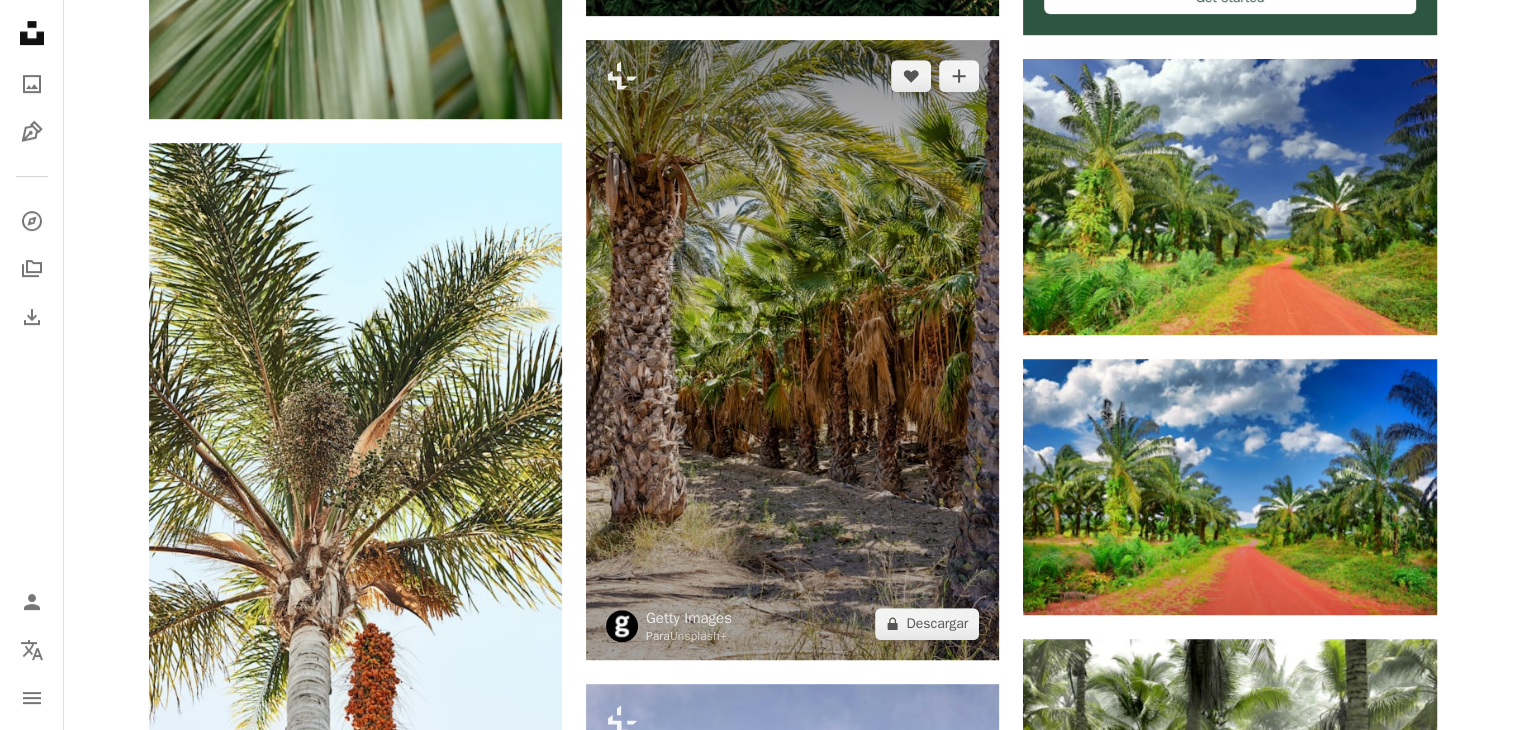 click at bounding box center (792, 350) 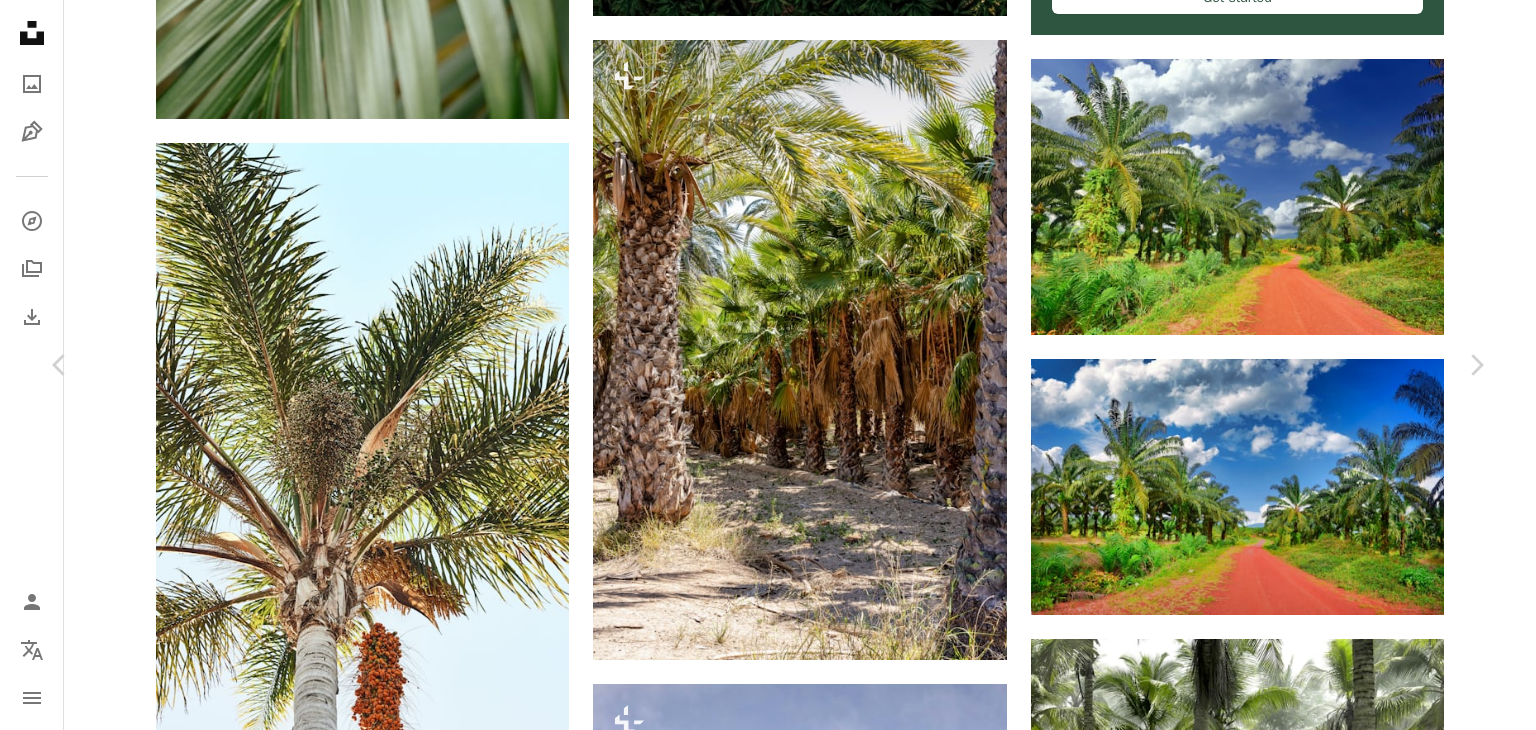 click on "A lock Descargar" at bounding box center [1324, 10898] 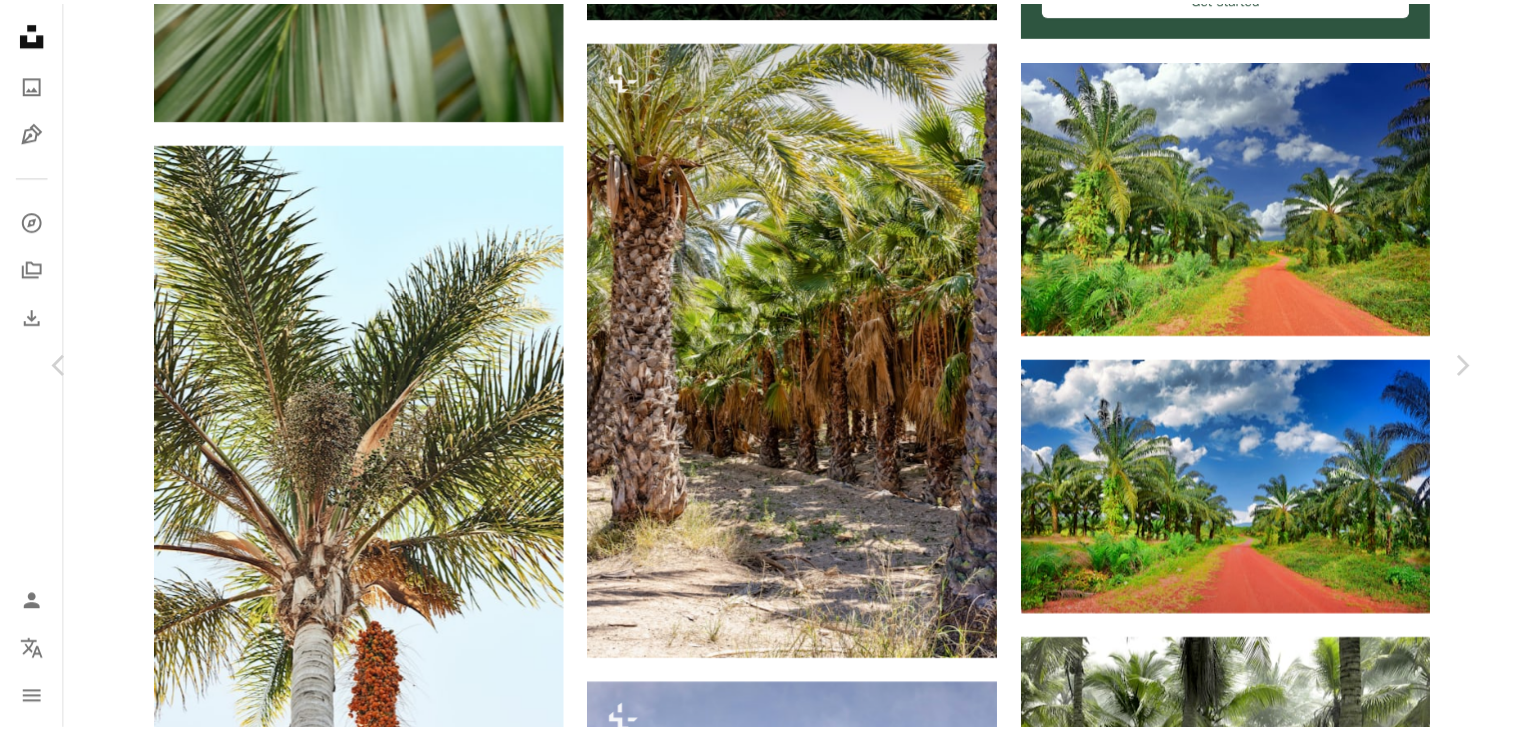 scroll, scrollTop: 800, scrollLeft: 0, axis: vertical 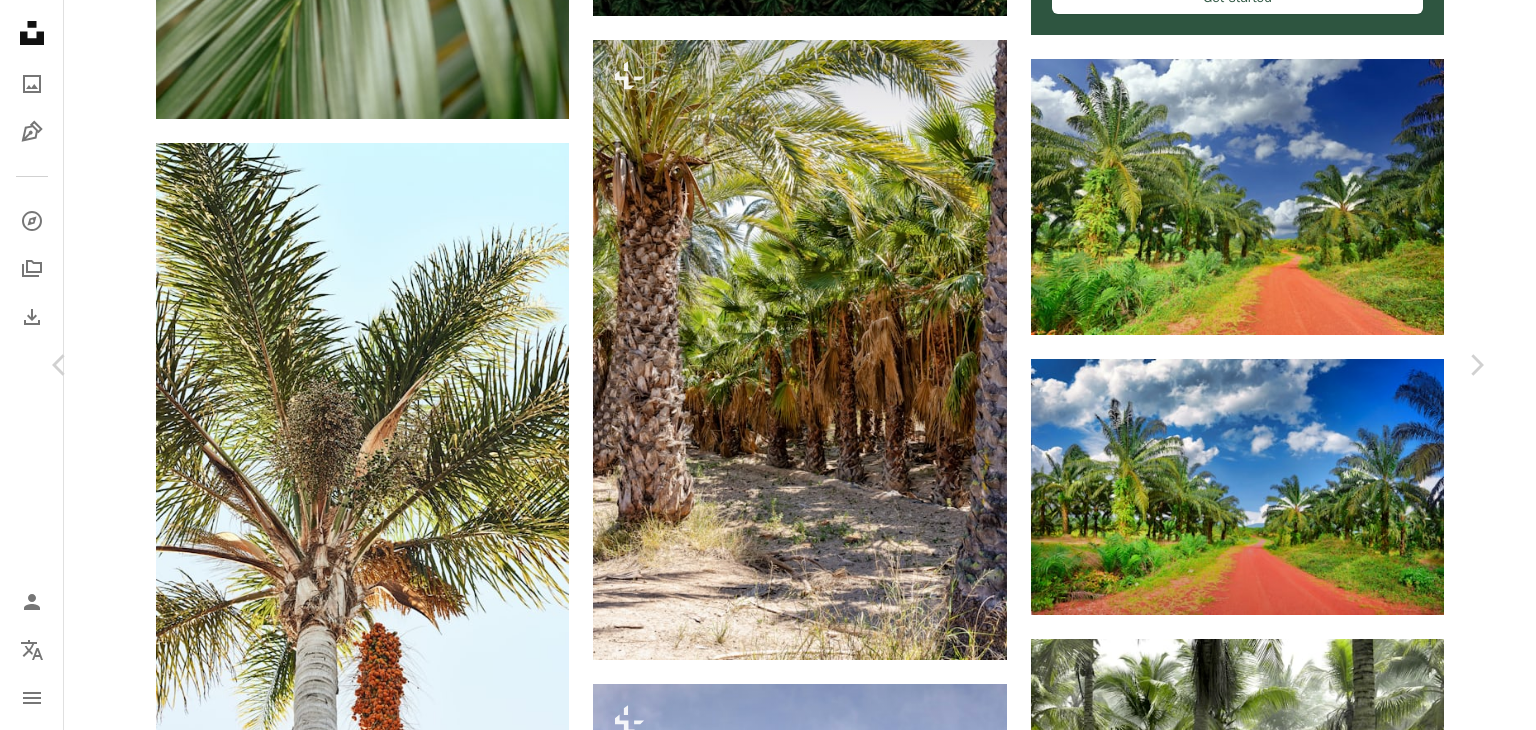 click on "An X shape Chevron left Chevron right Getty Images Para  Unsplash+ A heart A plus sign A lock Descargar Zoom in A forward-right arrow Compartir More Actions Calendar outlined Publicado el  [DATE] Camera SONY, ILCE-7RM3 Safety Con la  Licencia Unsplash+ bosque fotografía España [LOCATION] medio ambiente palmera turismo vertical color verde alicantino sin personas Vacaciones lugar famoso arriba Fondos Imágenes relacionadas Plus sign for Unsplash+ A heart A plus sign [PERSON] Para  Unsplash+ A lock Descargar Plus sign for Unsplash+ A heart A plus sign [PERSON] Para  Unsplash+ A lock Descargar Plus sign for Unsplash+ A heart A plus sign [PERSON] Para  Unsplash+ A lock Descargar Plus sign for Unsplash+ A heart A plus sign [PERSON] Para  Unsplash+ A lock Descargar Plus sign for Unsplash+ A heart A plus sign [PERSON] Para  Unsplash+ A lock Descargar Plus sign for Unsplash+ A heart" at bounding box center [768, 11216] 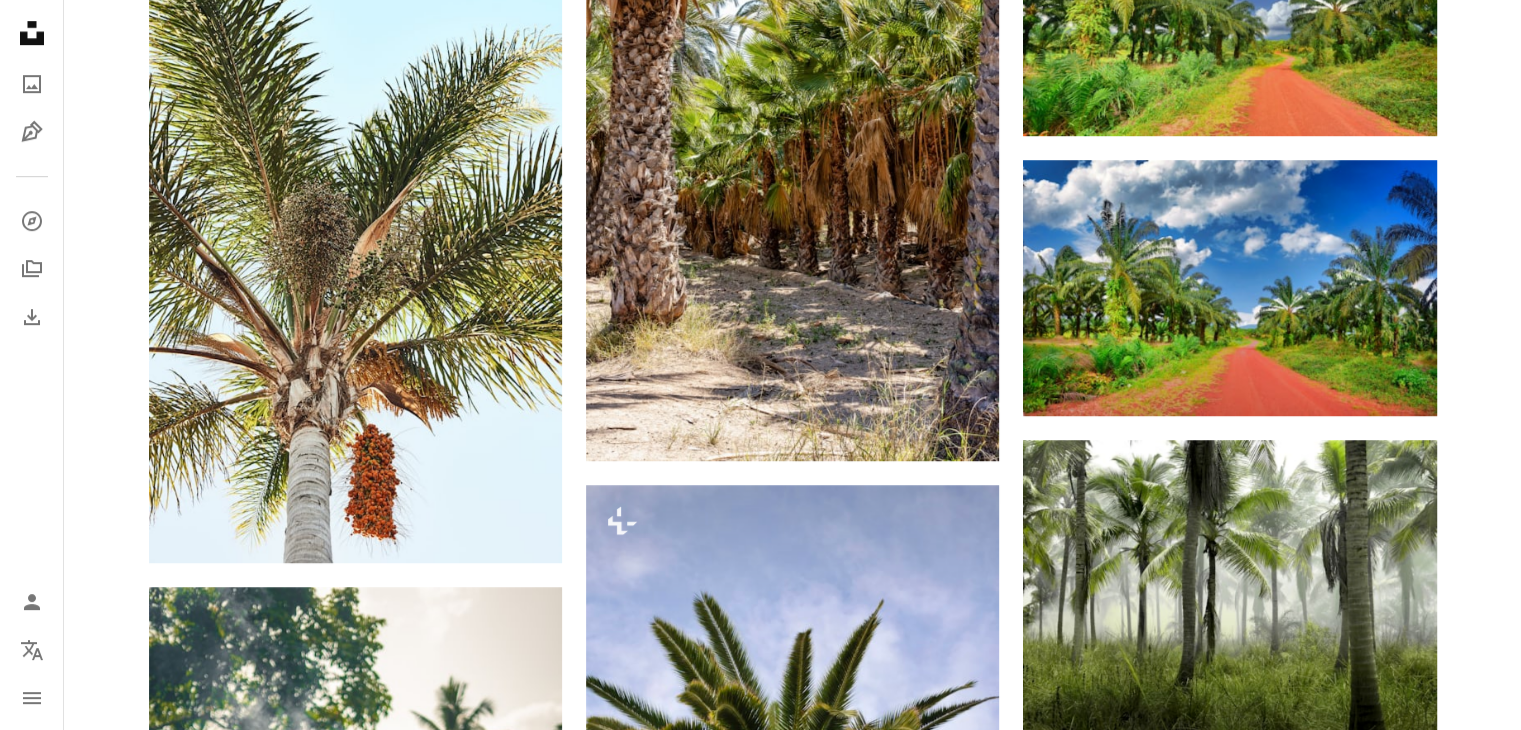 scroll, scrollTop: 1200, scrollLeft: 0, axis: vertical 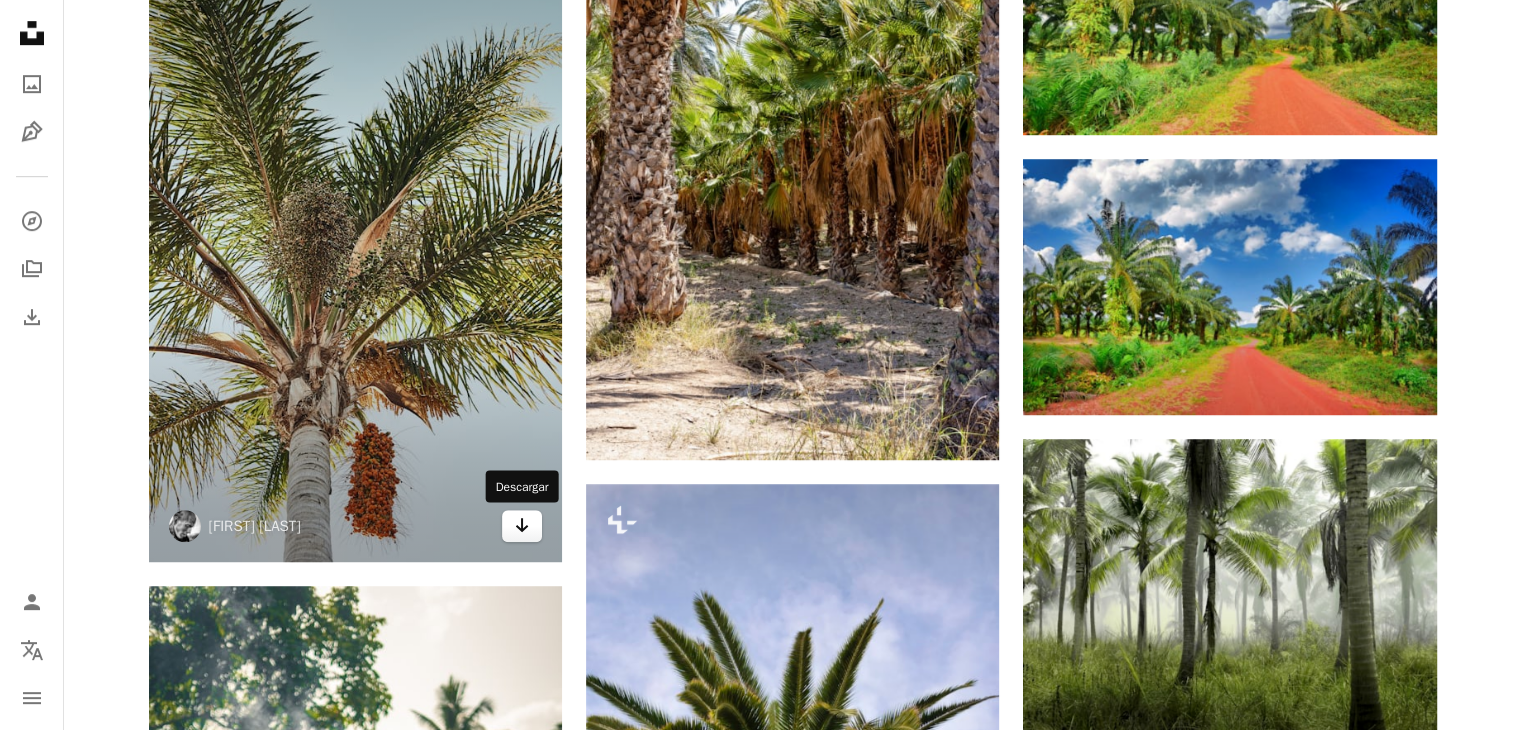 click 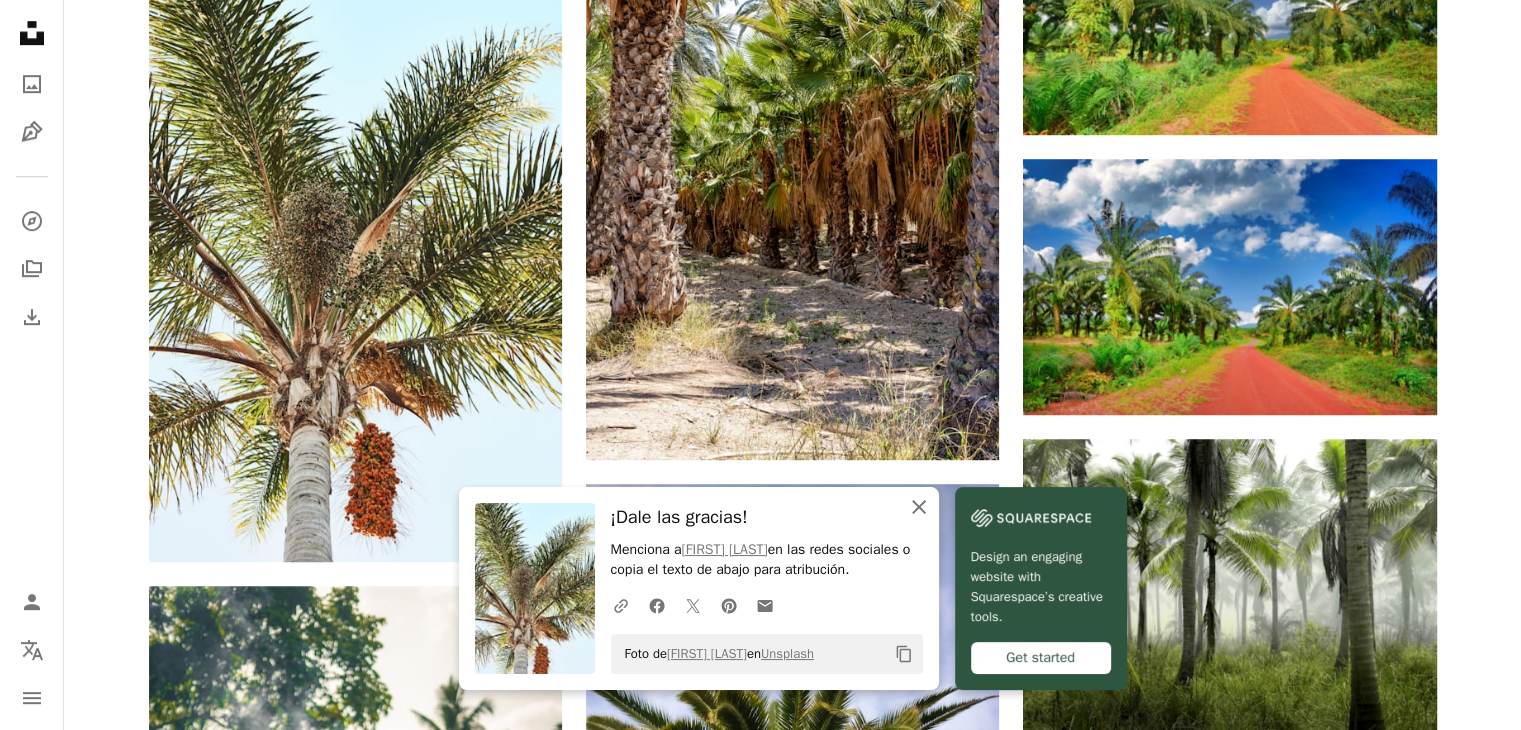 click on "An X shape" 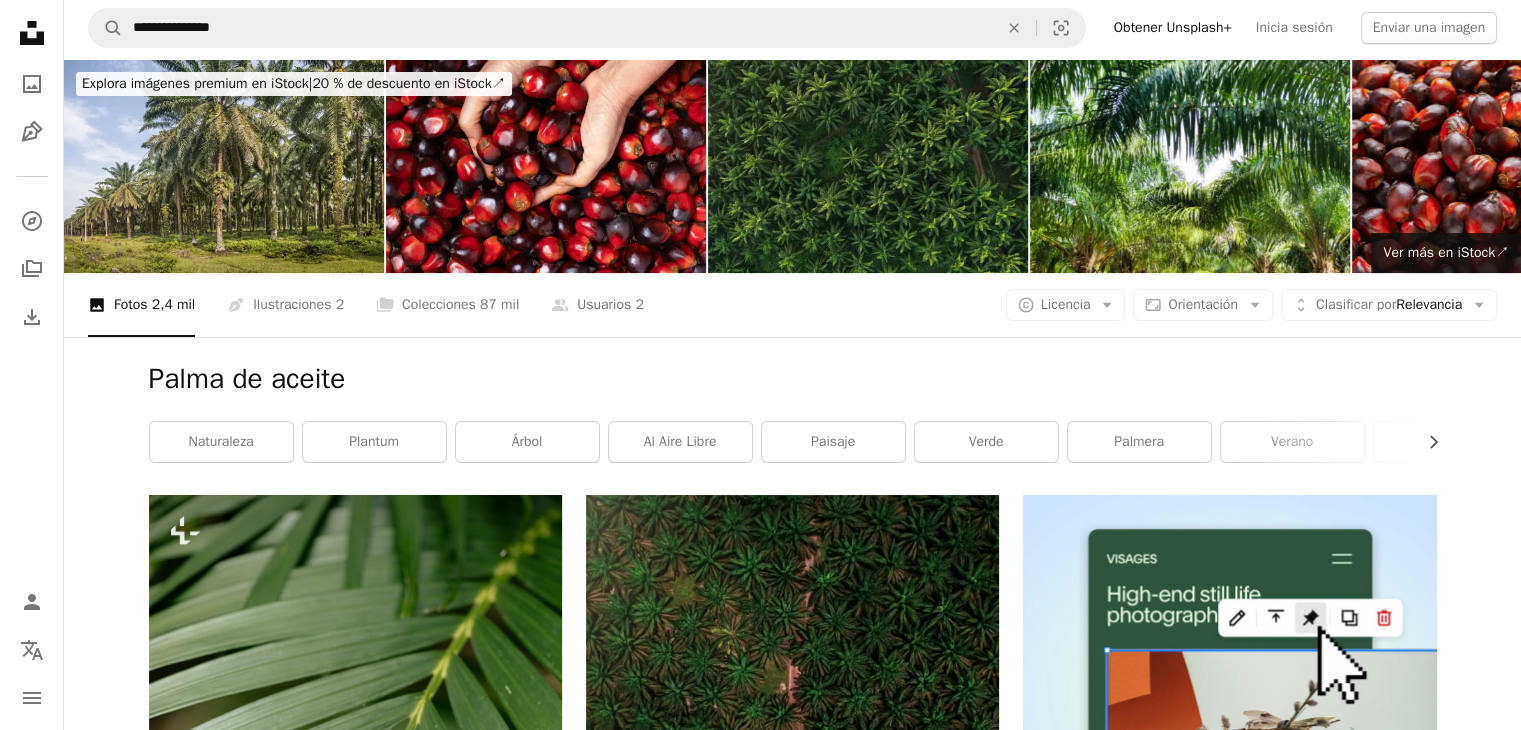 scroll, scrollTop: 0, scrollLeft: 0, axis: both 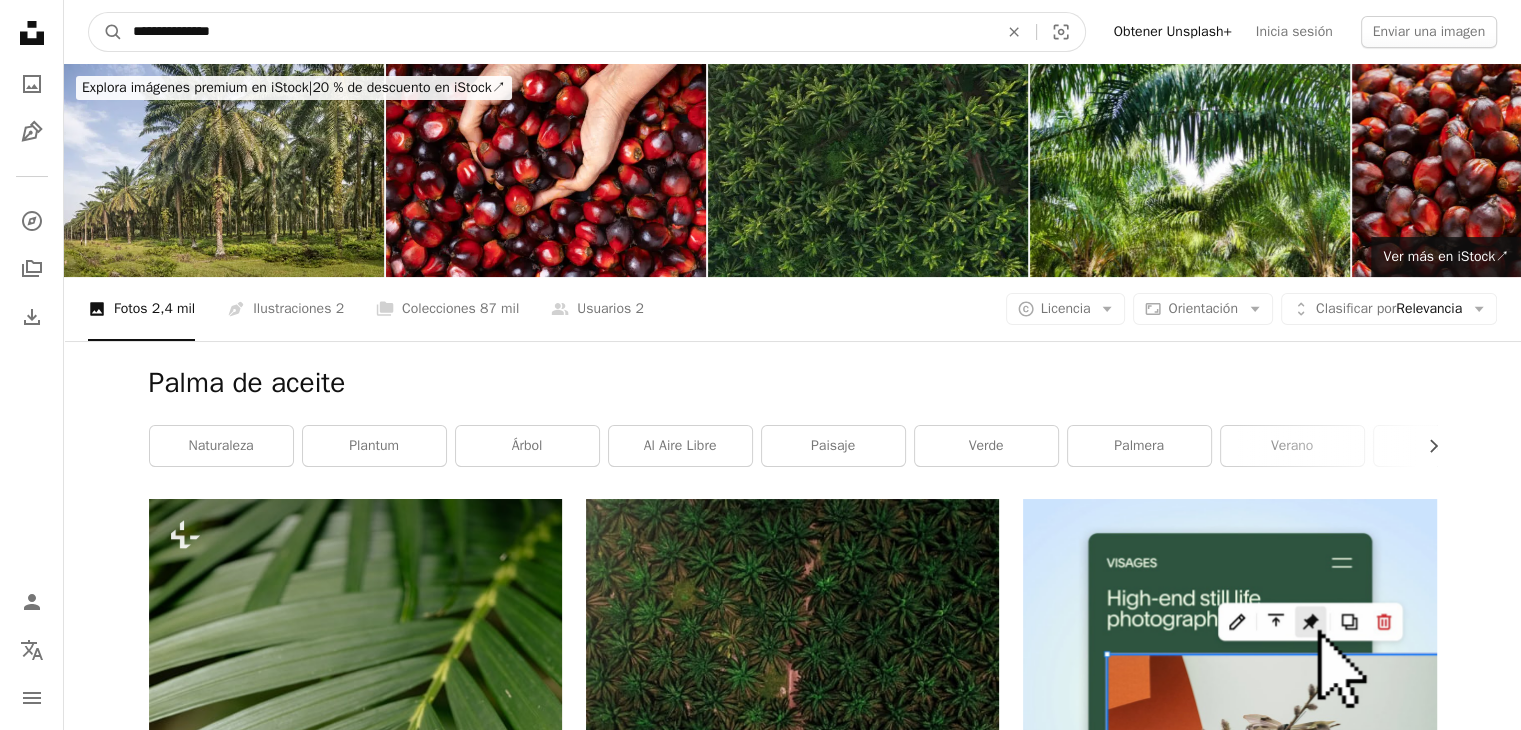 click on "**********" at bounding box center (557, 32) 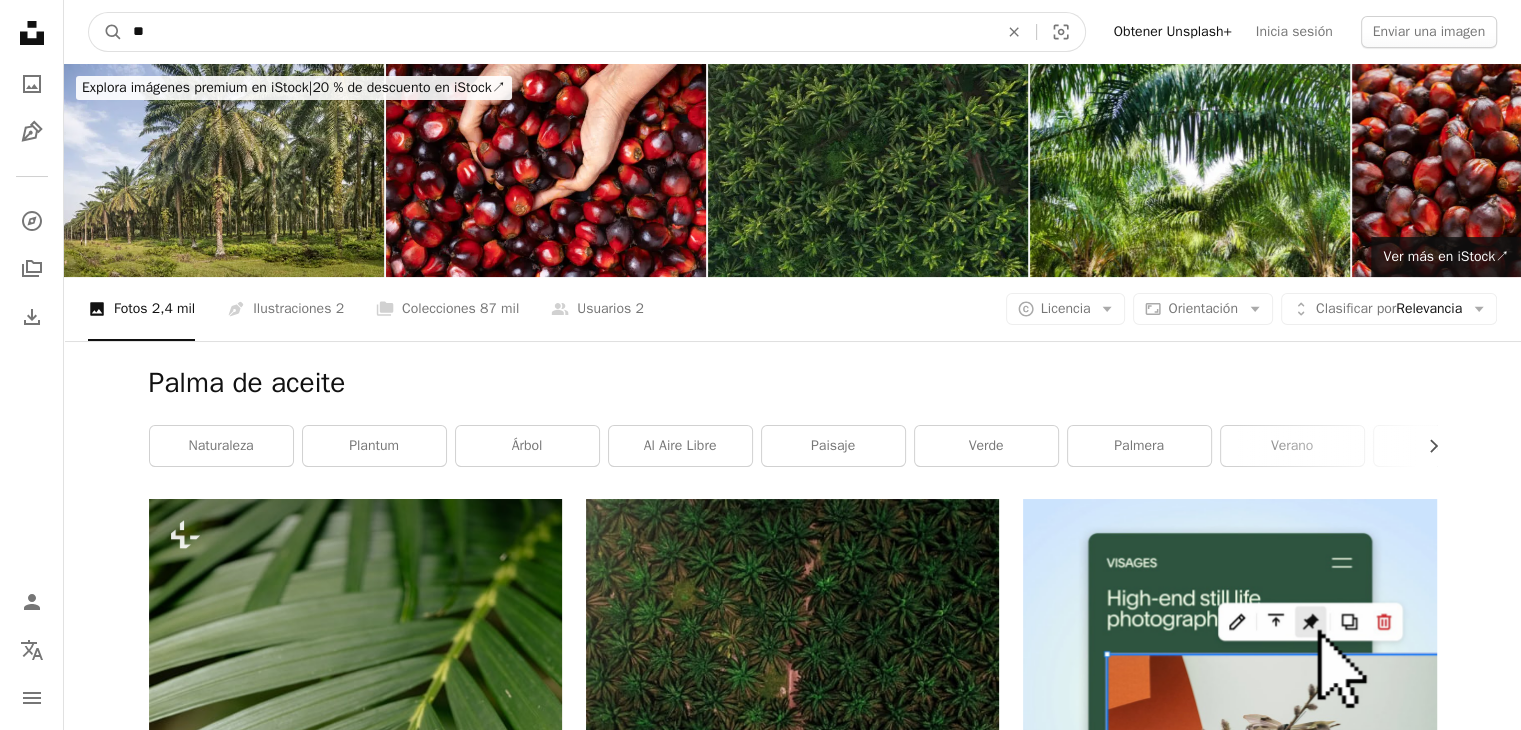 type on "*" 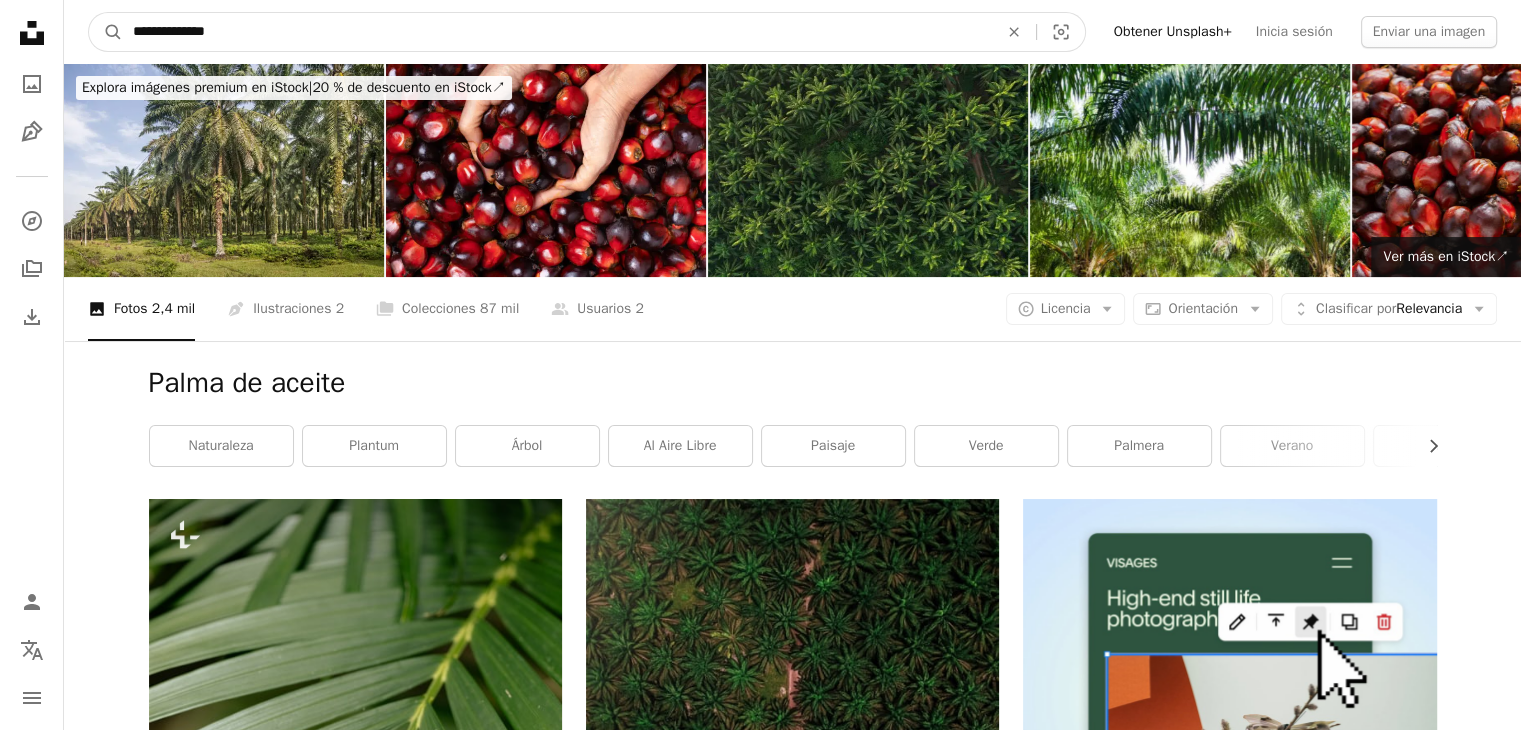 type on "**********" 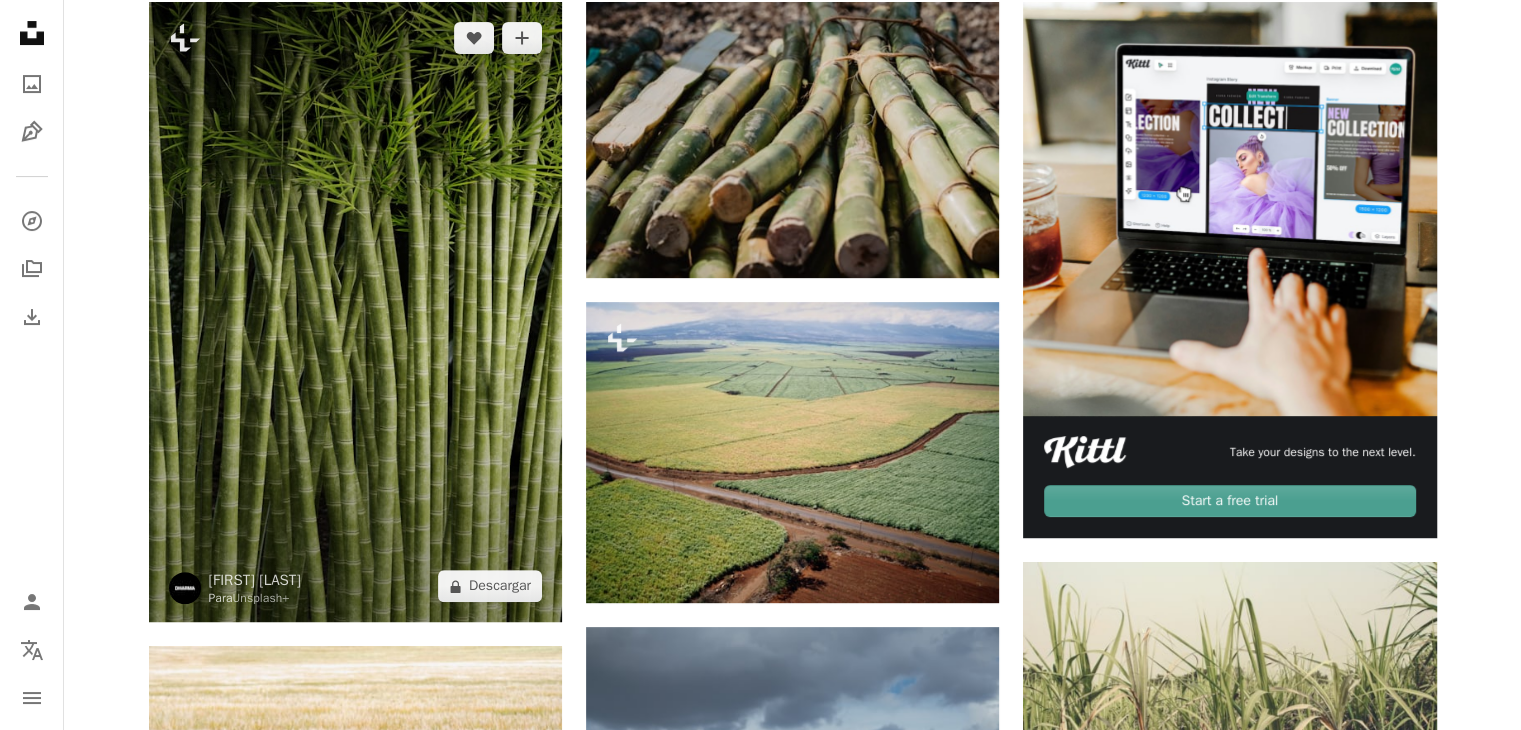 scroll, scrollTop: 500, scrollLeft: 0, axis: vertical 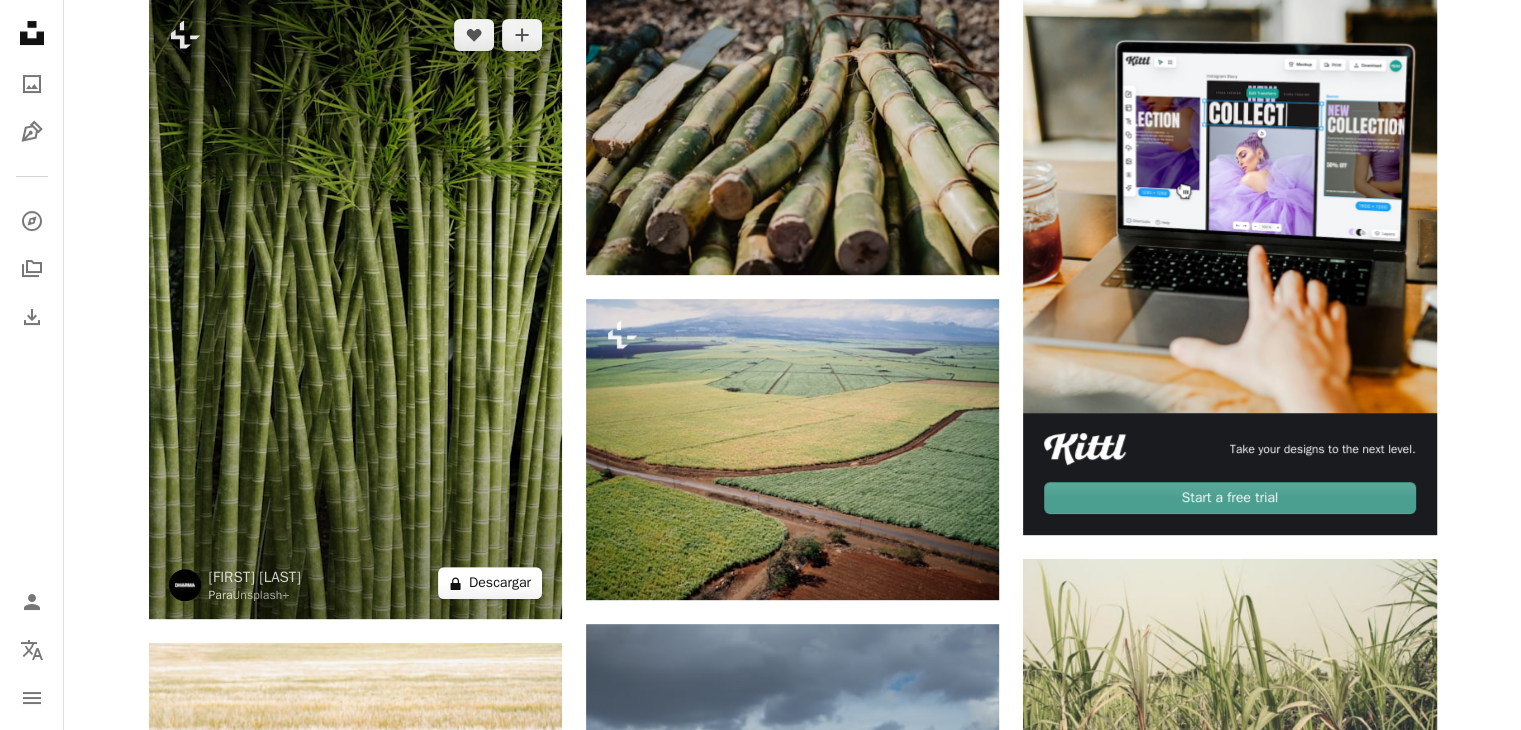 click on "A lock Descargar" at bounding box center (490, 583) 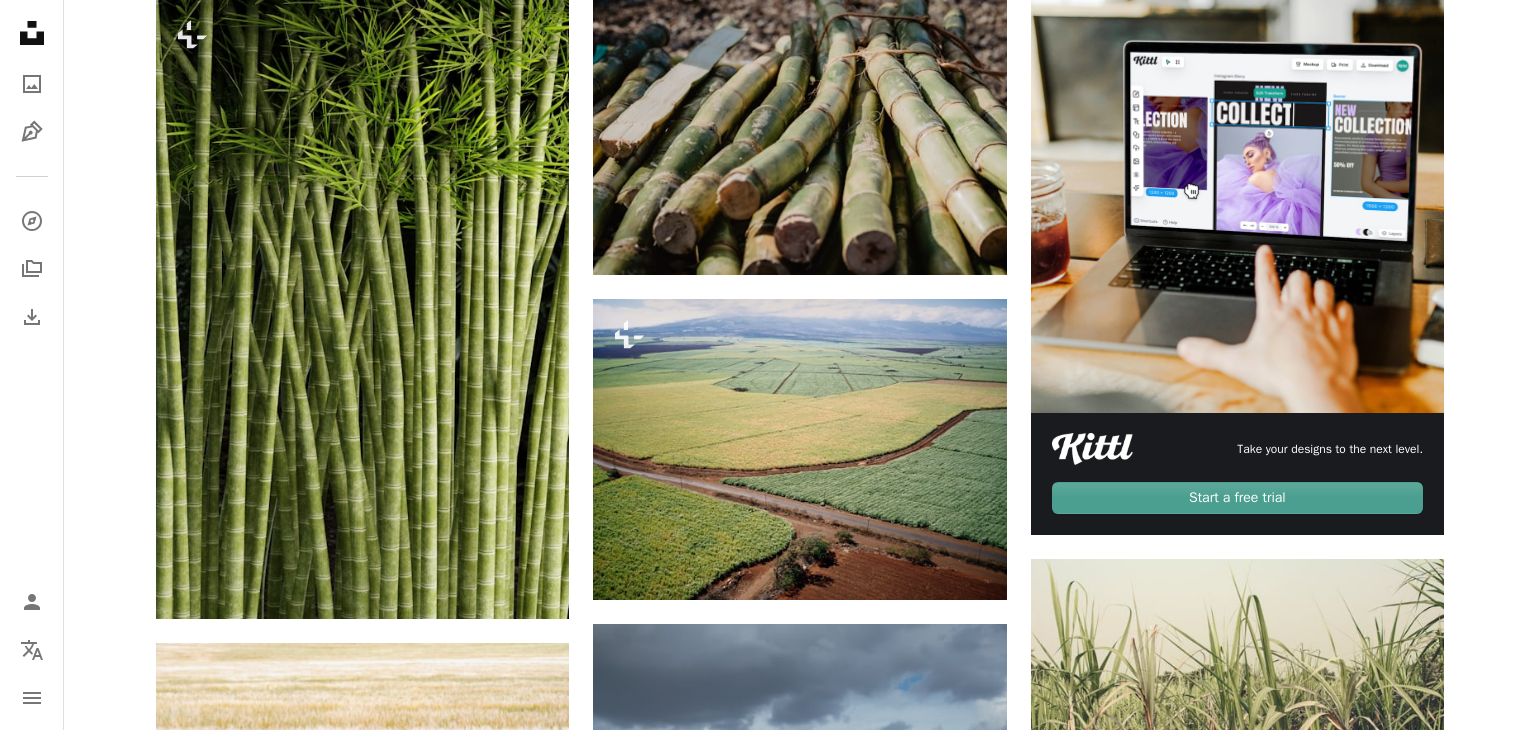 click on "An X shape Imágenes premium, listas para usar. Obtén acceso ilimitado. A plus sign Contenido solo para miembros añadido mensualmente A plus sign Descargas ilimitadas libres de derechos A plus sign Ilustraciones  Nuevo A plus sign Protecciones legales mejoradas anualmente 66 %  de descuento mensualmente 12 $   4 $ USD al mes * Obtener  Unsplash+ *Cuando se paga anualmente, se factura por adelantado  48 $ Más los impuestos aplicables. Se renueva automáticamente. Cancela cuando quieras." at bounding box center [768, 4640] 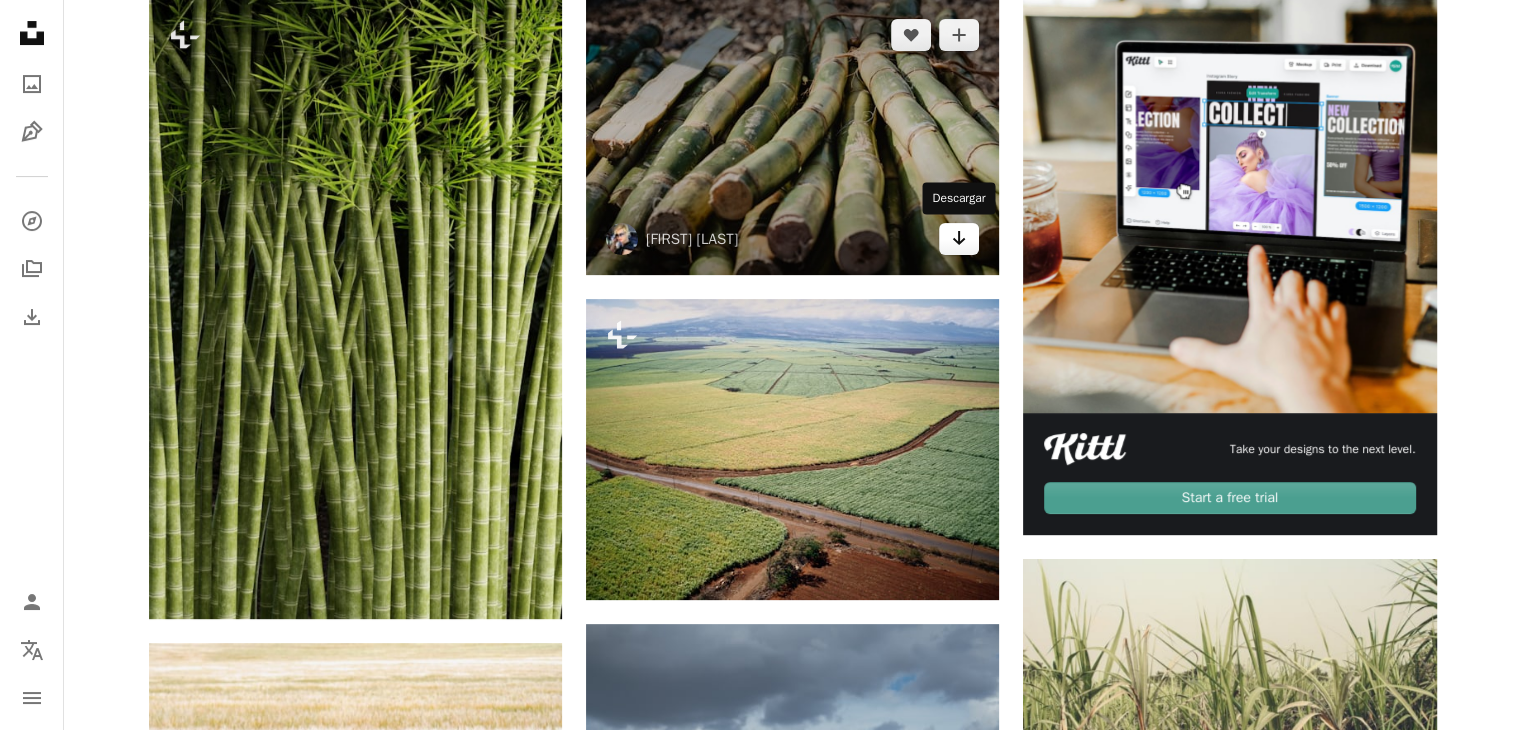 click on "Arrow pointing down" at bounding box center [959, 239] 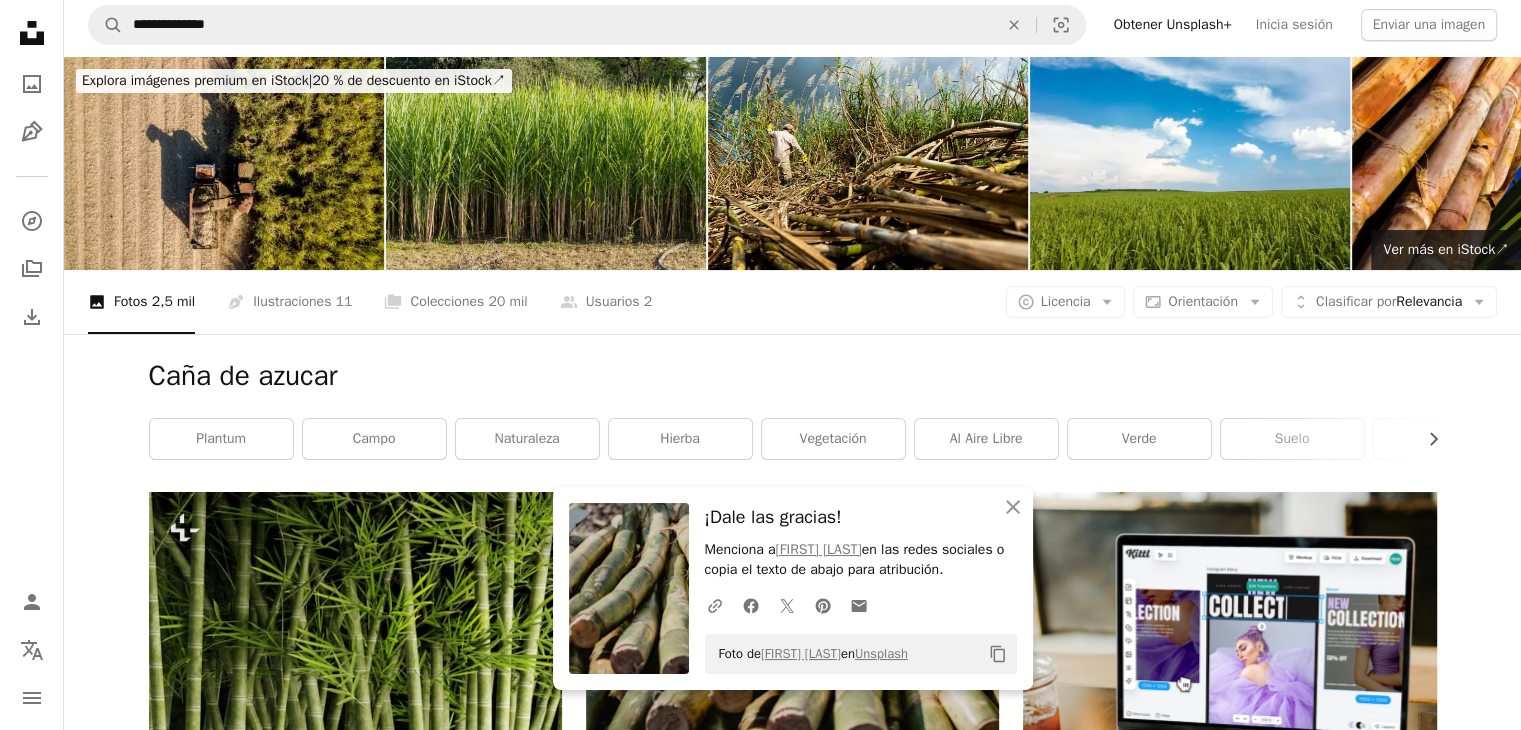 scroll, scrollTop: 0, scrollLeft: 0, axis: both 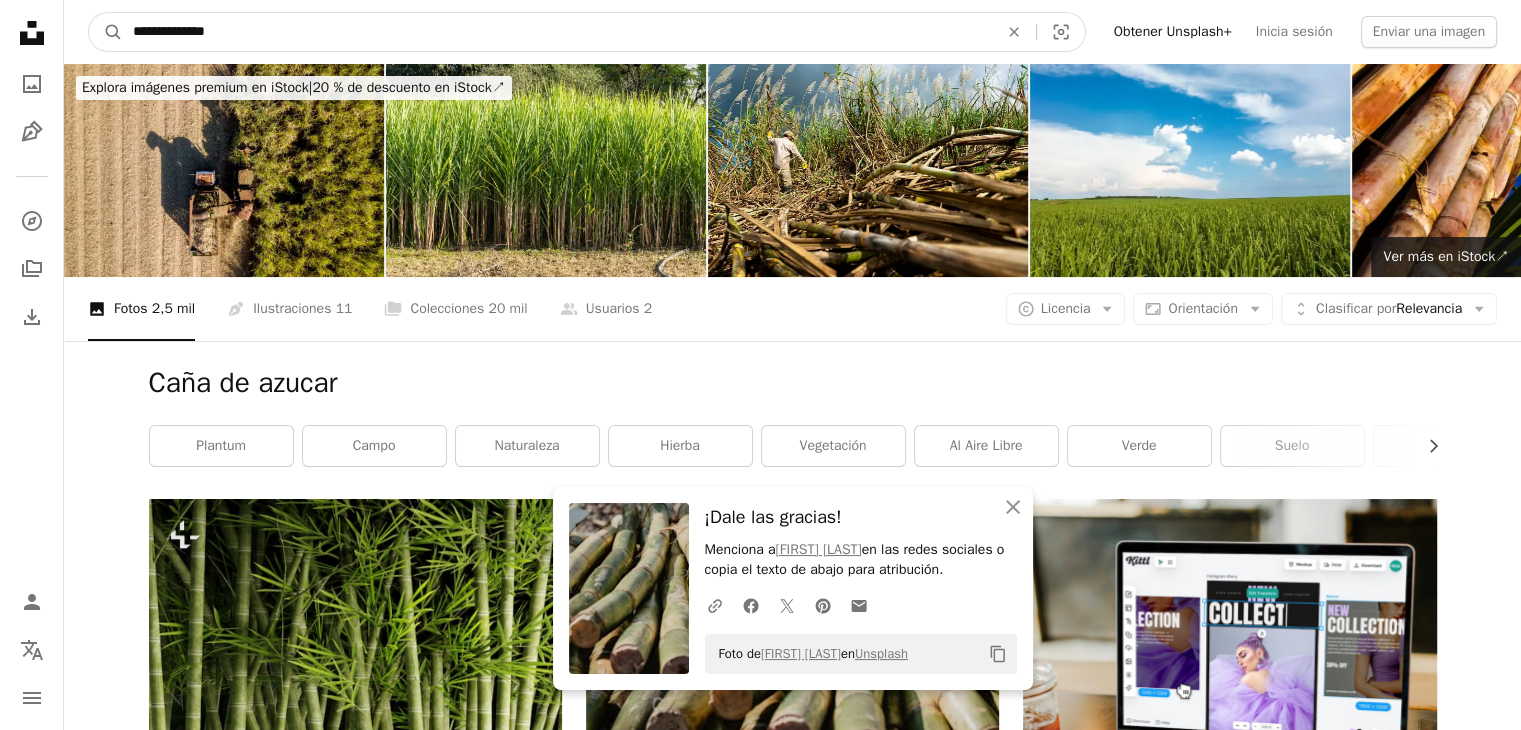 click on "**********" at bounding box center [557, 32] 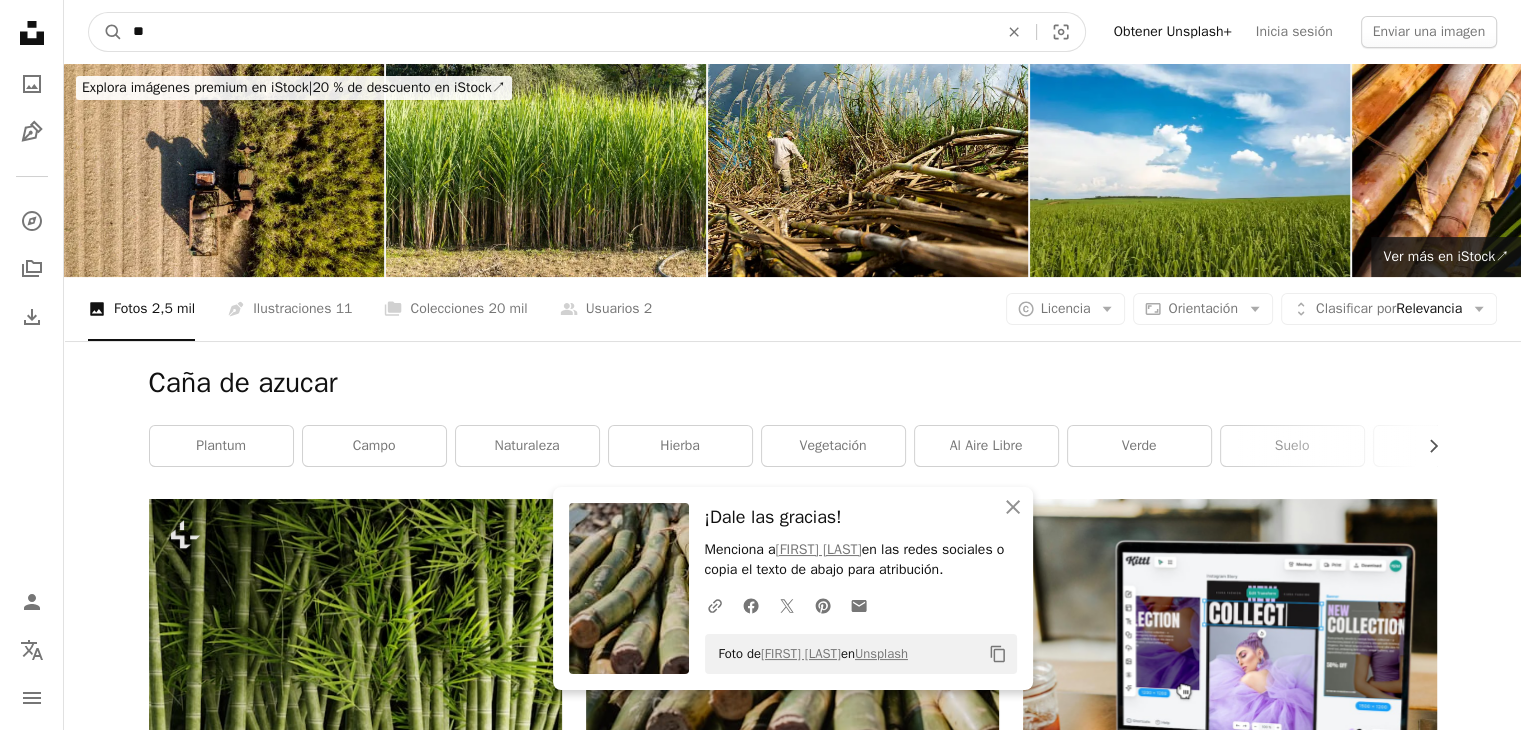 type on "*" 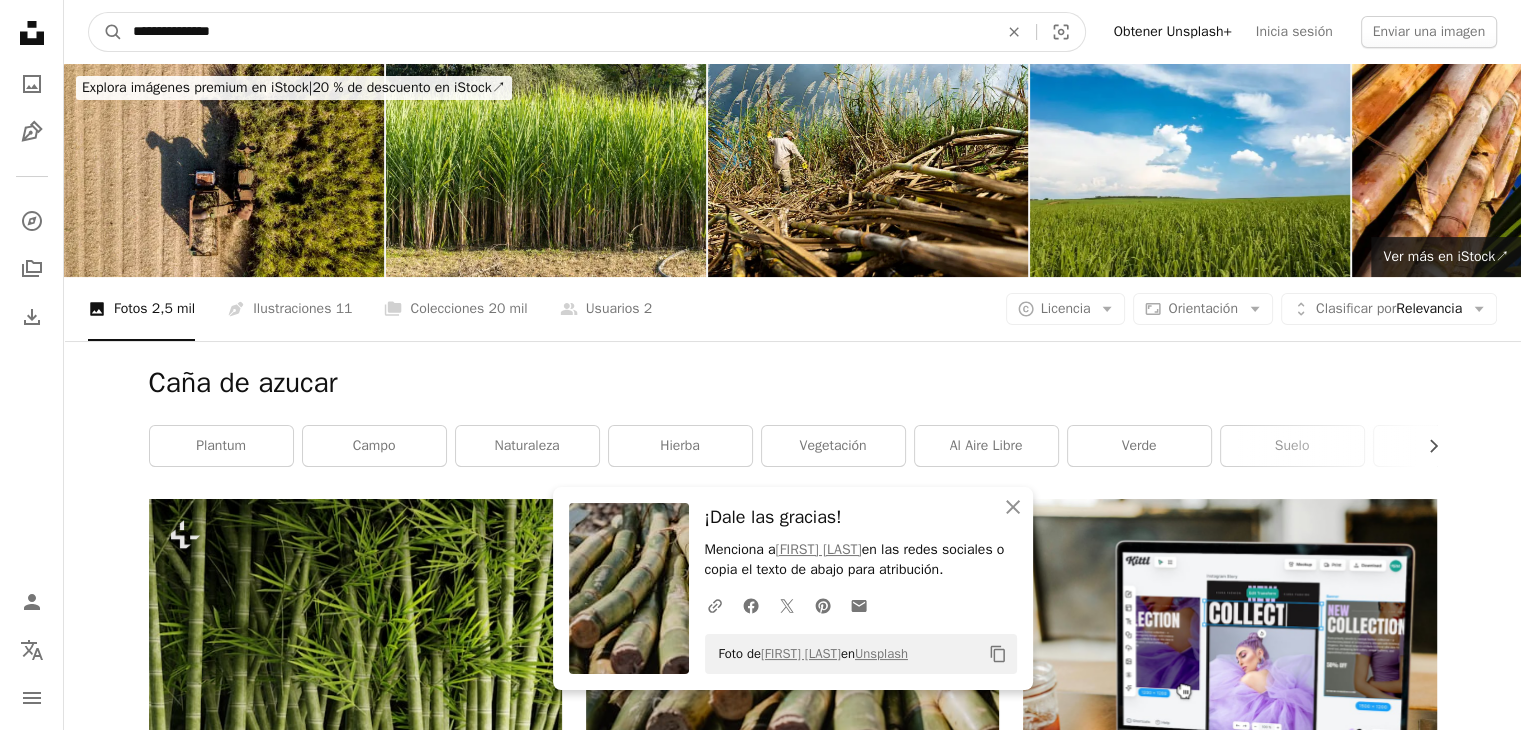 type on "**********" 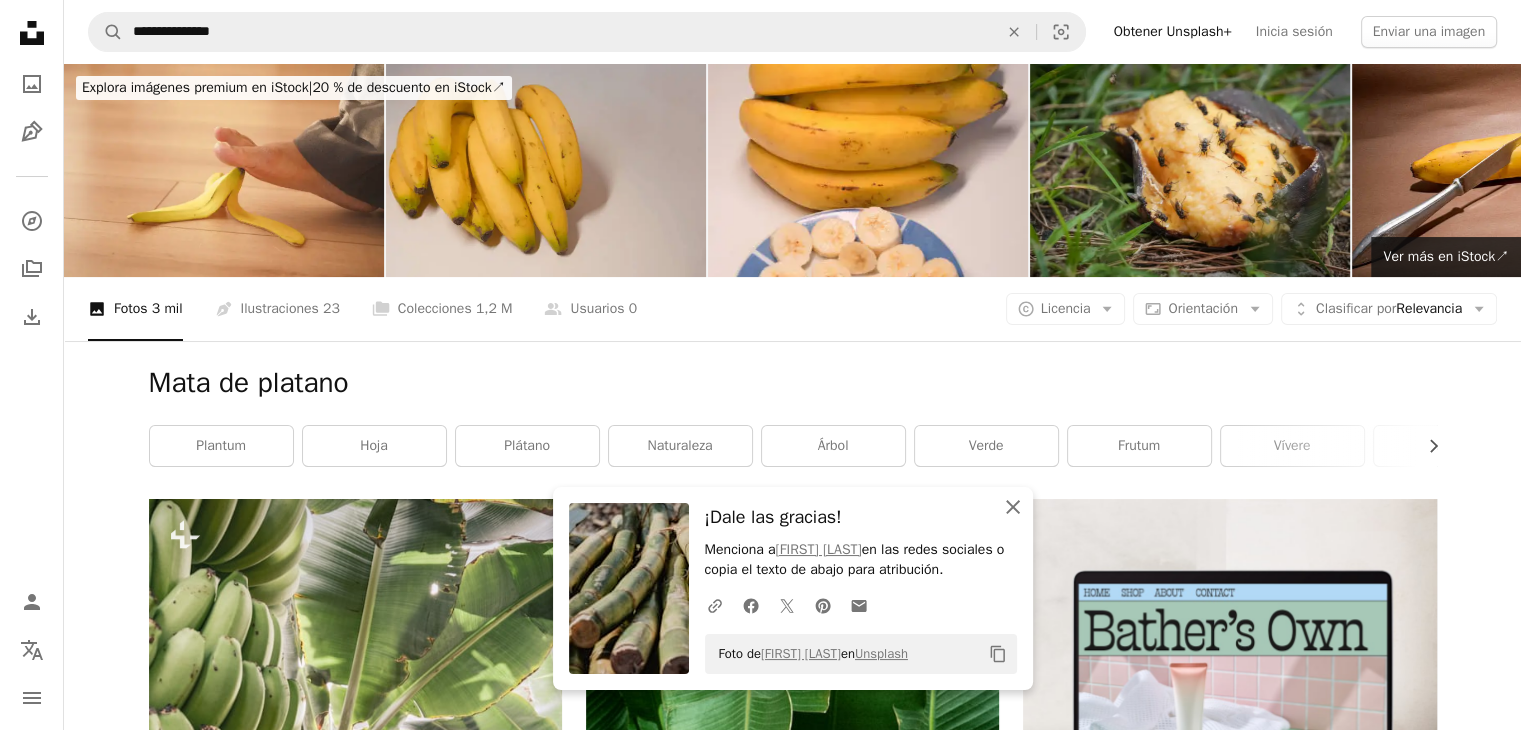 click 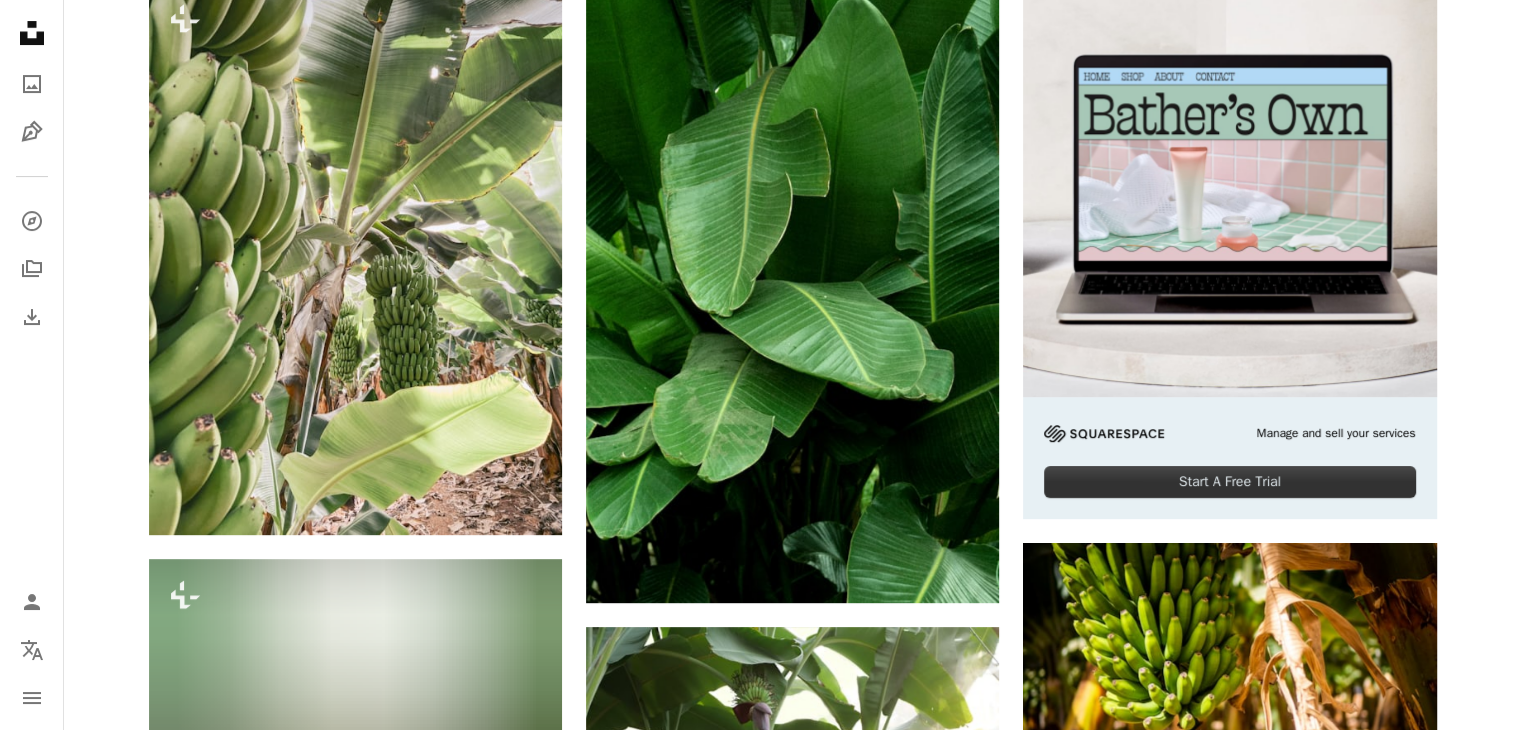 scroll, scrollTop: 500, scrollLeft: 0, axis: vertical 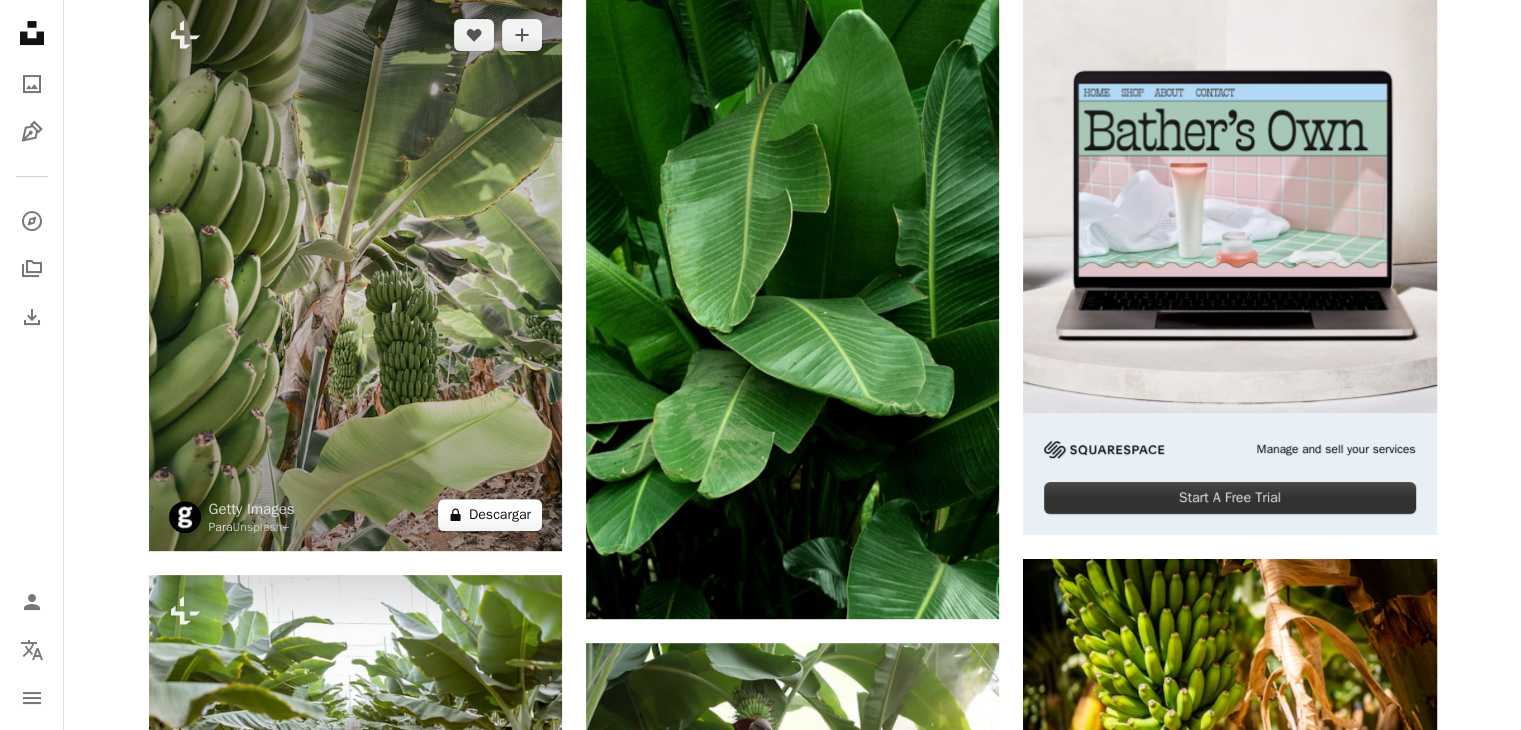 click on "A lock Descargar" at bounding box center (490, 515) 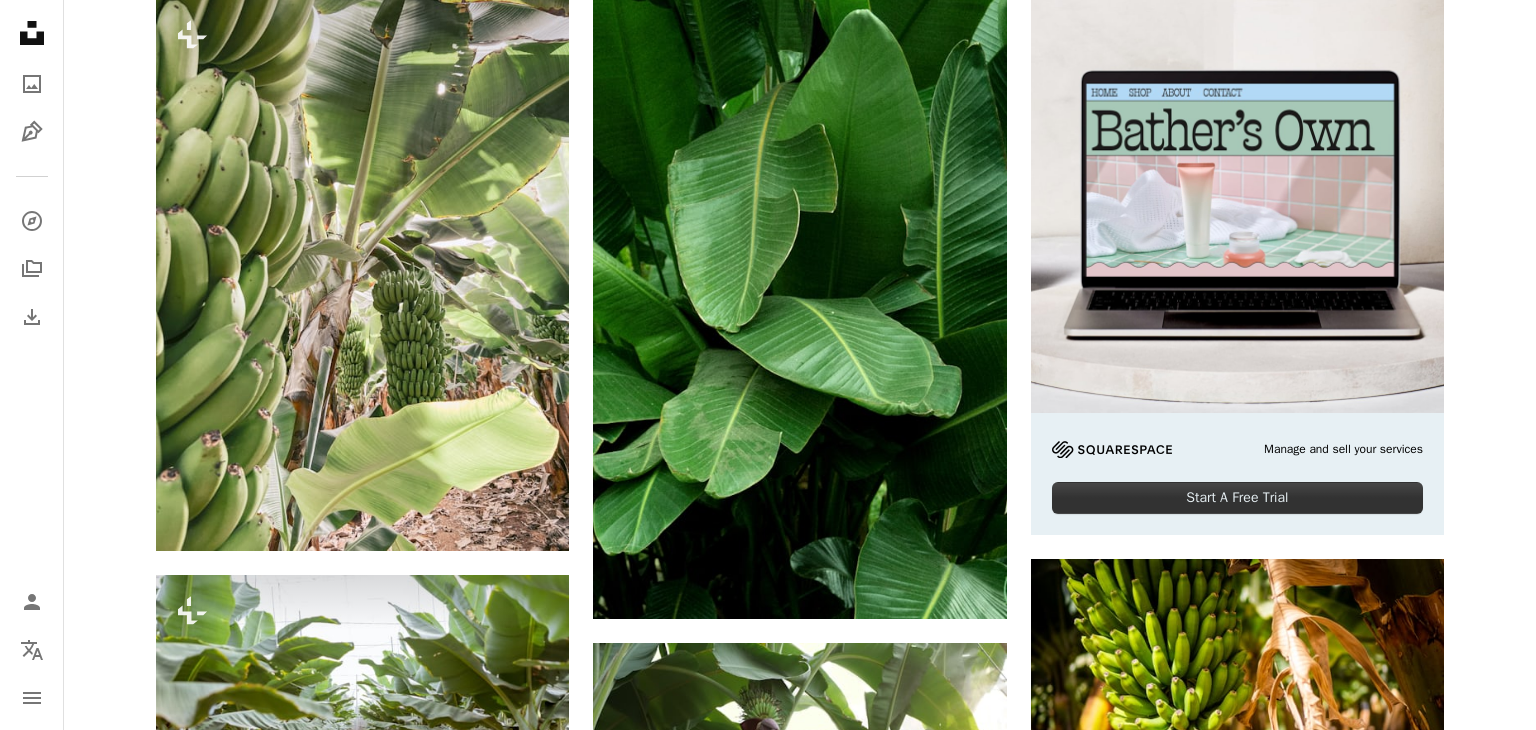 click on "An X shape Imágenes premium, listas para usar. Obtén acceso ilimitado. A plus sign Contenido solo para miembros añadido mensualmente A plus sign Descargas ilimitadas libres de derechos A plus sign Ilustraciones  Nuevo A plus sign Protecciones legales mejoradas anualmente 66 %  de descuento mensualmente 12 $   4 $ USD al mes * Obtener  Unsplash+ *Cuando se paga anualmente, se factura por adelantado  48 $ Más los impuestos aplicables. Se renueva automáticamente. Cancela cuando quieras." at bounding box center (768, 5188) 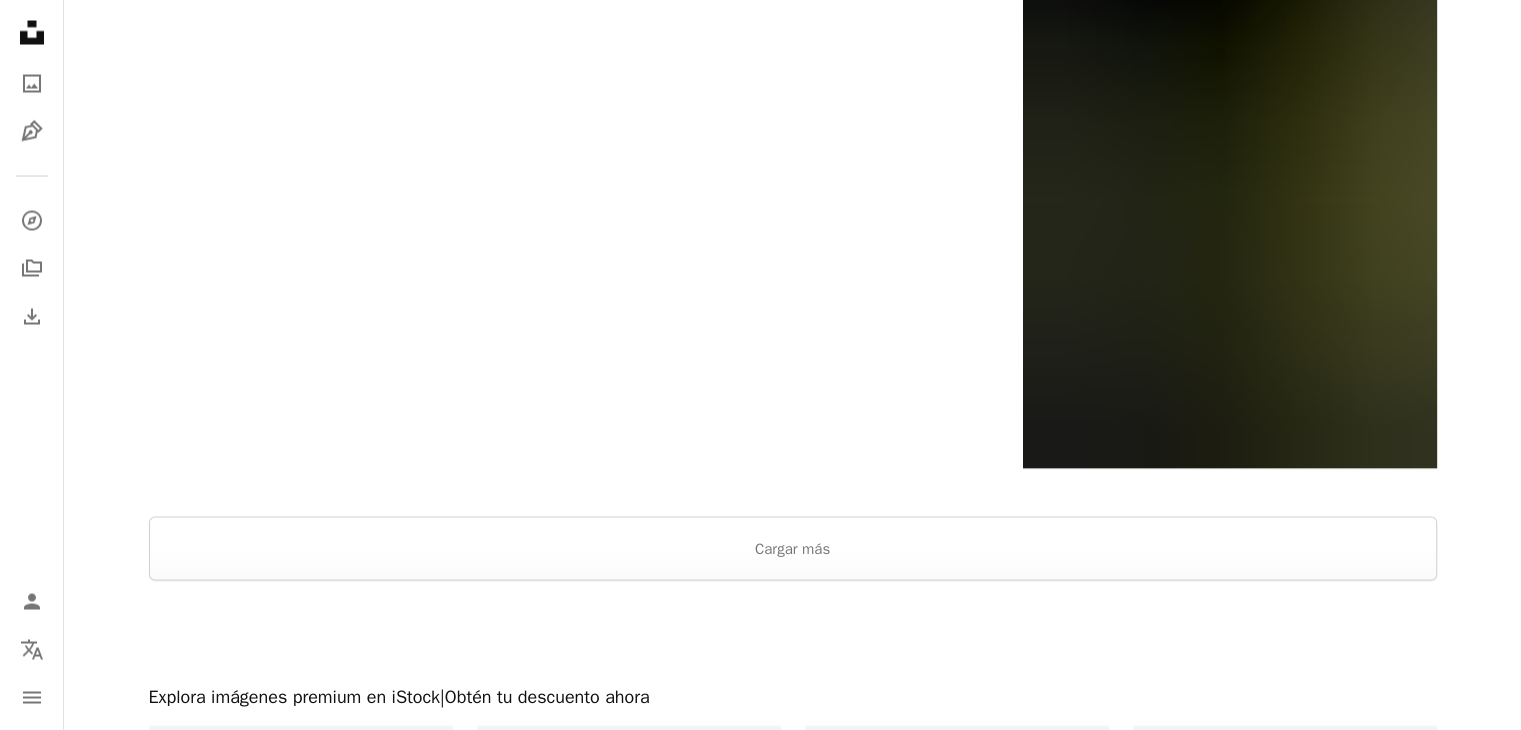 scroll, scrollTop: 4100, scrollLeft: 0, axis: vertical 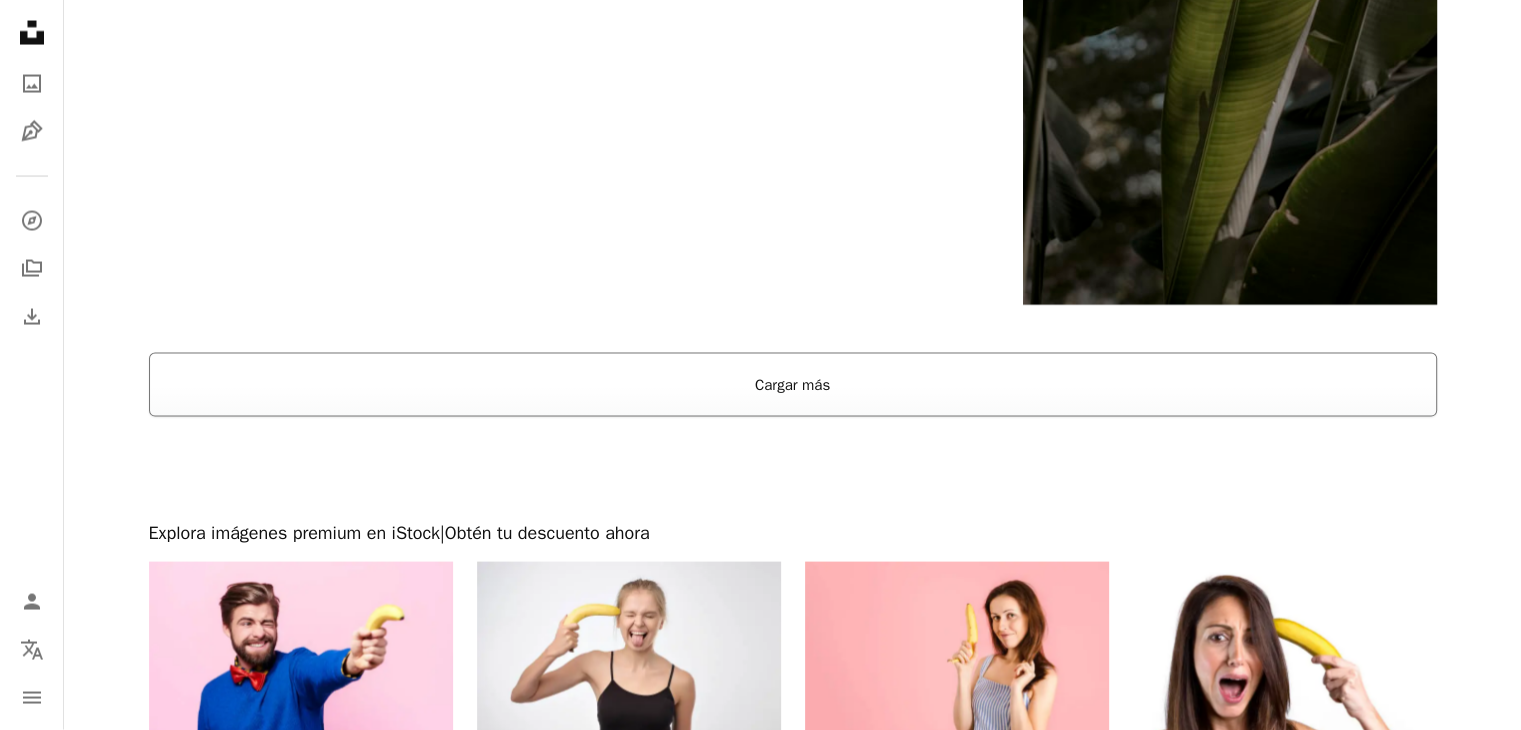 click on "Cargar más" at bounding box center [793, 385] 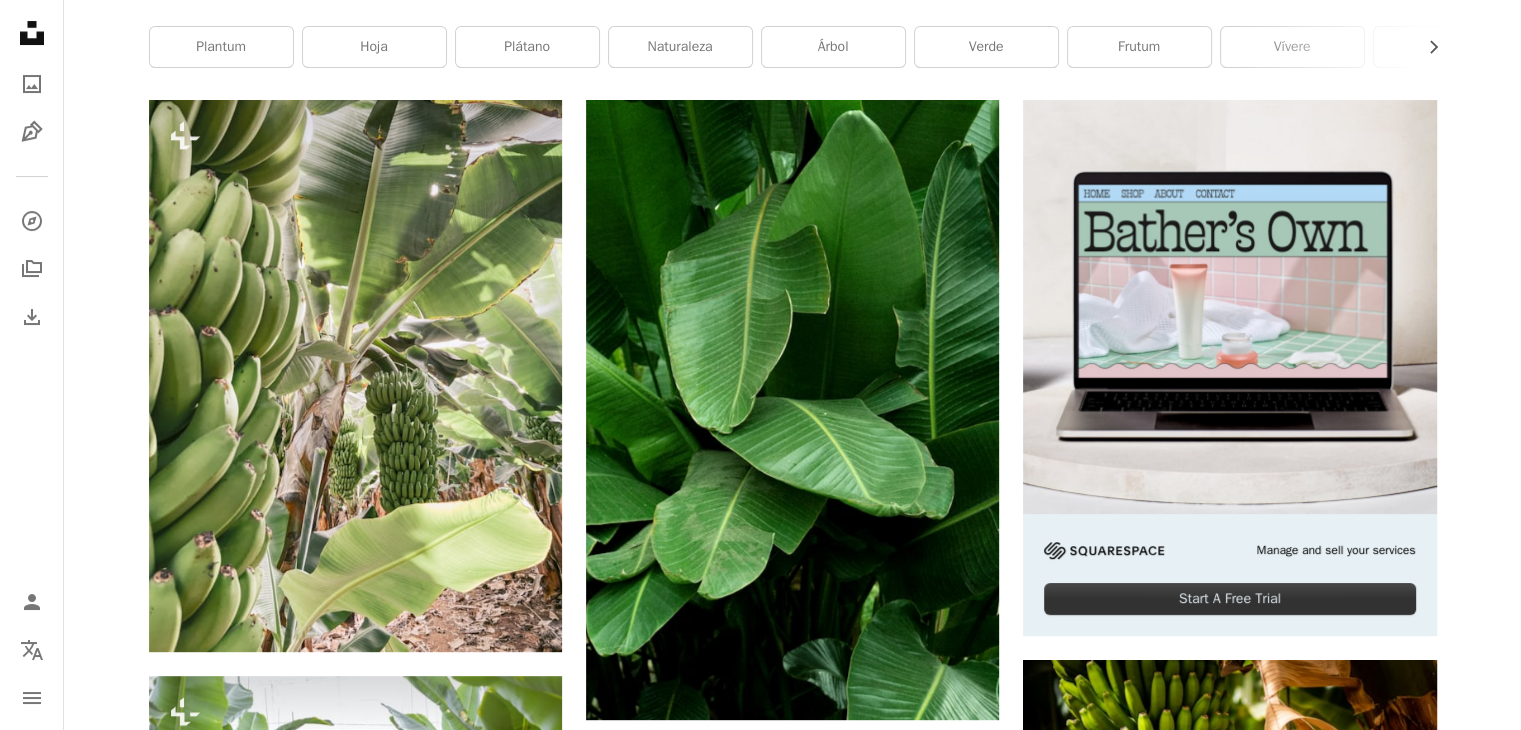 scroll, scrollTop: 400, scrollLeft: 0, axis: vertical 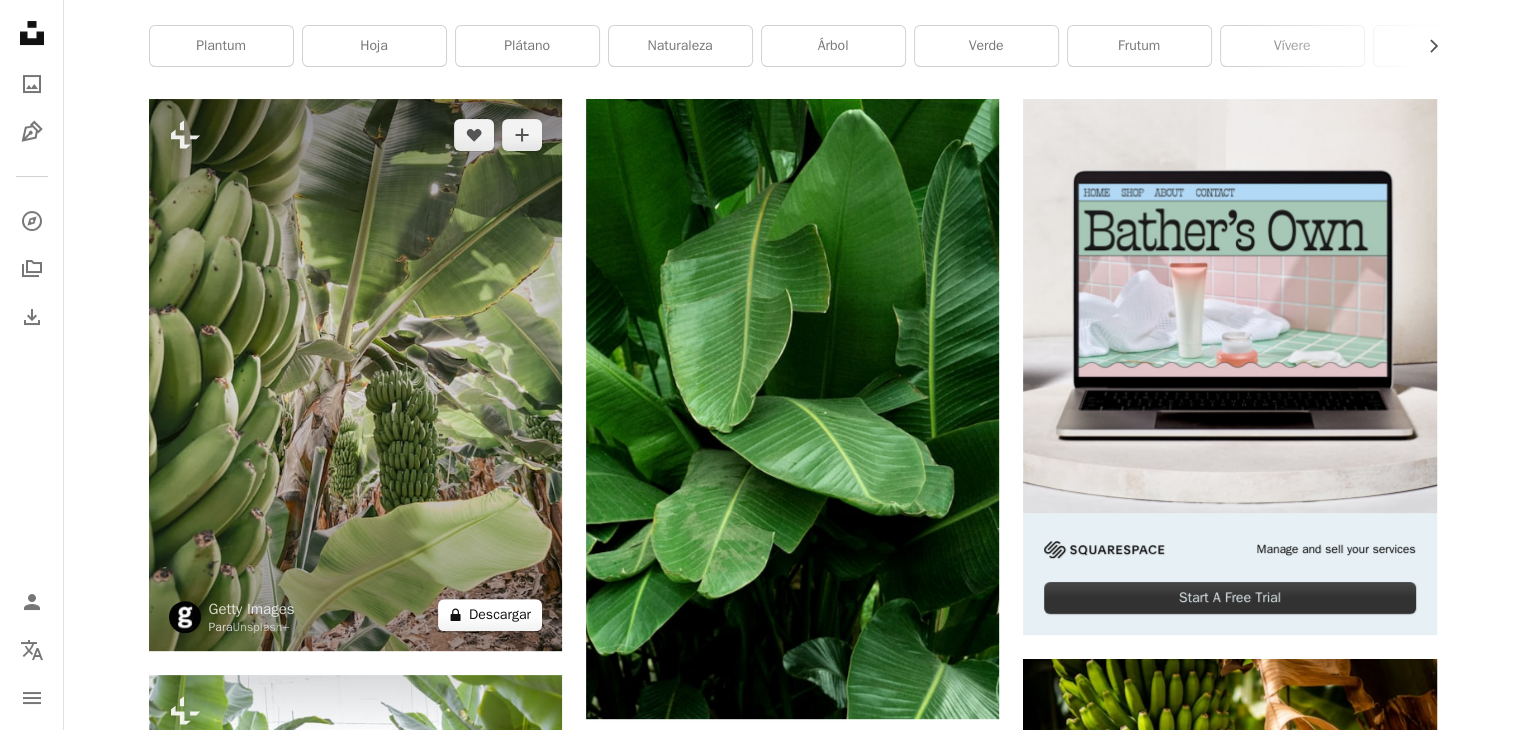click on "A lock Descargar" at bounding box center (490, 615) 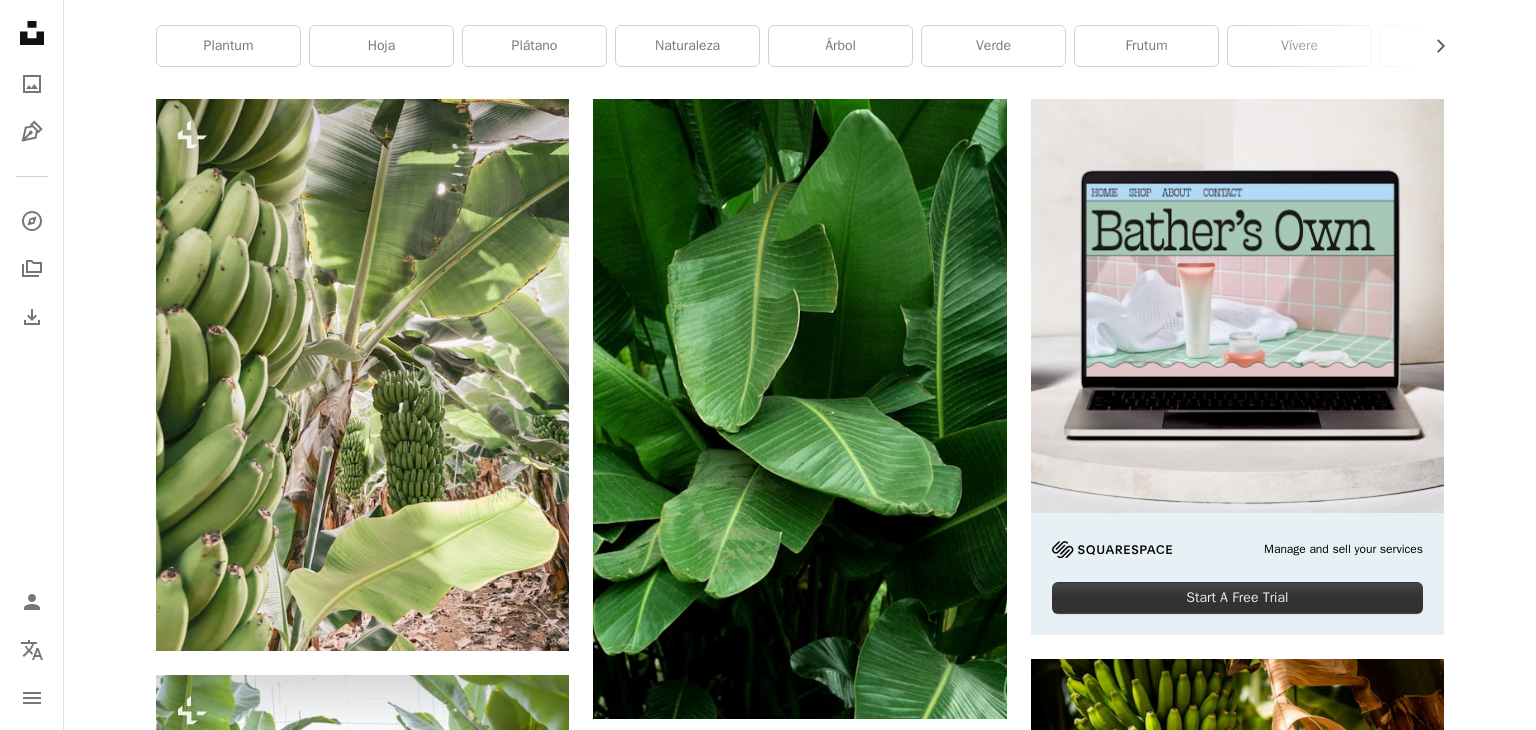 click on "An X shape Imágenes premium, listas para usar. Obtén acceso ilimitado. A plus sign Contenido solo para miembros añadido mensualmente A plus sign Descargas ilimitadas libres de derechos A plus sign Ilustraciones  Nuevo A plus sign Protecciones legales mejoradas anualmente 66 %  de descuento mensualmente 12 $   4 $ USD al mes * Obtener  Unsplash+ *Cuando se paga anualmente, se factura por adelantado  48 $ Más los impuestos aplicables. Se renueva automáticamente. Cancela cuando quieras." at bounding box center (768, 7162) 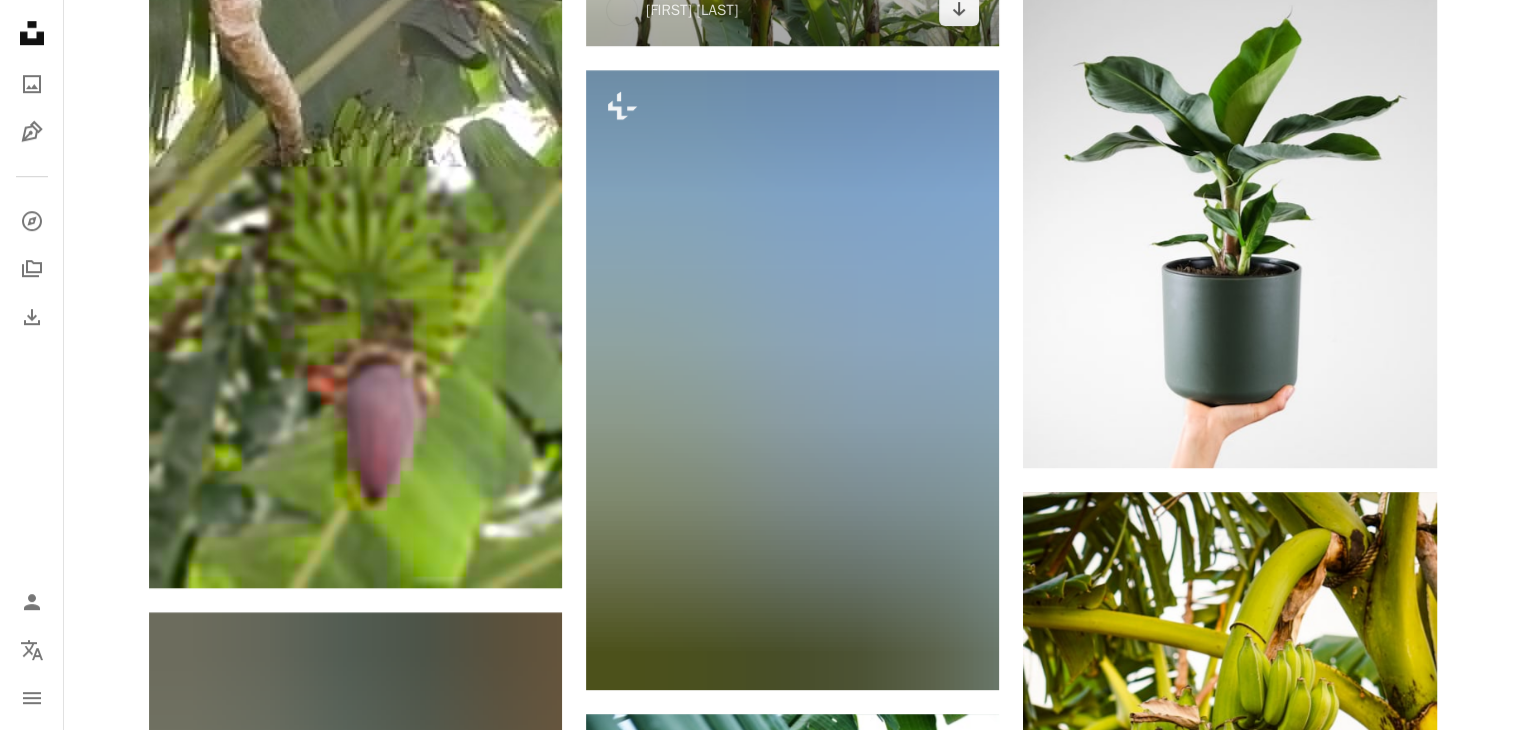 scroll, scrollTop: 1400, scrollLeft: 0, axis: vertical 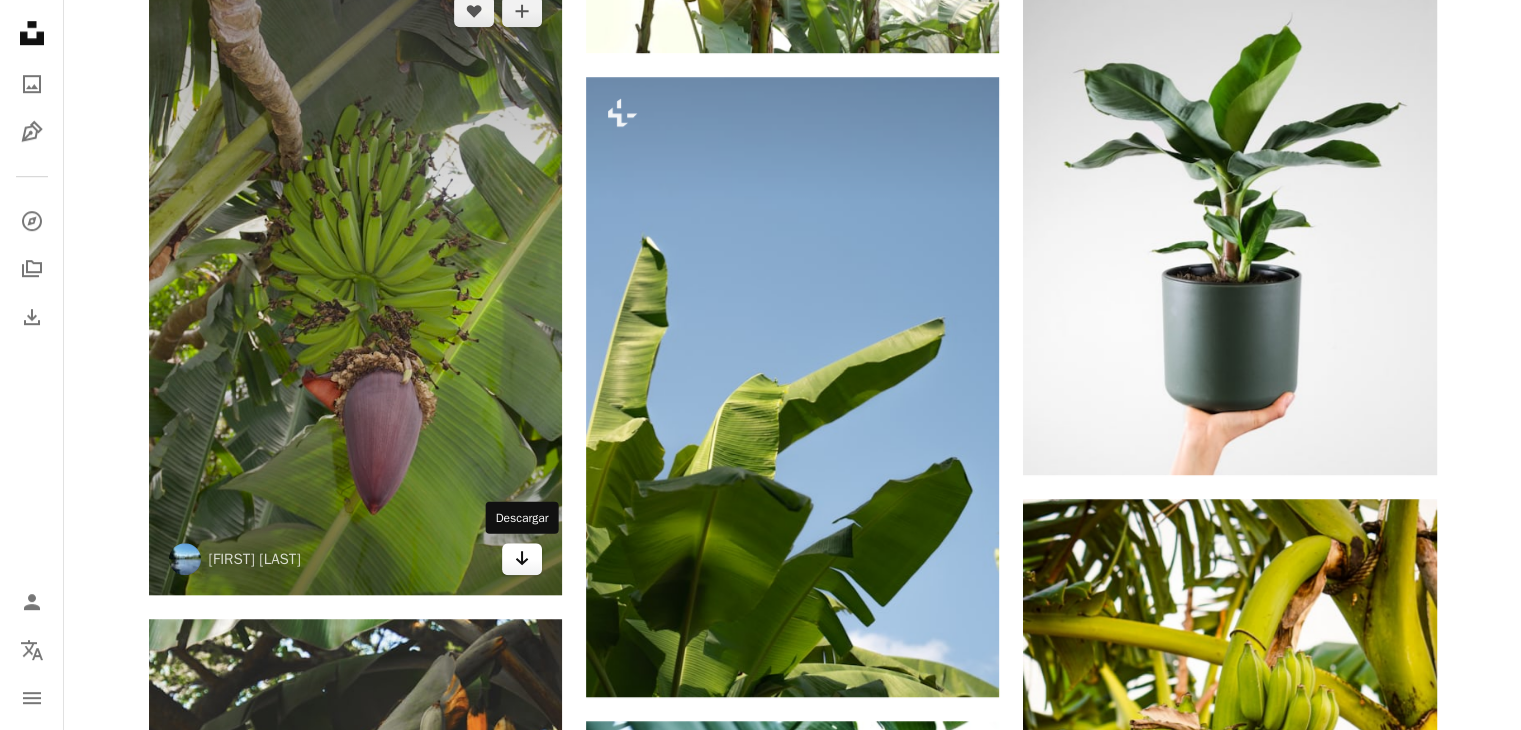 click 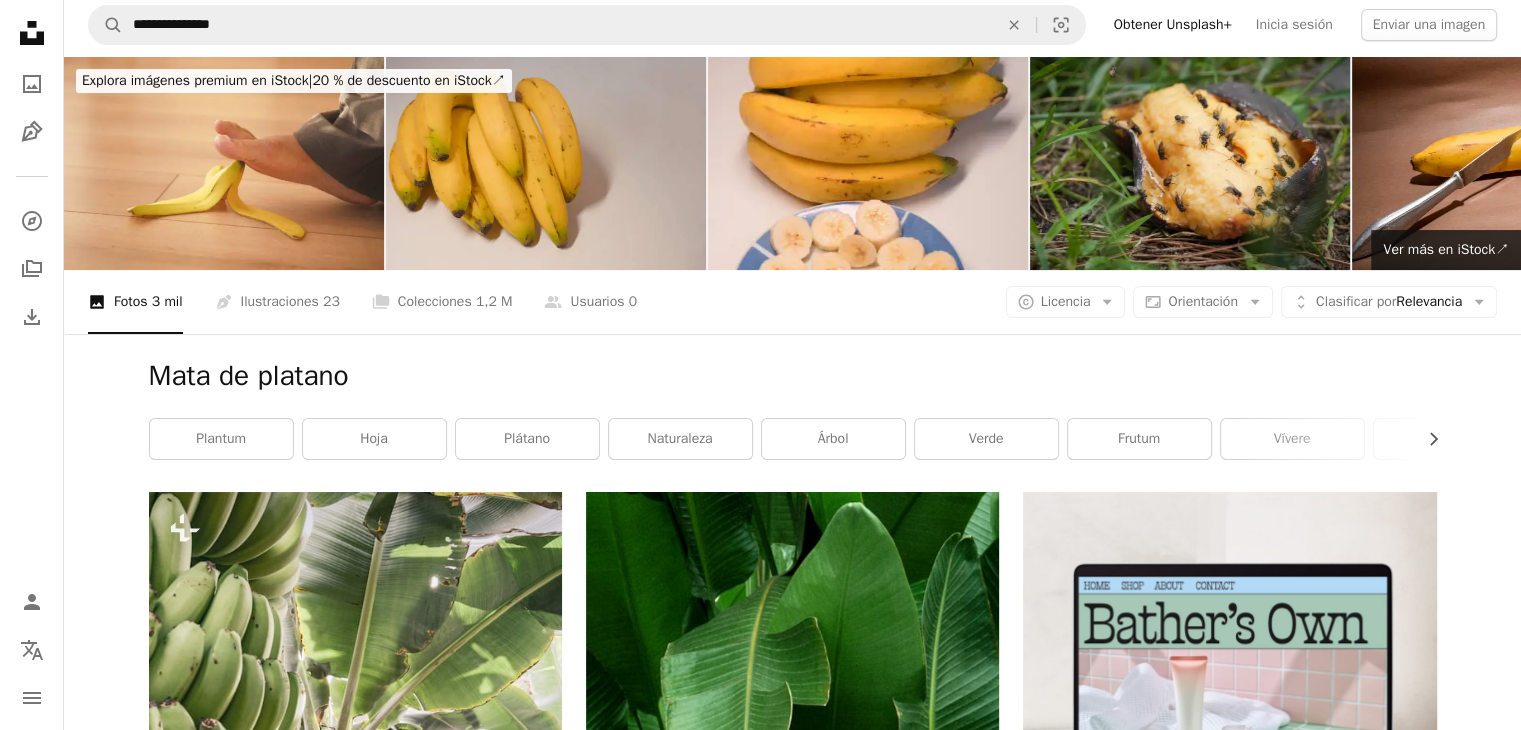 scroll, scrollTop: 0, scrollLeft: 0, axis: both 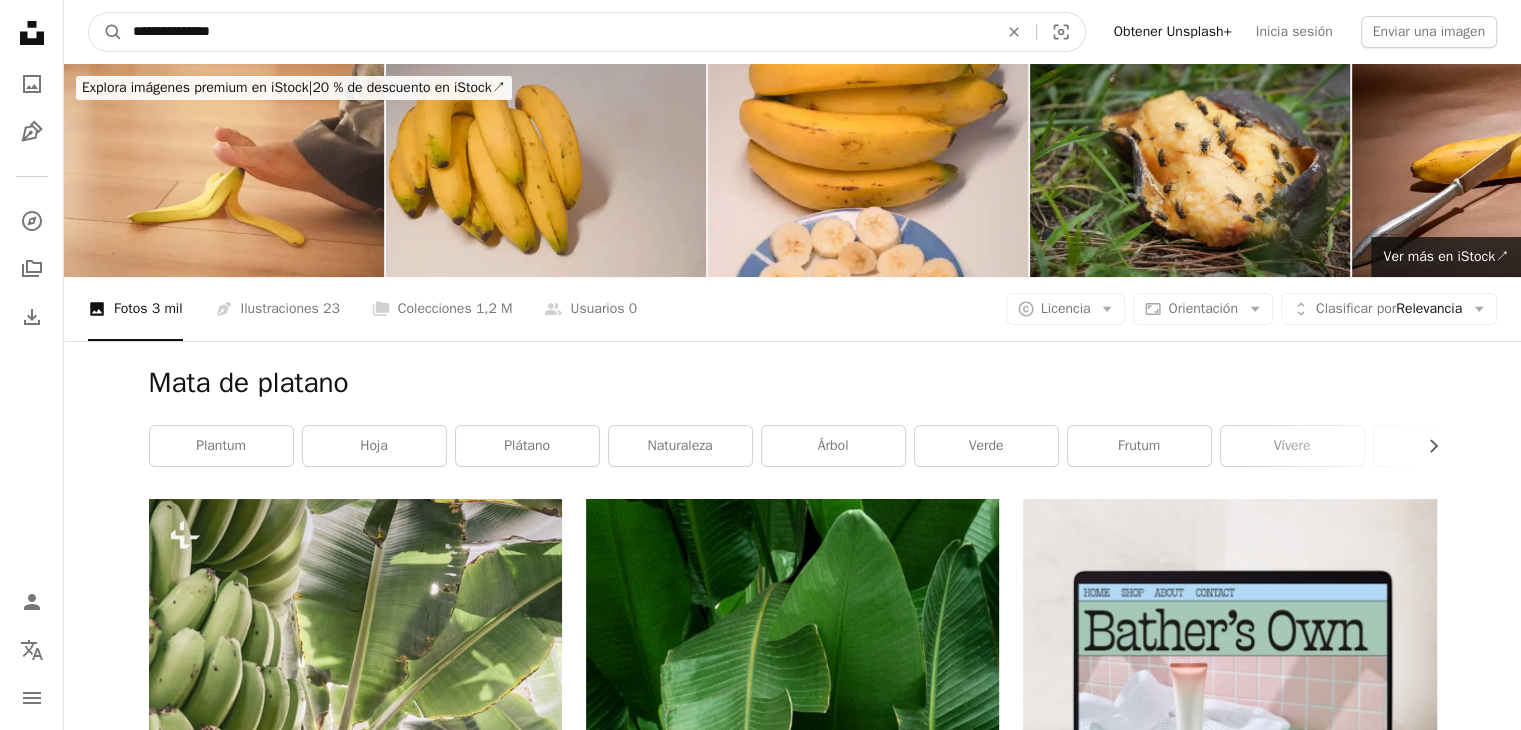 click on "**********" at bounding box center [557, 32] 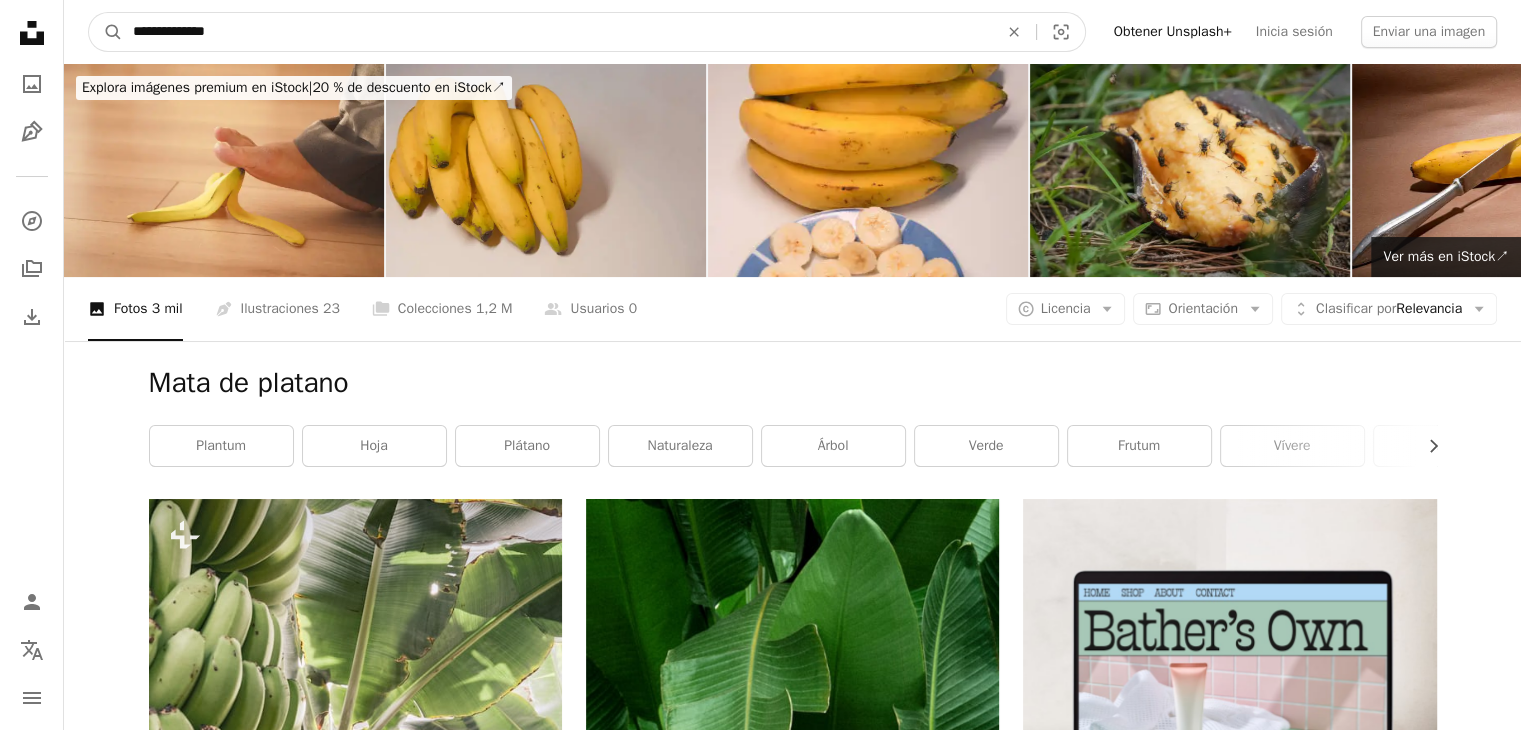 type on "**********" 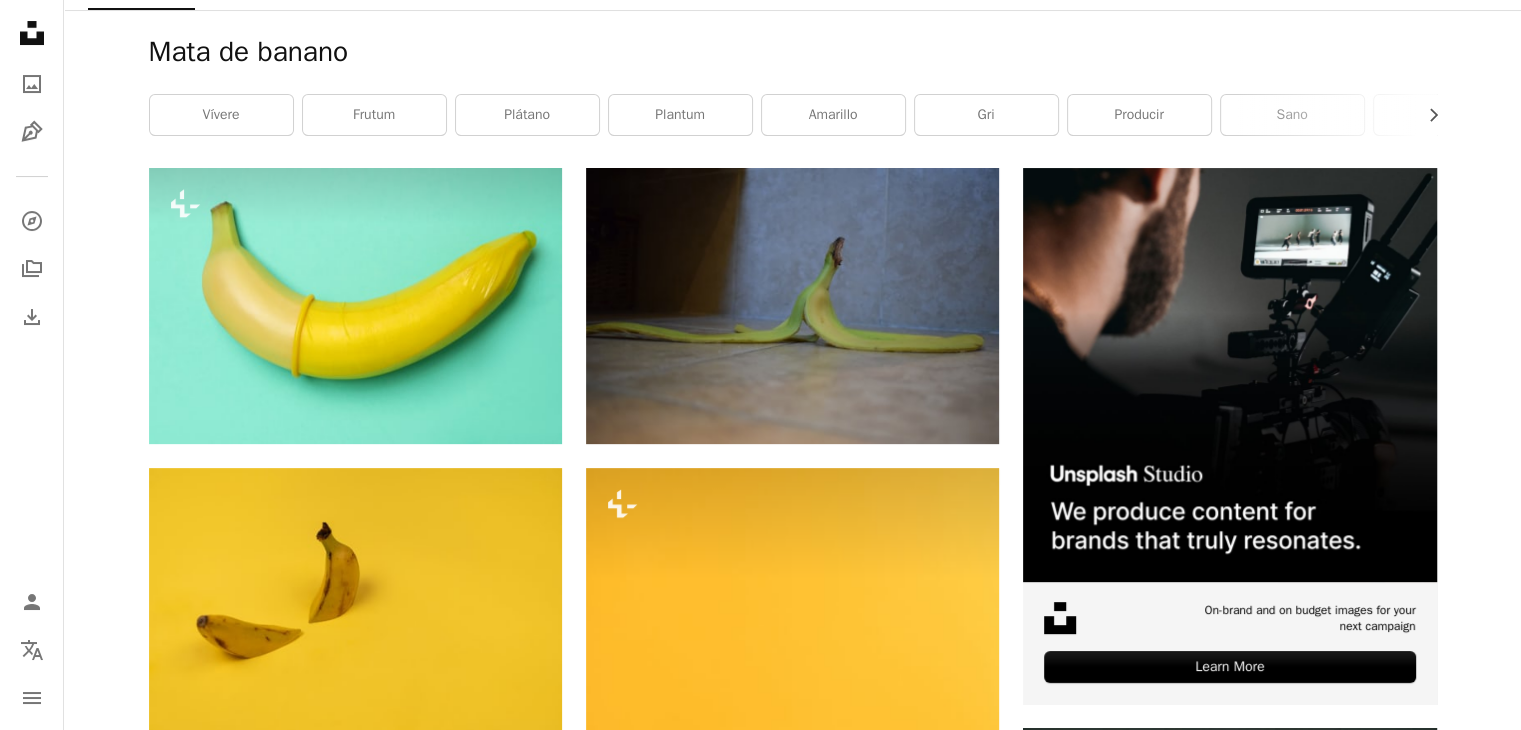 scroll, scrollTop: 0, scrollLeft: 0, axis: both 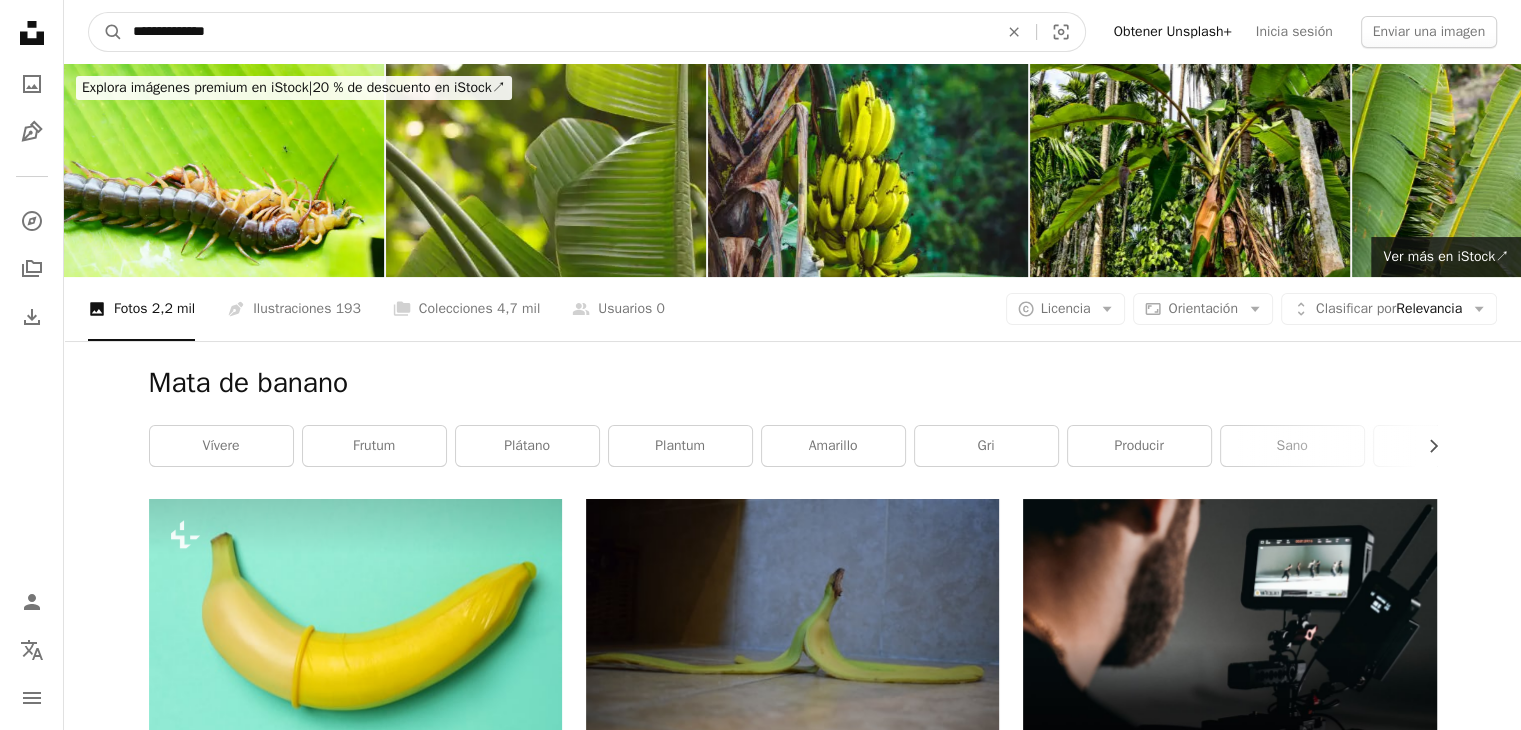 click on "**********" at bounding box center [557, 32] 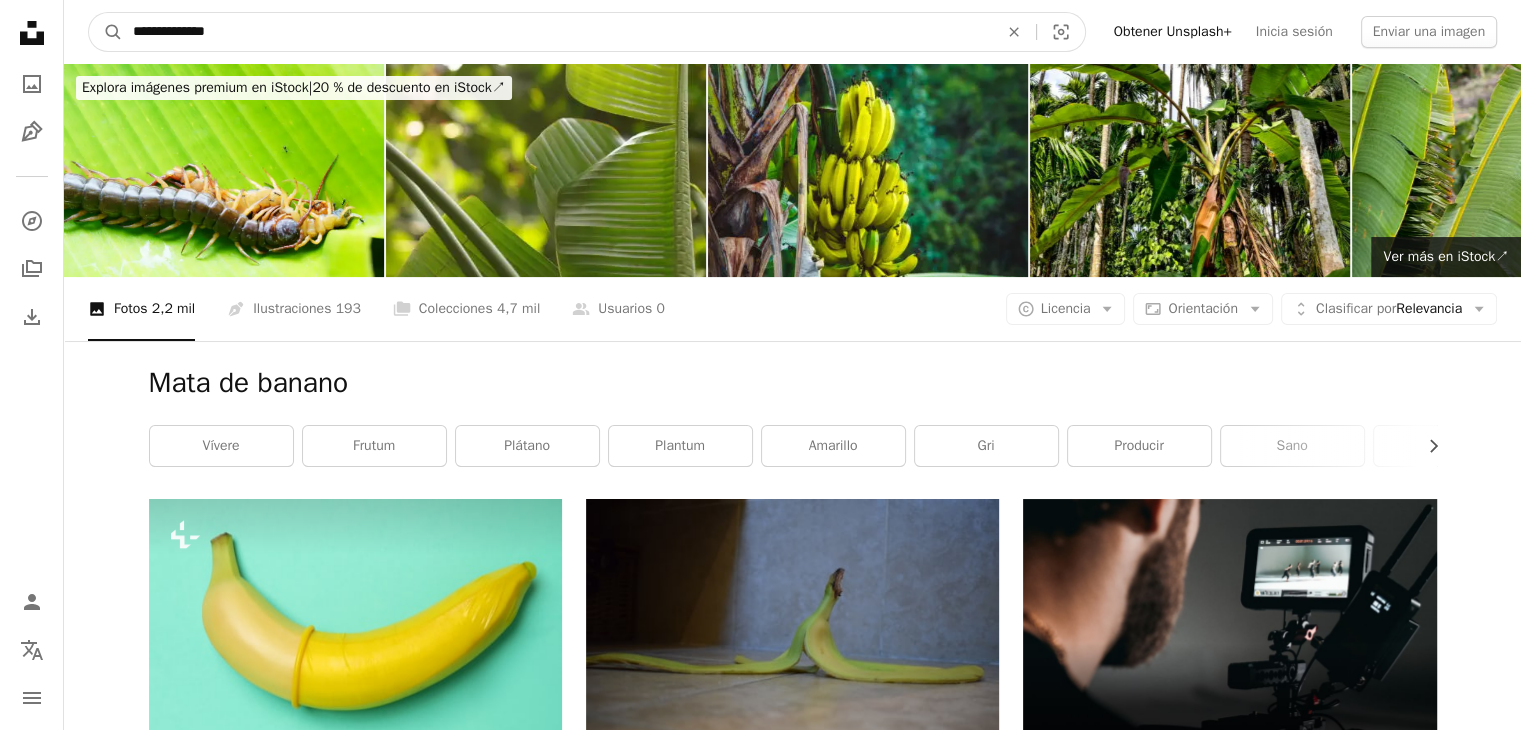 type on "**********" 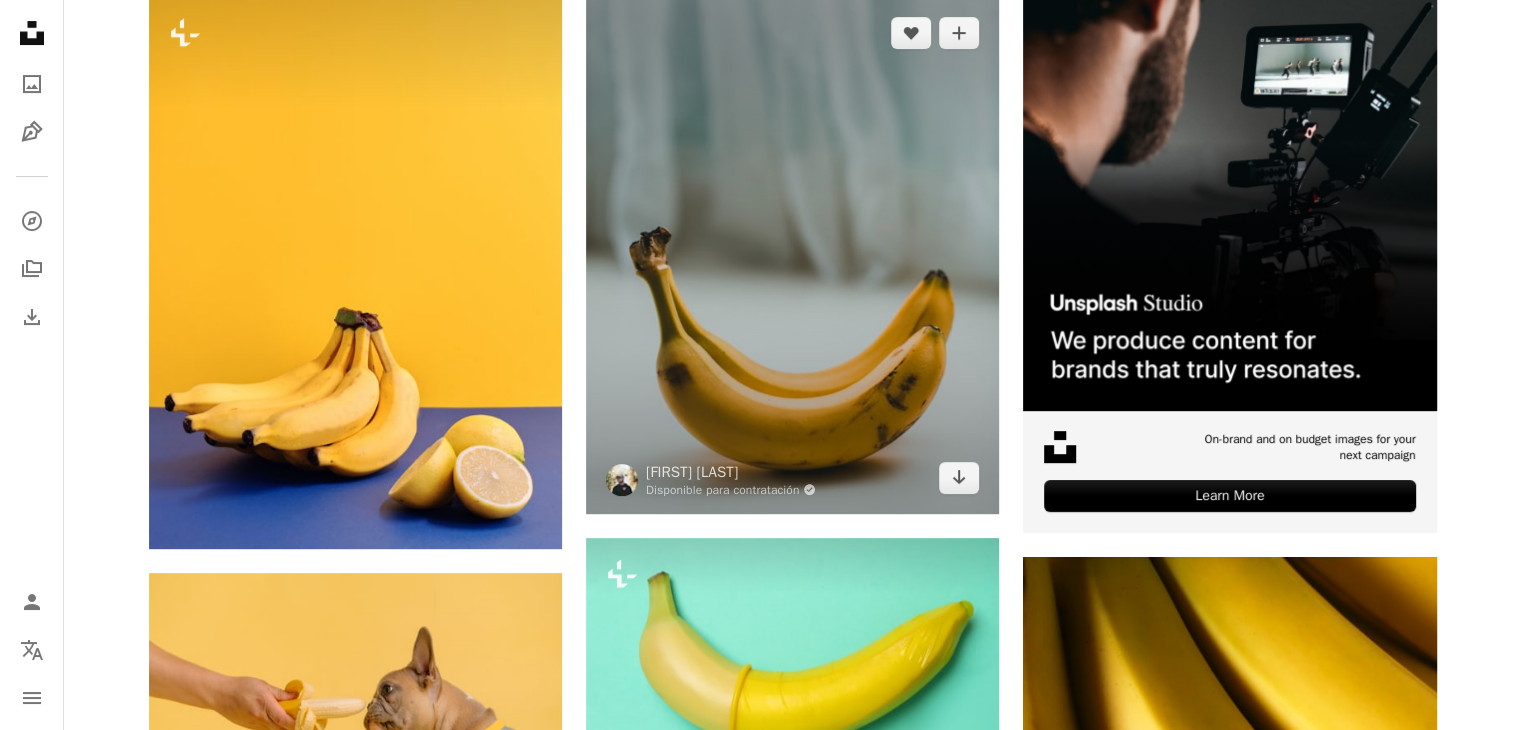 scroll, scrollTop: 500, scrollLeft: 0, axis: vertical 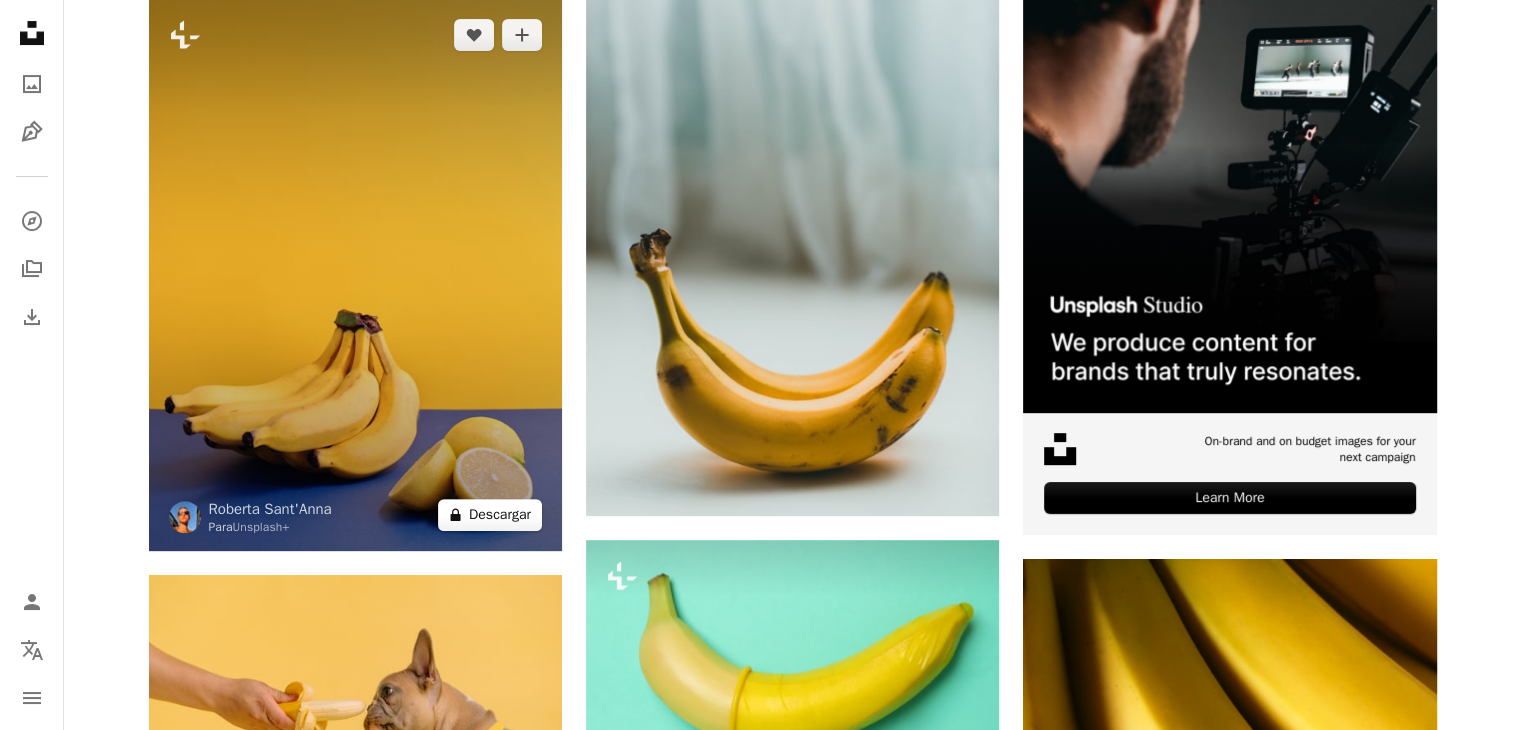 click on "A lock Descargar" at bounding box center [490, 515] 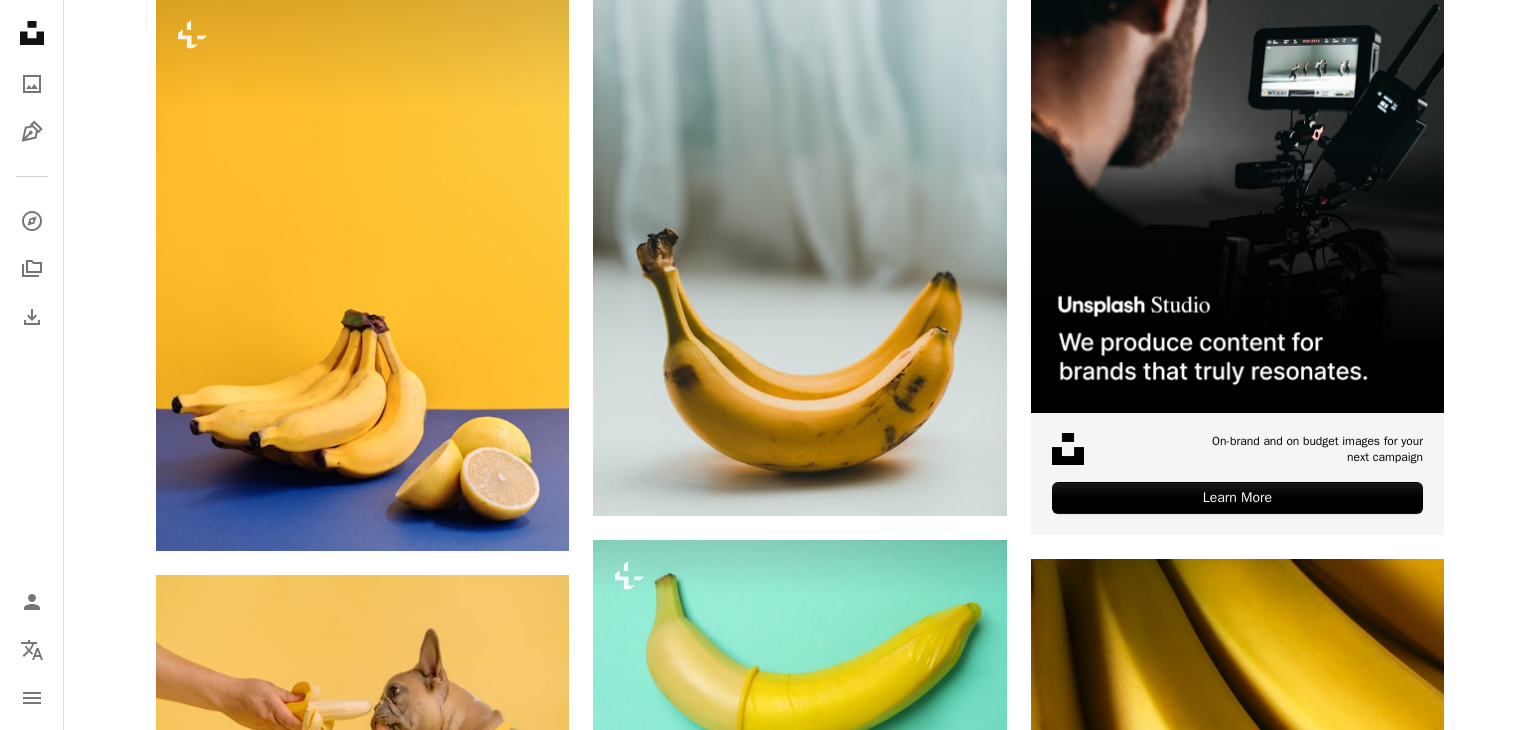 click on "An X shape Imágenes premium, listas para usar. Obtén acceso ilimitado. A plus sign Contenido solo para miembros añadido mensualmente A plus sign Descargas ilimitadas libres de derechos A plus sign Ilustraciones  Nuevo A plus sign Protecciones legales mejoradas anualmente 66 %  de descuento mensualmente 12 $   4 $ USD al mes * Obtener  Unsplash+ *Cuando se paga anualmente, se factura por adelantado  48 $ Más los impuestos aplicables. Se renueva automáticamente. Cancela cuando quieras." at bounding box center (768, 5388) 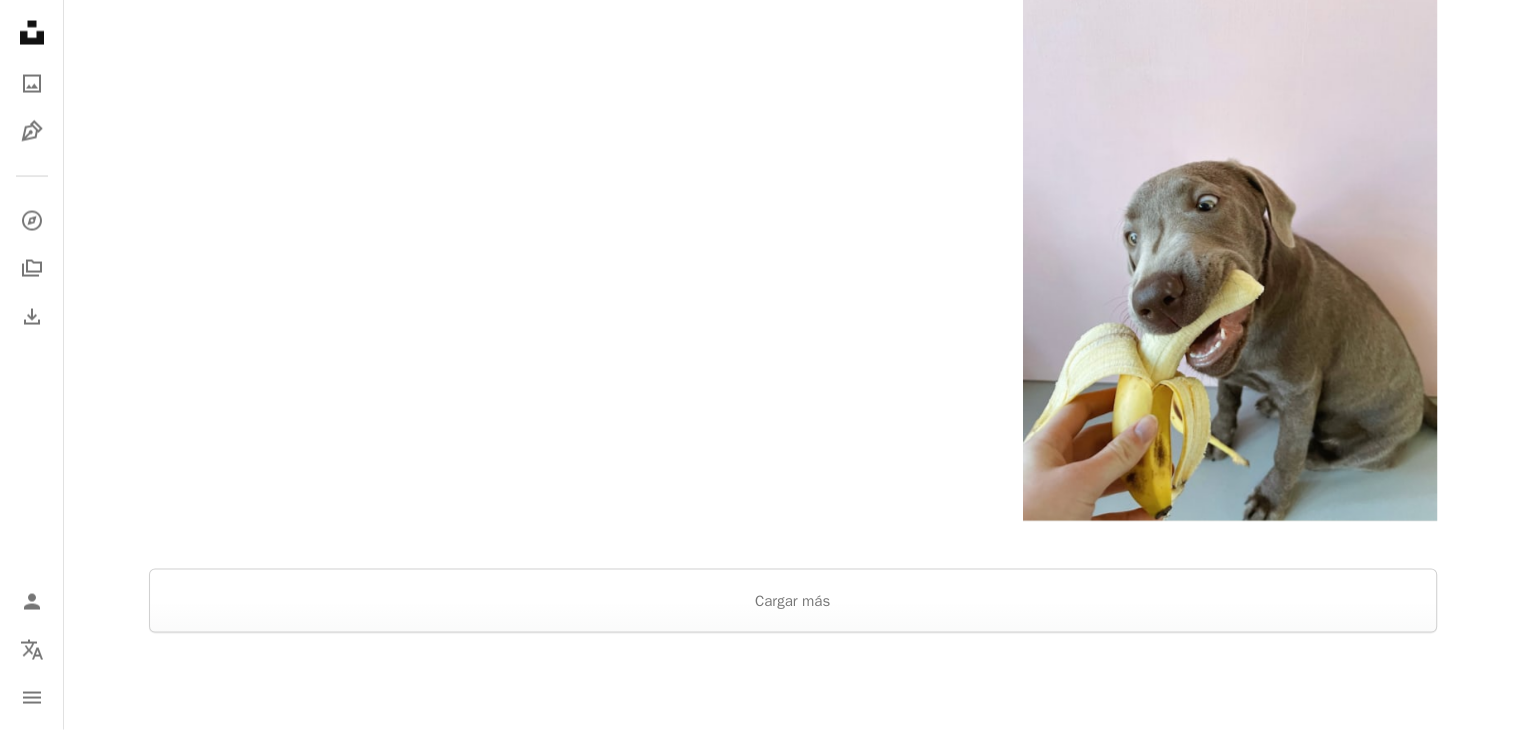 scroll, scrollTop: 4100, scrollLeft: 0, axis: vertical 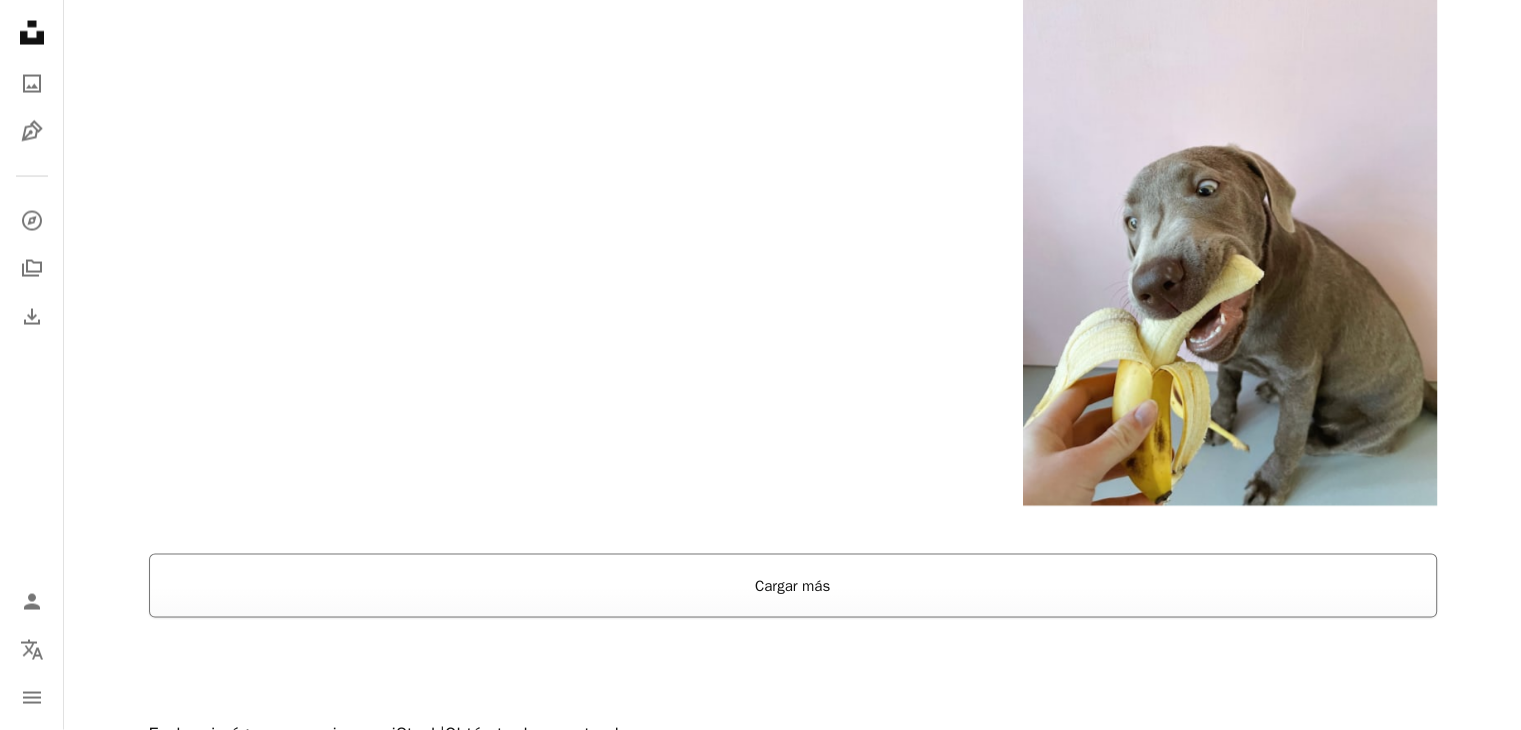 click on "Cargar más" at bounding box center [793, 586] 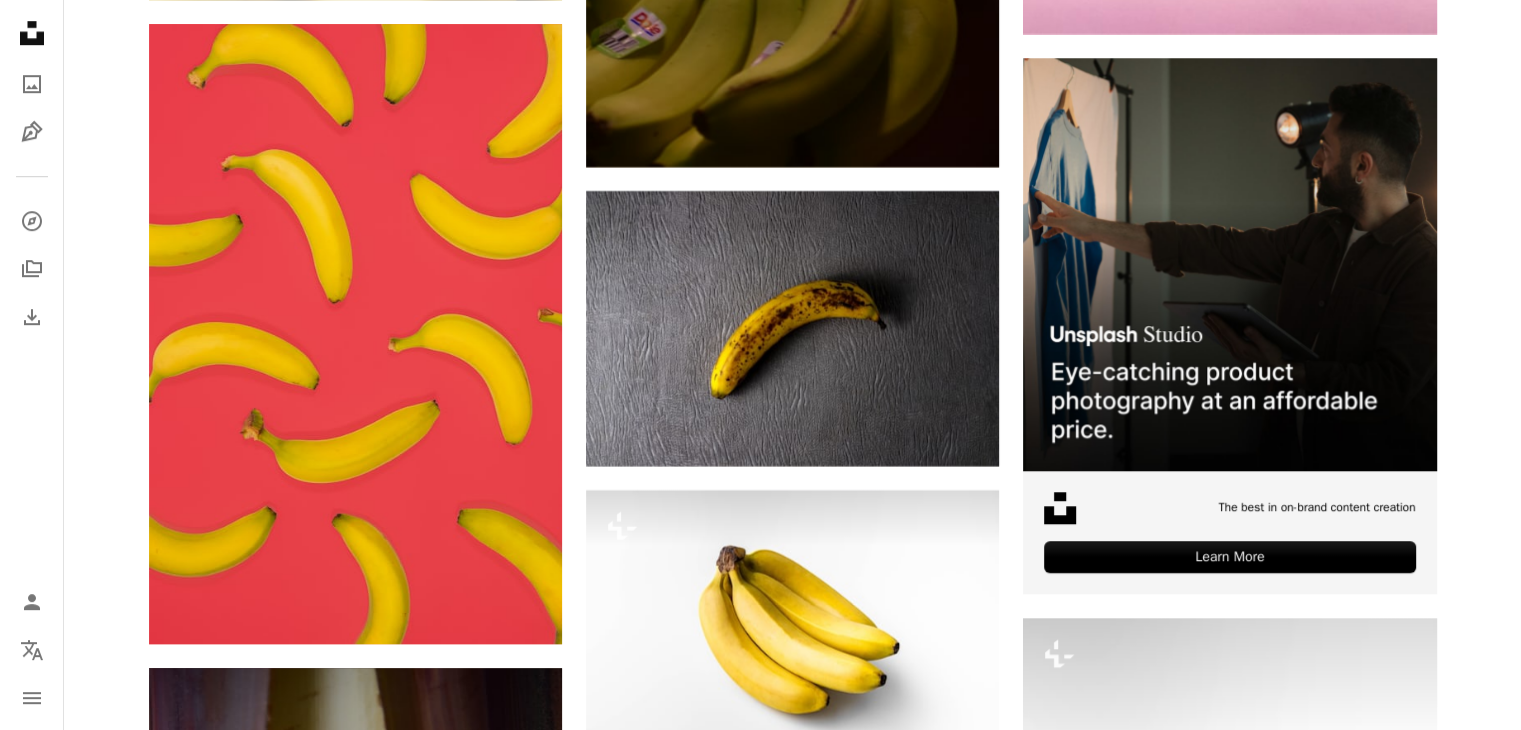 scroll, scrollTop: 9300, scrollLeft: 0, axis: vertical 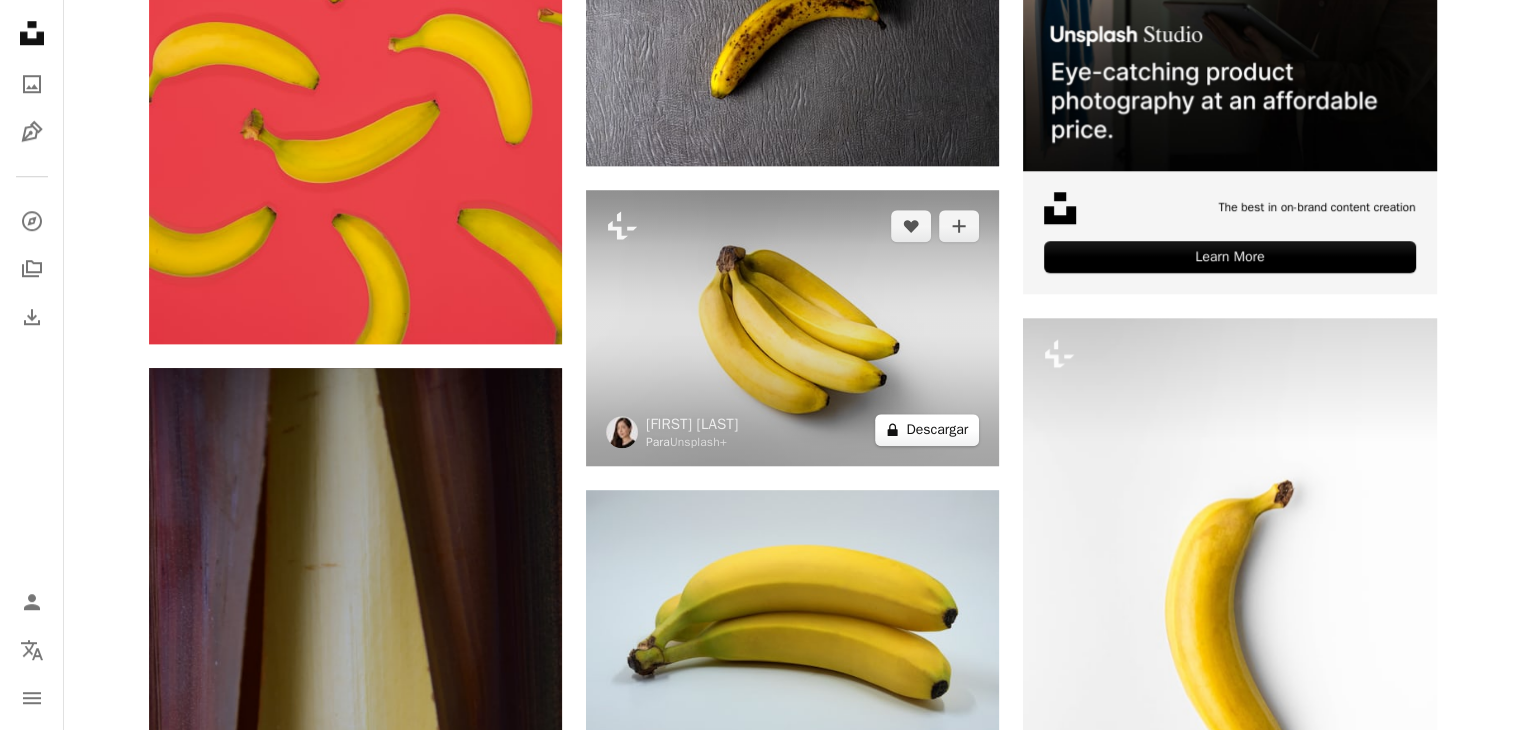 click on "A lock Descargar" at bounding box center [927, 430] 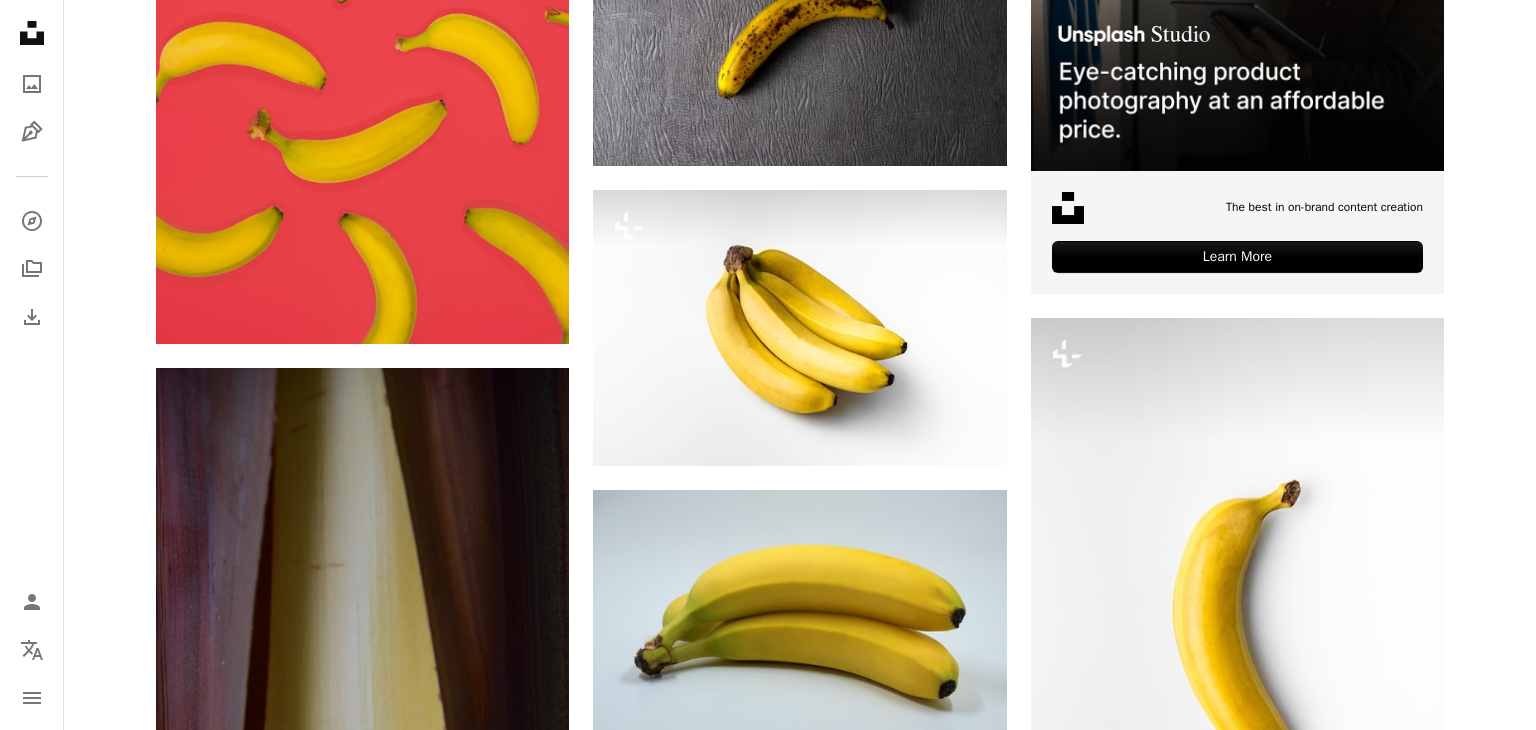 click on "An X shape Imágenes premium, listas para usar. Obtén acceso ilimitado. A plus sign Contenido solo para miembros añadido mensualmente A plus sign Descargas ilimitadas libres de derechos A plus sign Ilustraciones  Nuevo A plus sign Protecciones legales mejoradas anualmente 66 %  de descuento mensualmente 12 $   4 $ USD al mes * Obtener  Unsplash+ *Cuando se paga anualmente, se factura por adelantado  48 $ Más los impuestos aplicables. Se renueva automáticamente. Cancela cuando quieras." at bounding box center [768, 5020] 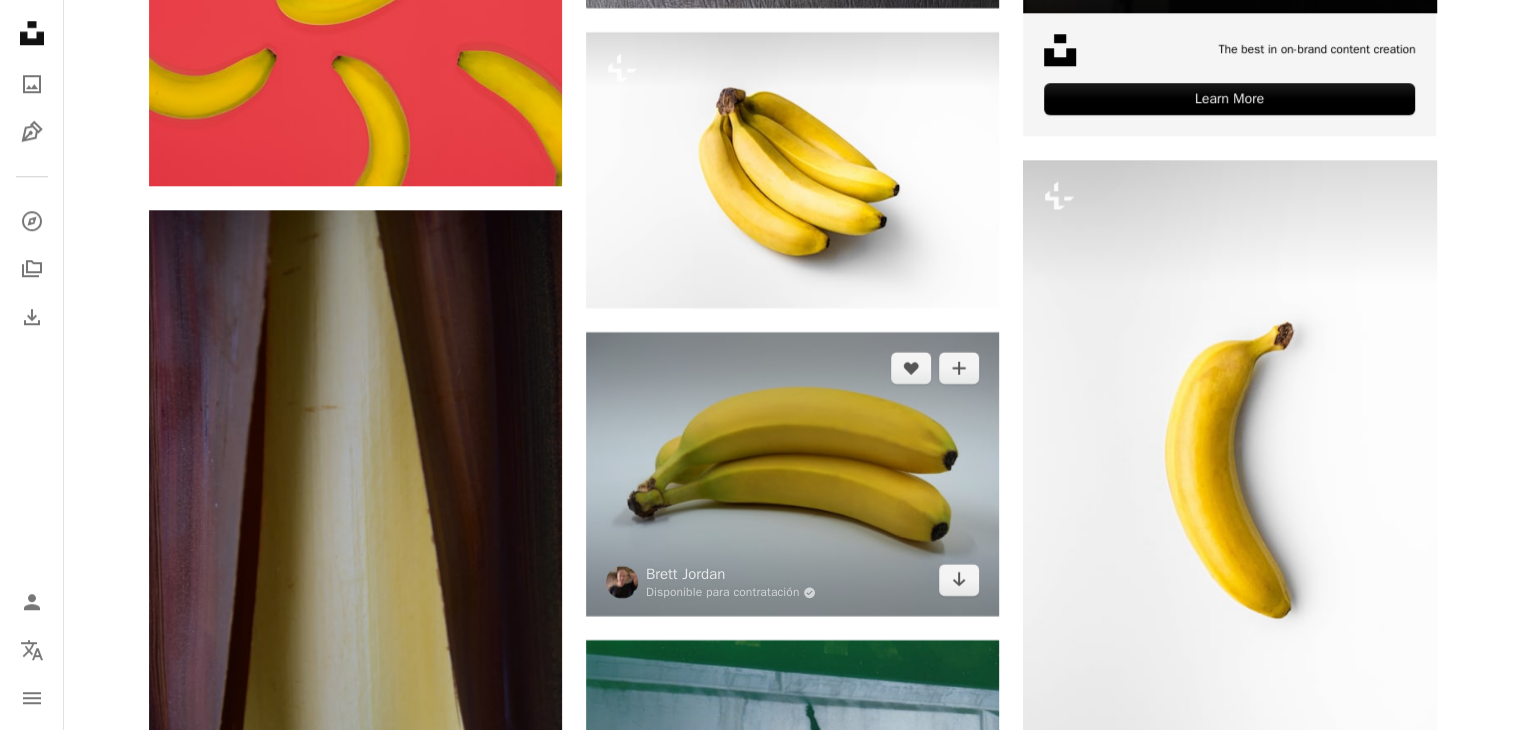 scroll, scrollTop: 9500, scrollLeft: 0, axis: vertical 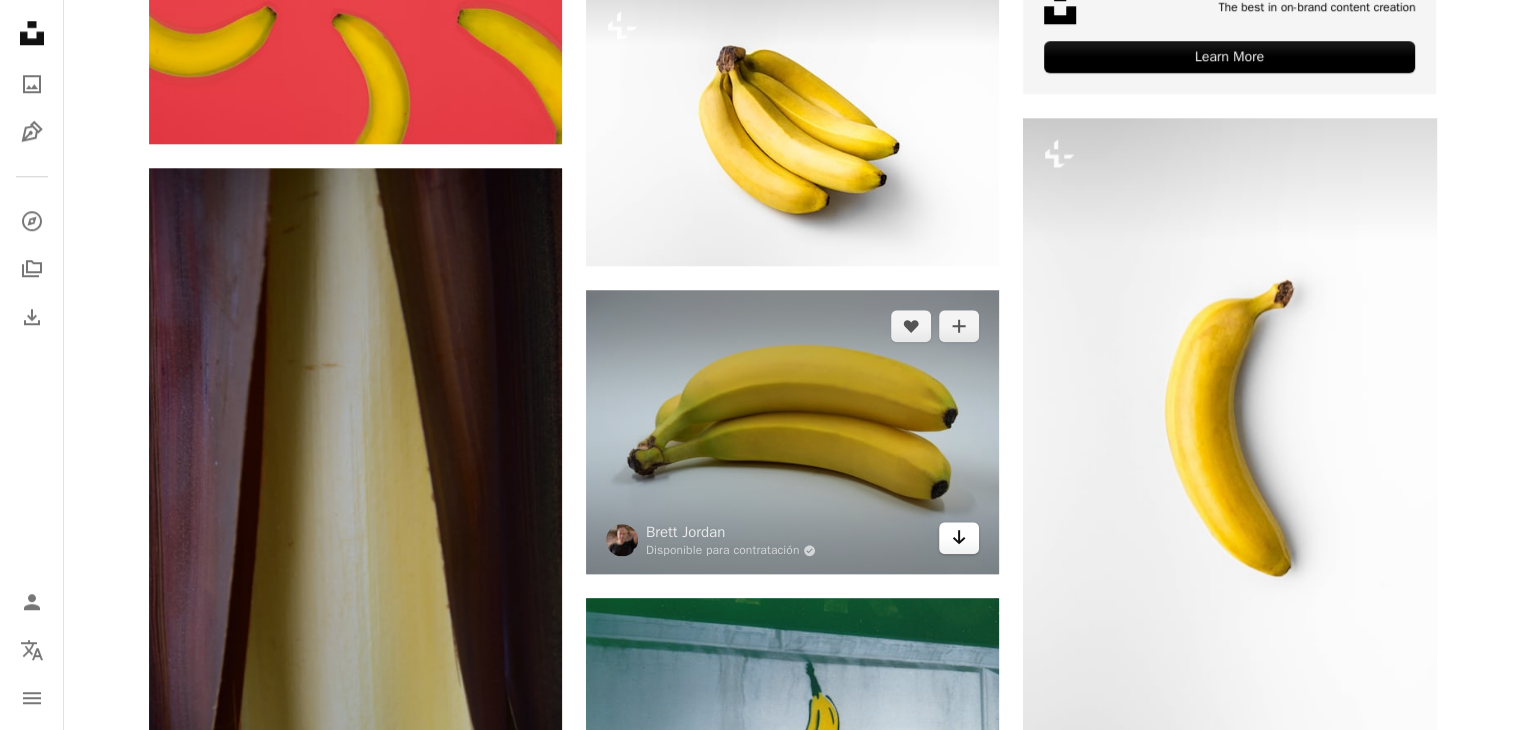 click on "Arrow pointing down" at bounding box center [959, 538] 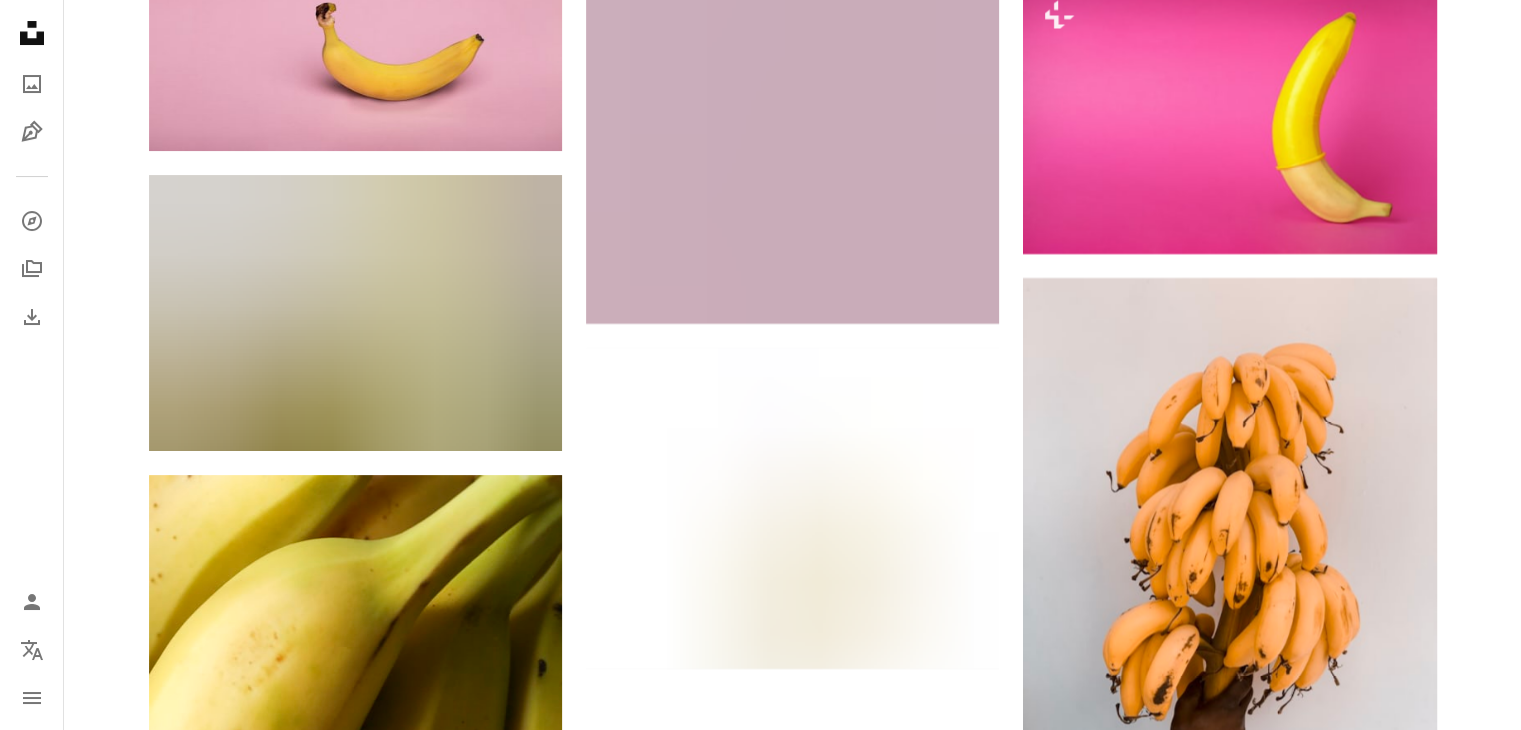 scroll, scrollTop: 7900, scrollLeft: 0, axis: vertical 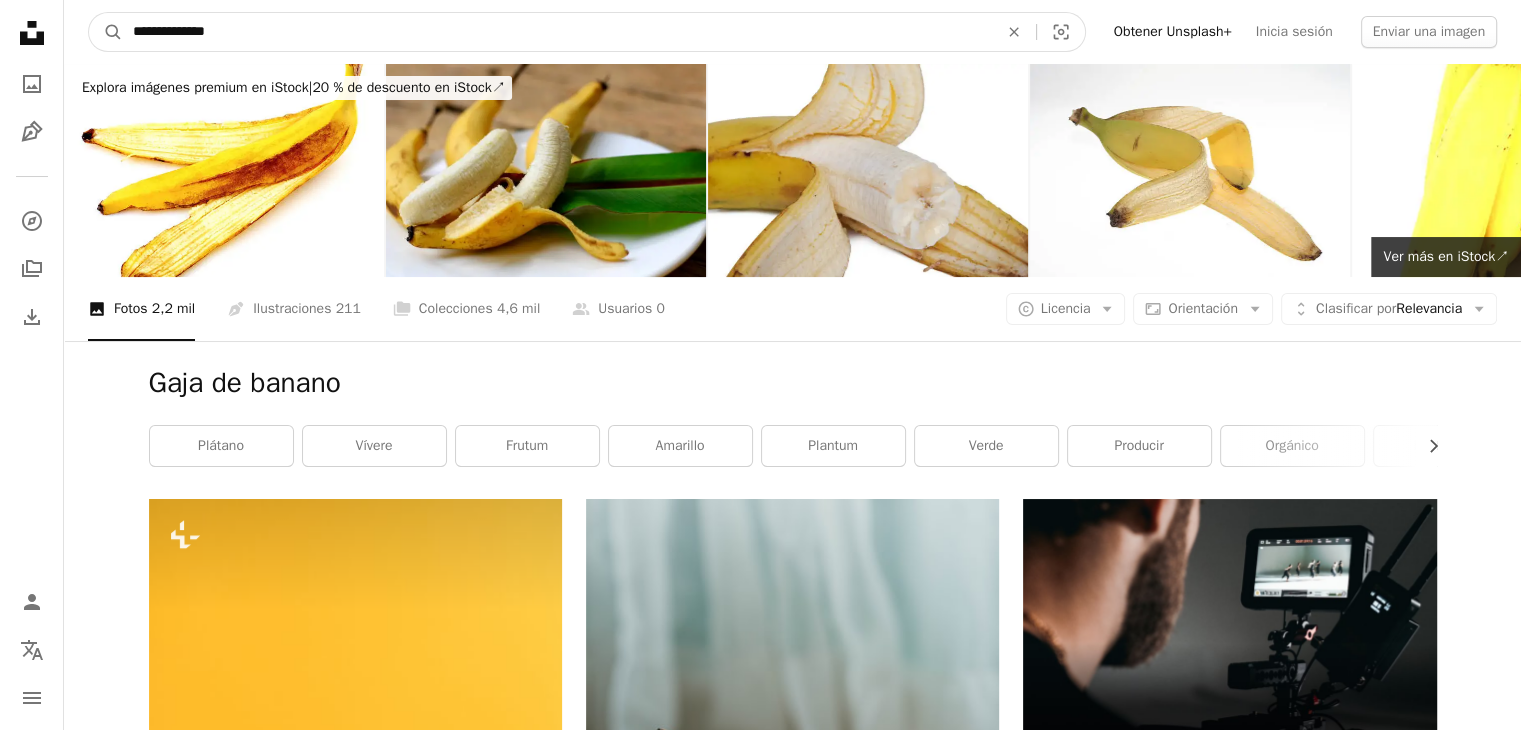 click on "**********" at bounding box center (557, 32) 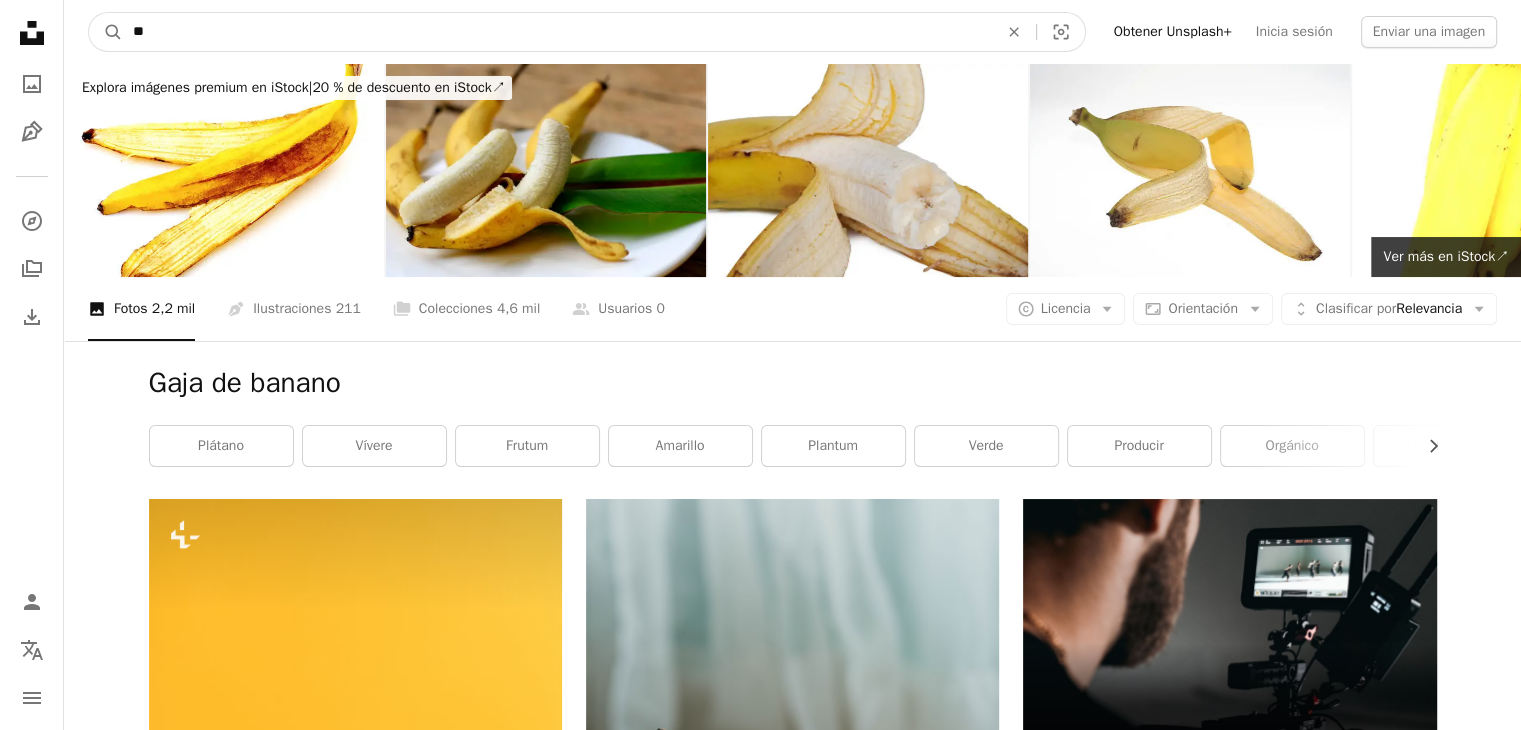 type on "*" 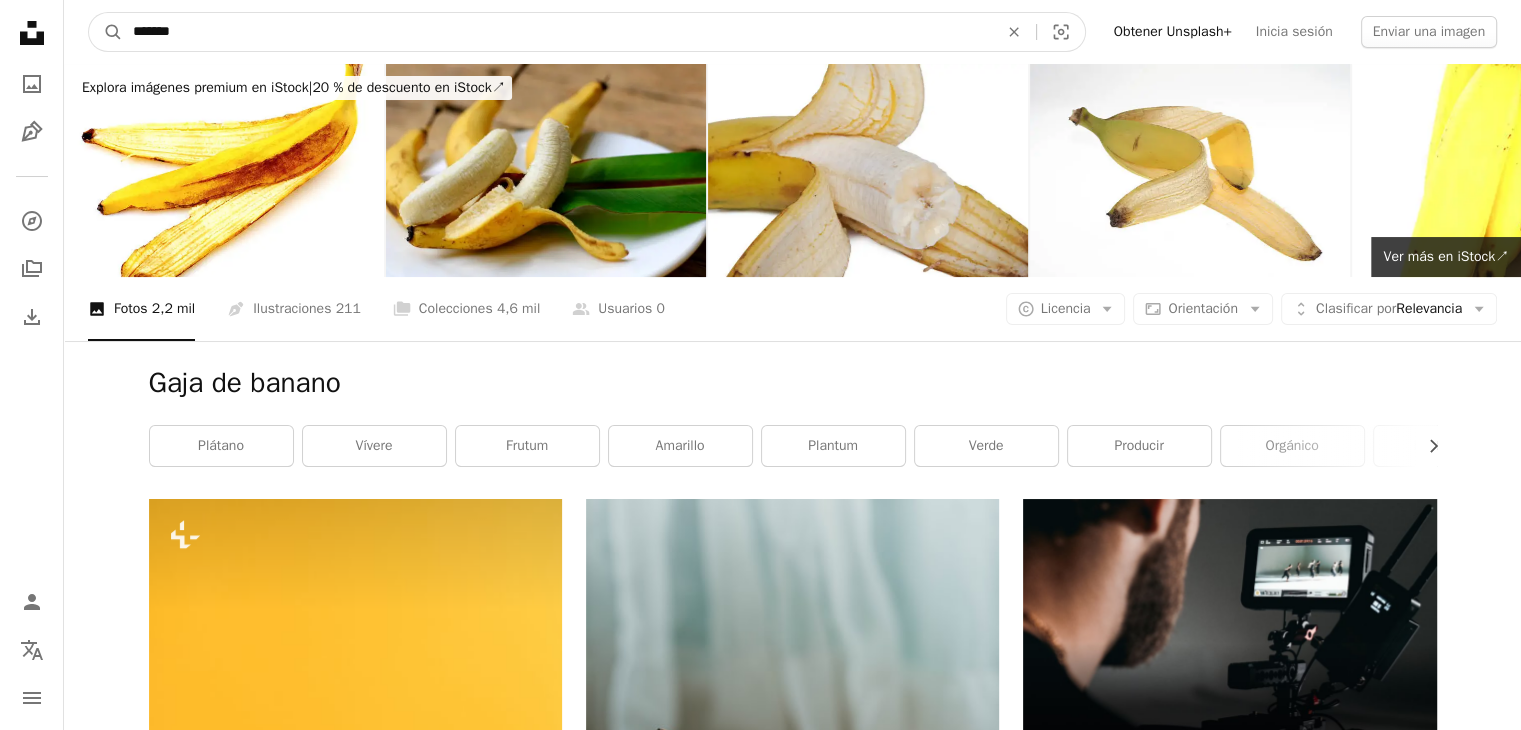 type on "*******" 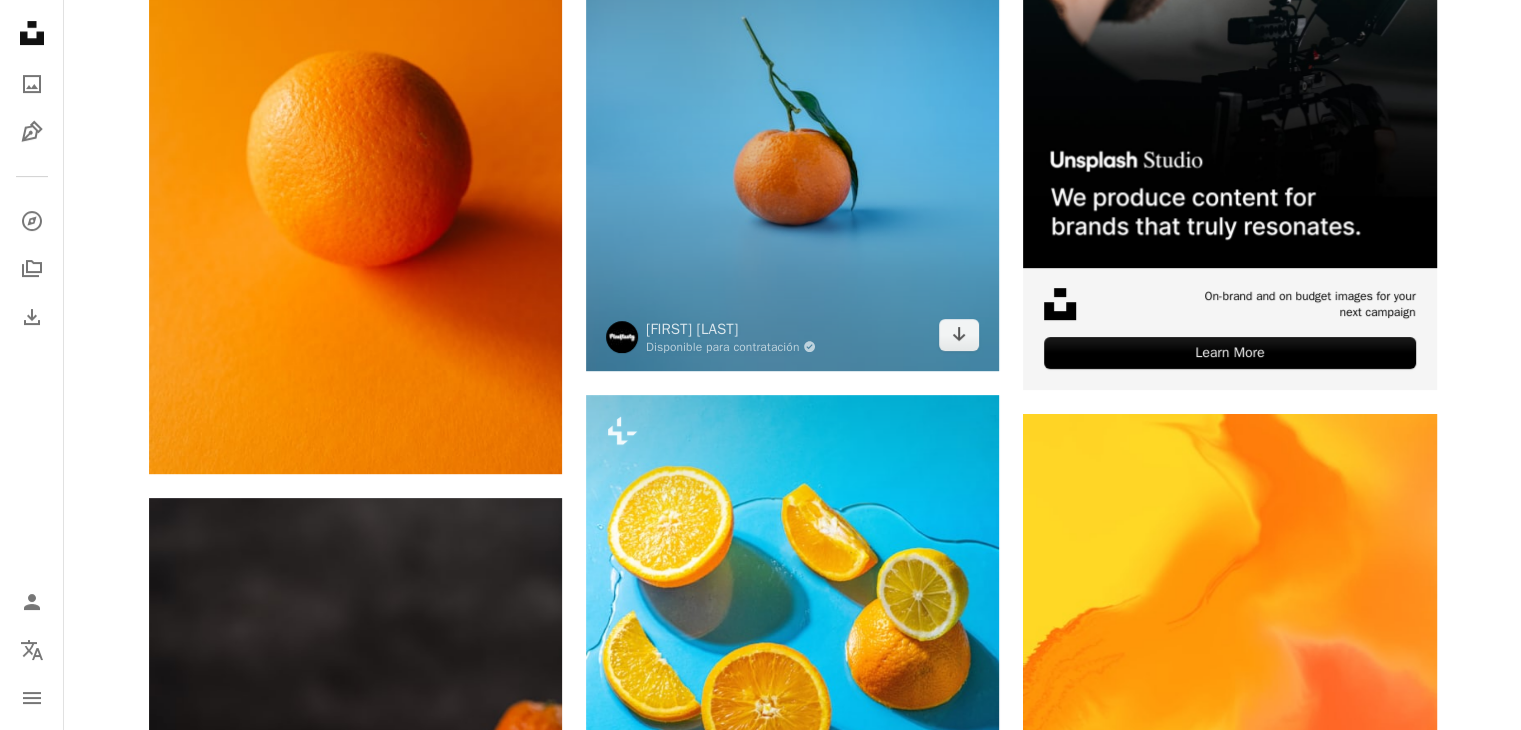 scroll, scrollTop: 600, scrollLeft: 0, axis: vertical 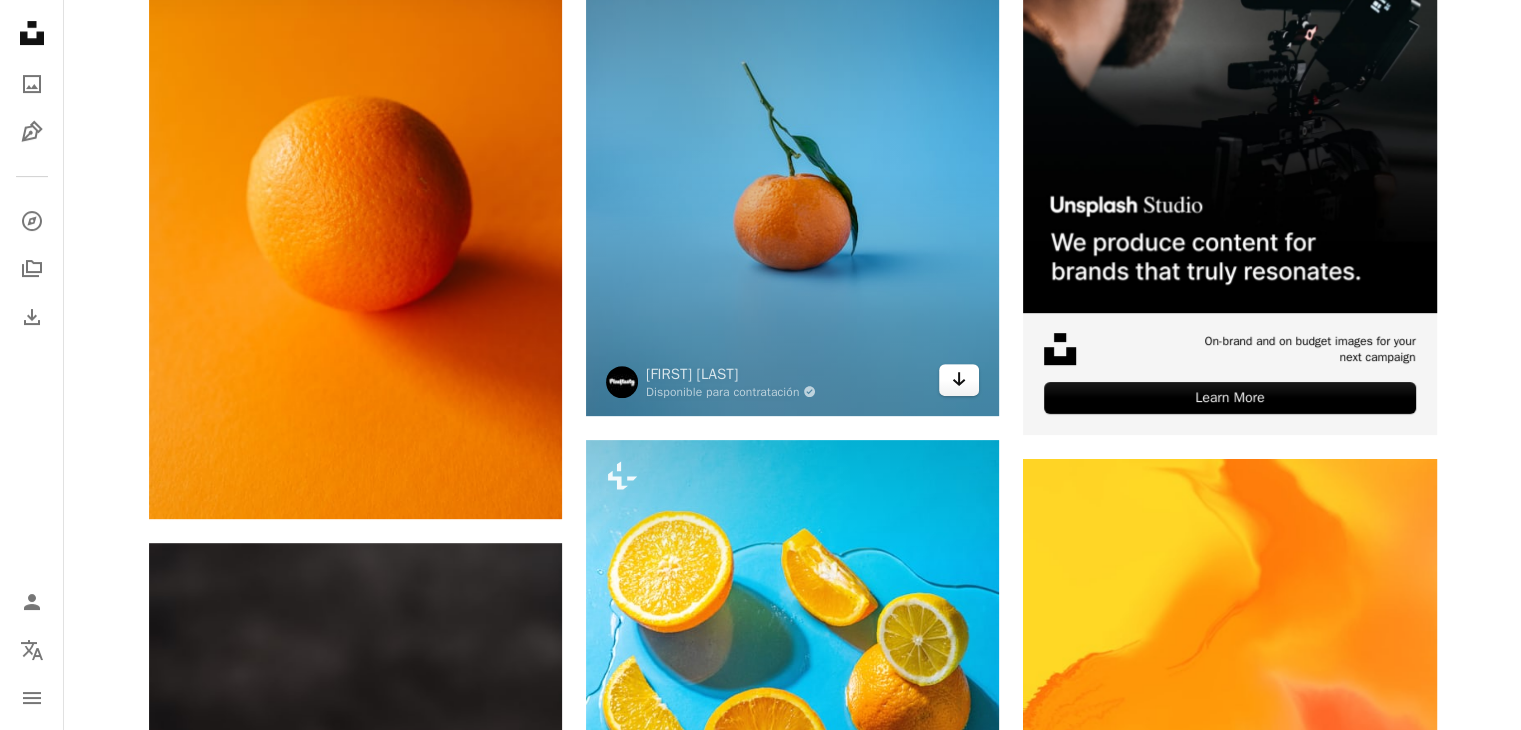 click on "Arrow pointing down" 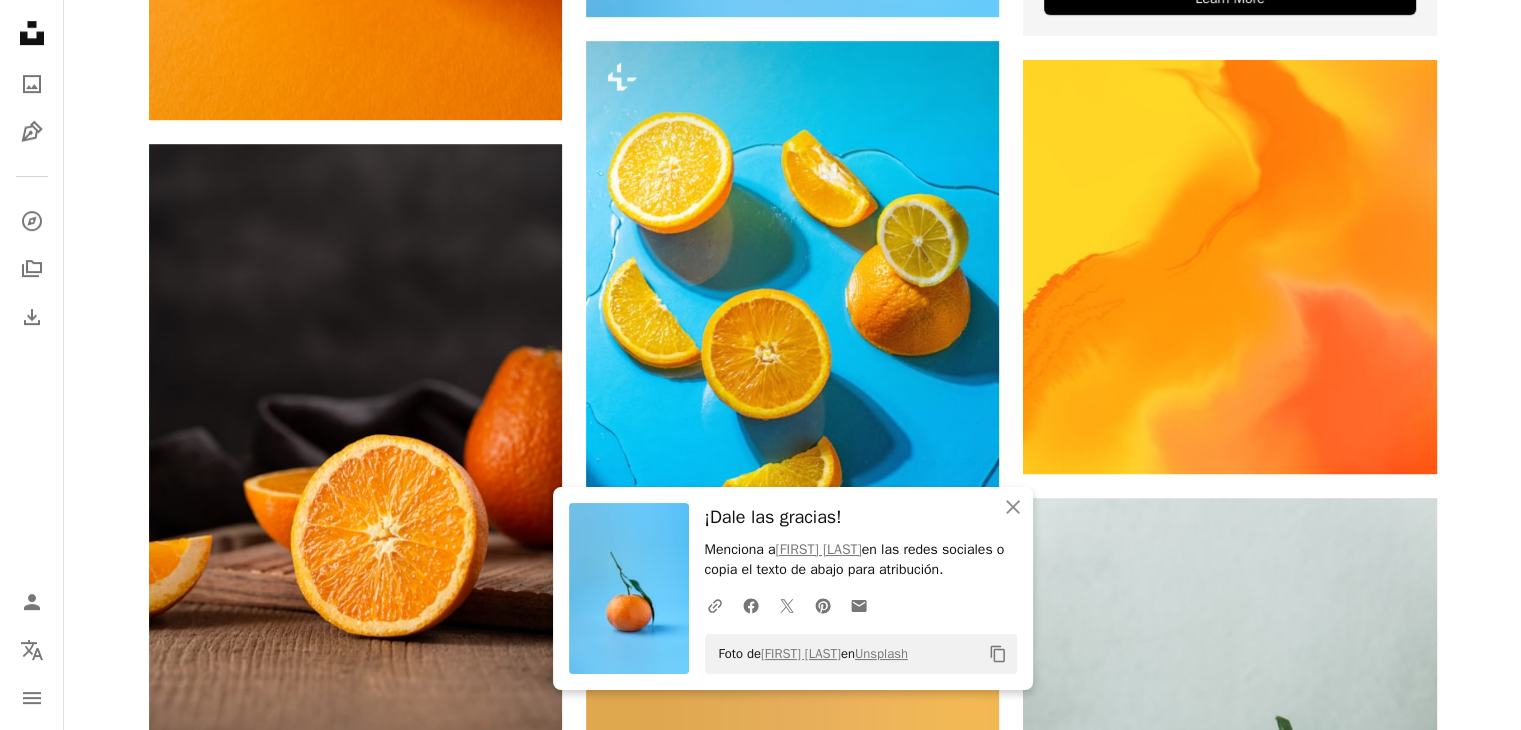 scroll, scrollTop: 1000, scrollLeft: 0, axis: vertical 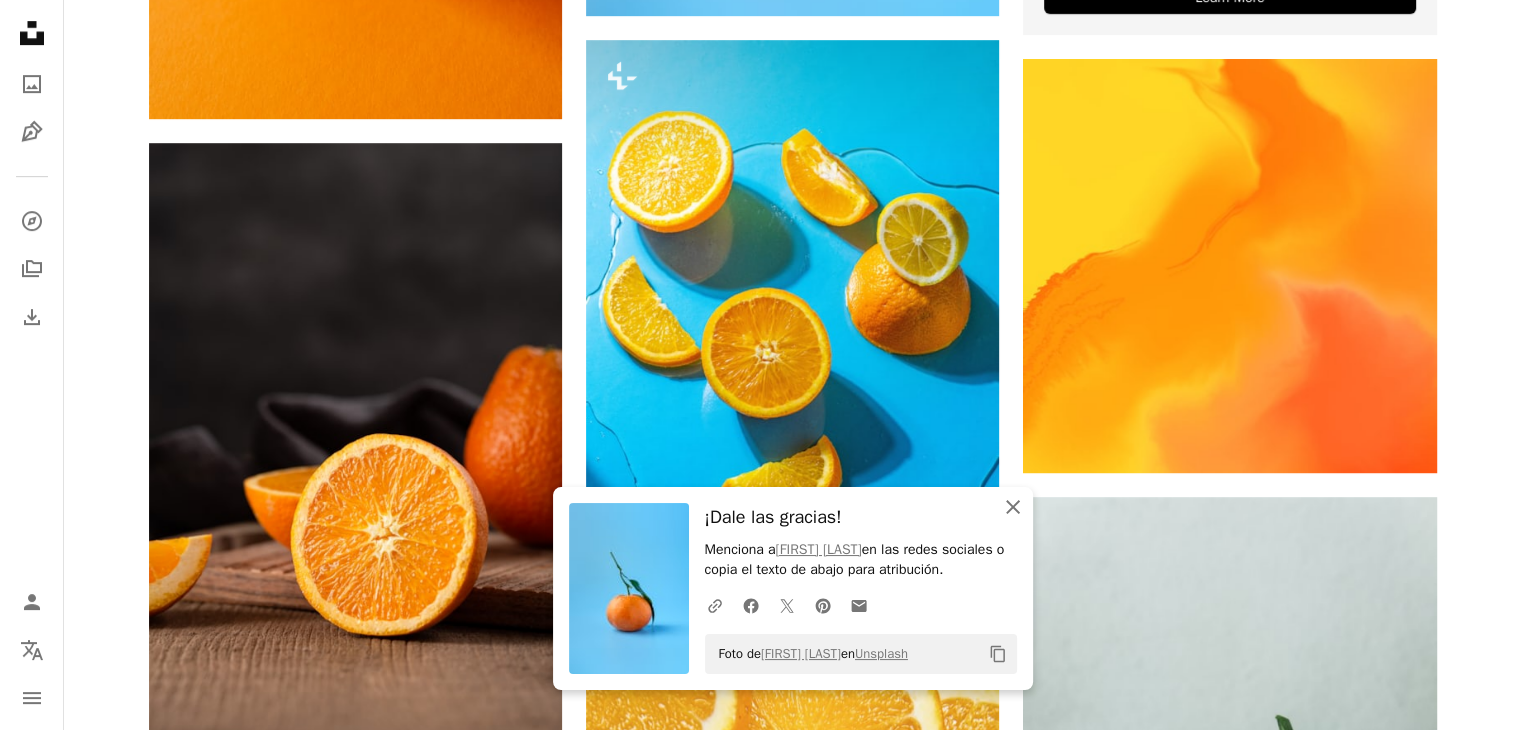 click on "An X shape" 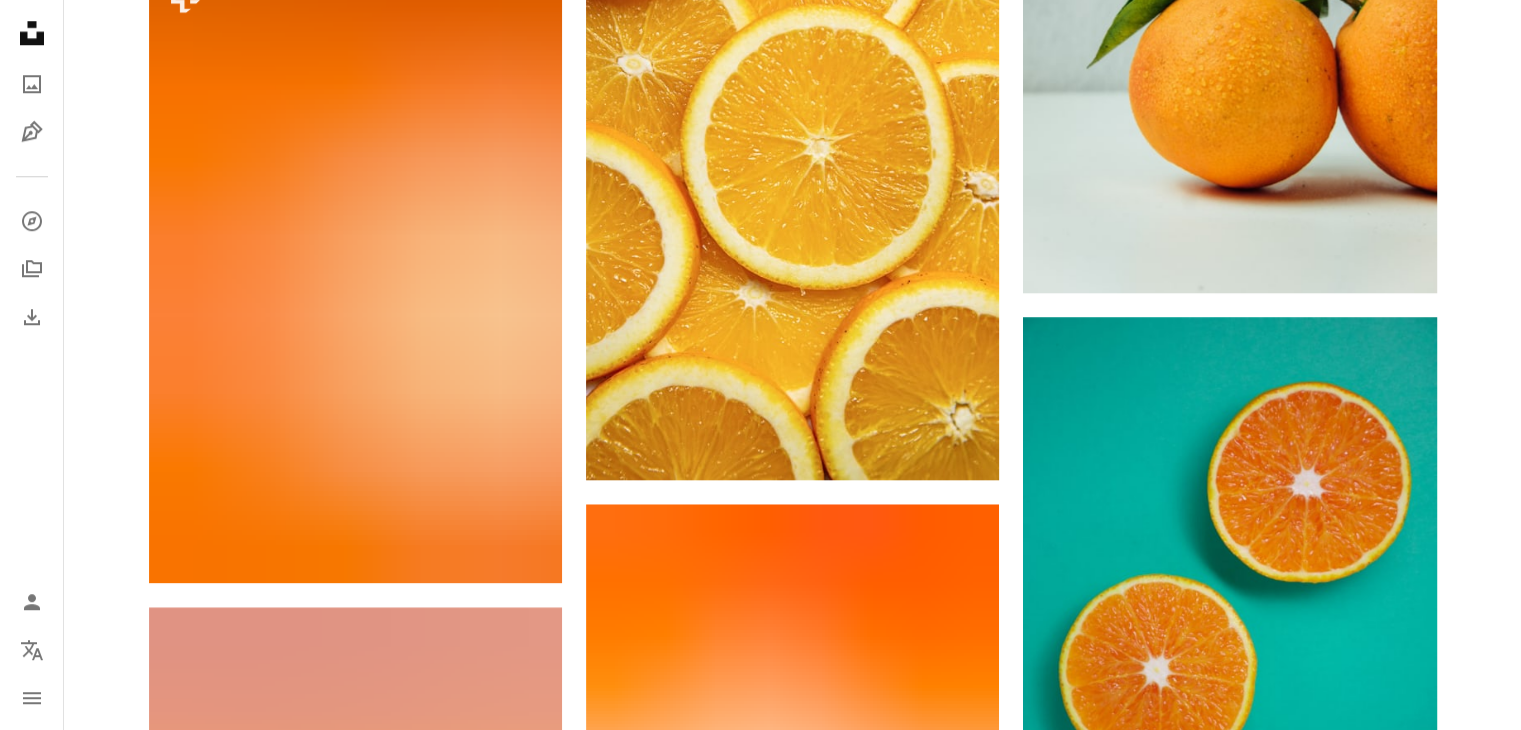 scroll, scrollTop: 1500, scrollLeft: 0, axis: vertical 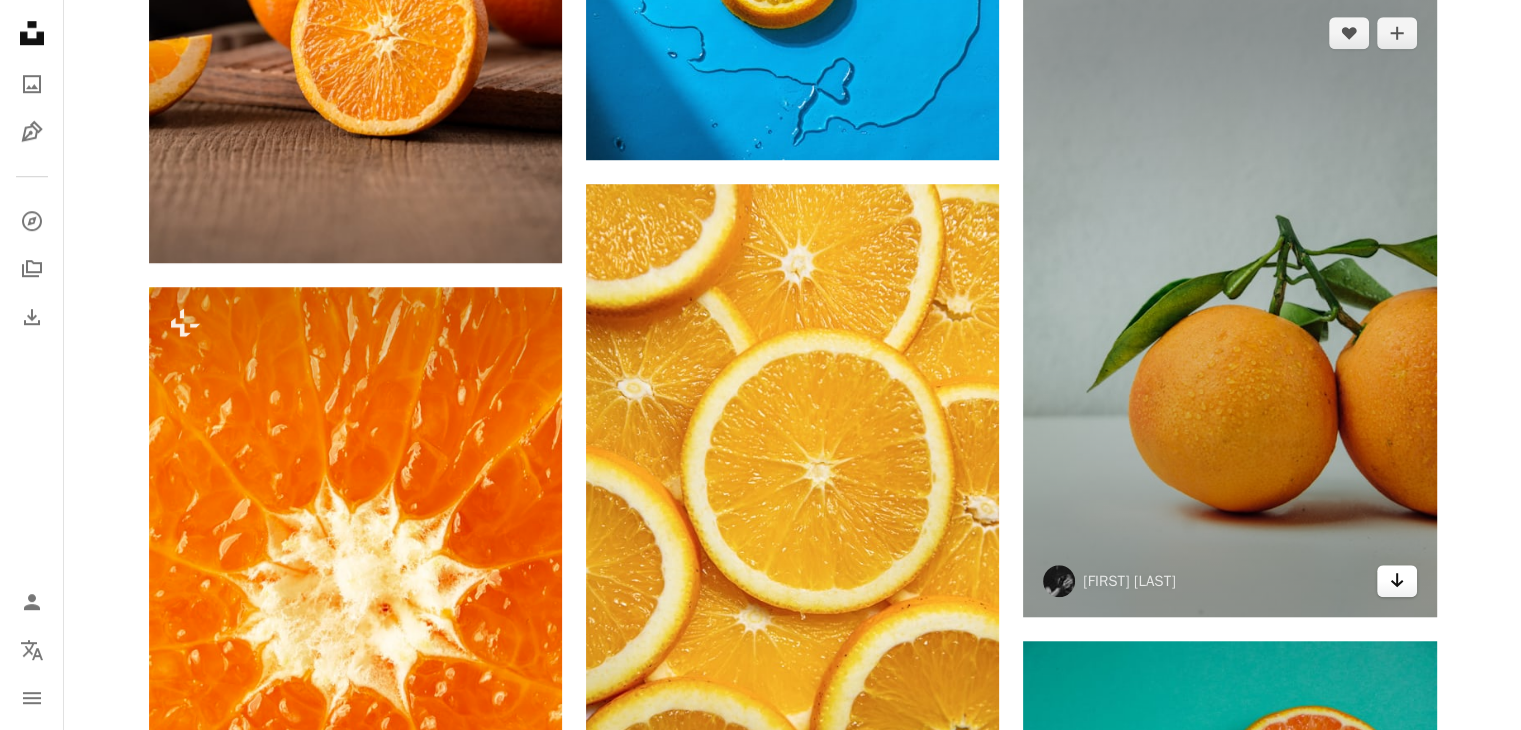 click on "Arrow pointing down" 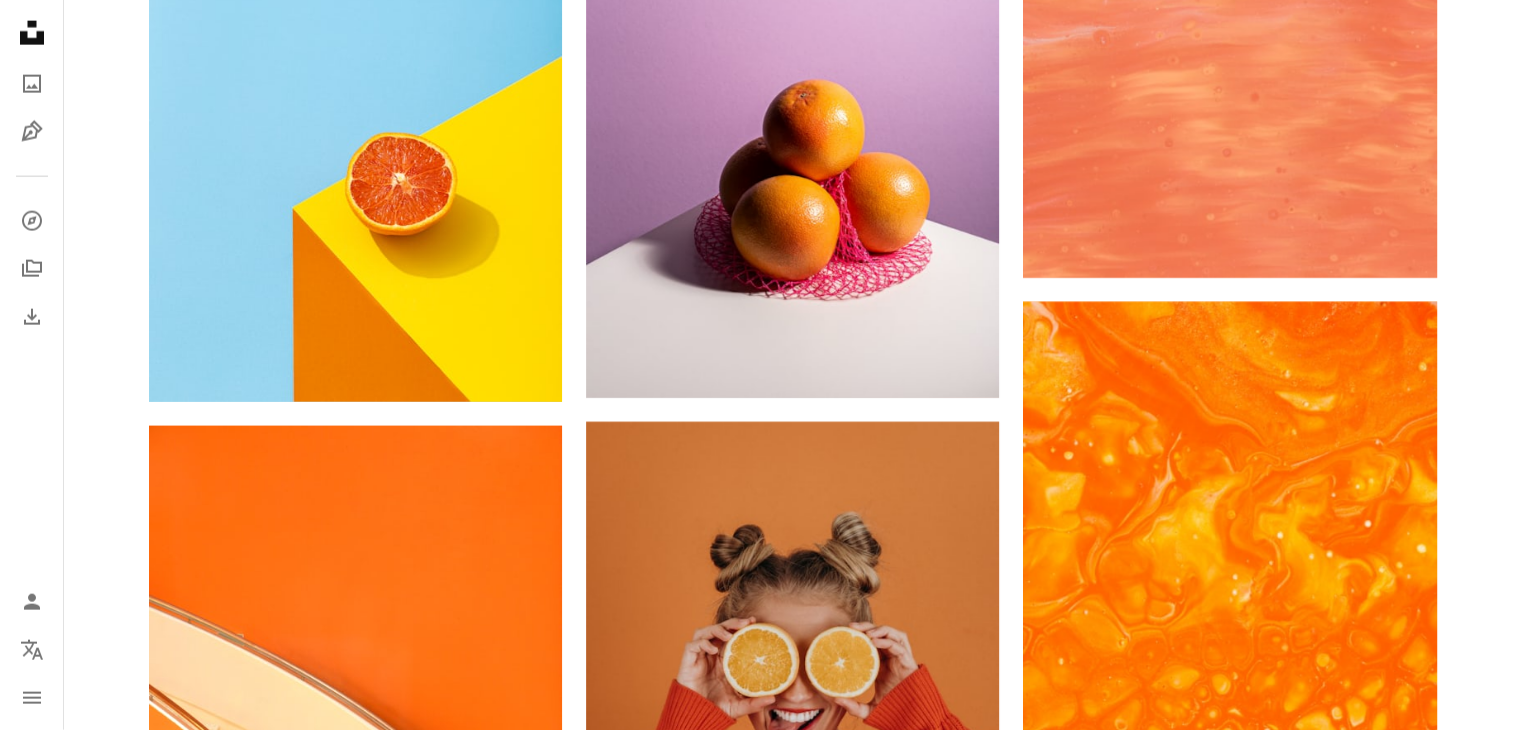 scroll, scrollTop: 4900, scrollLeft: 0, axis: vertical 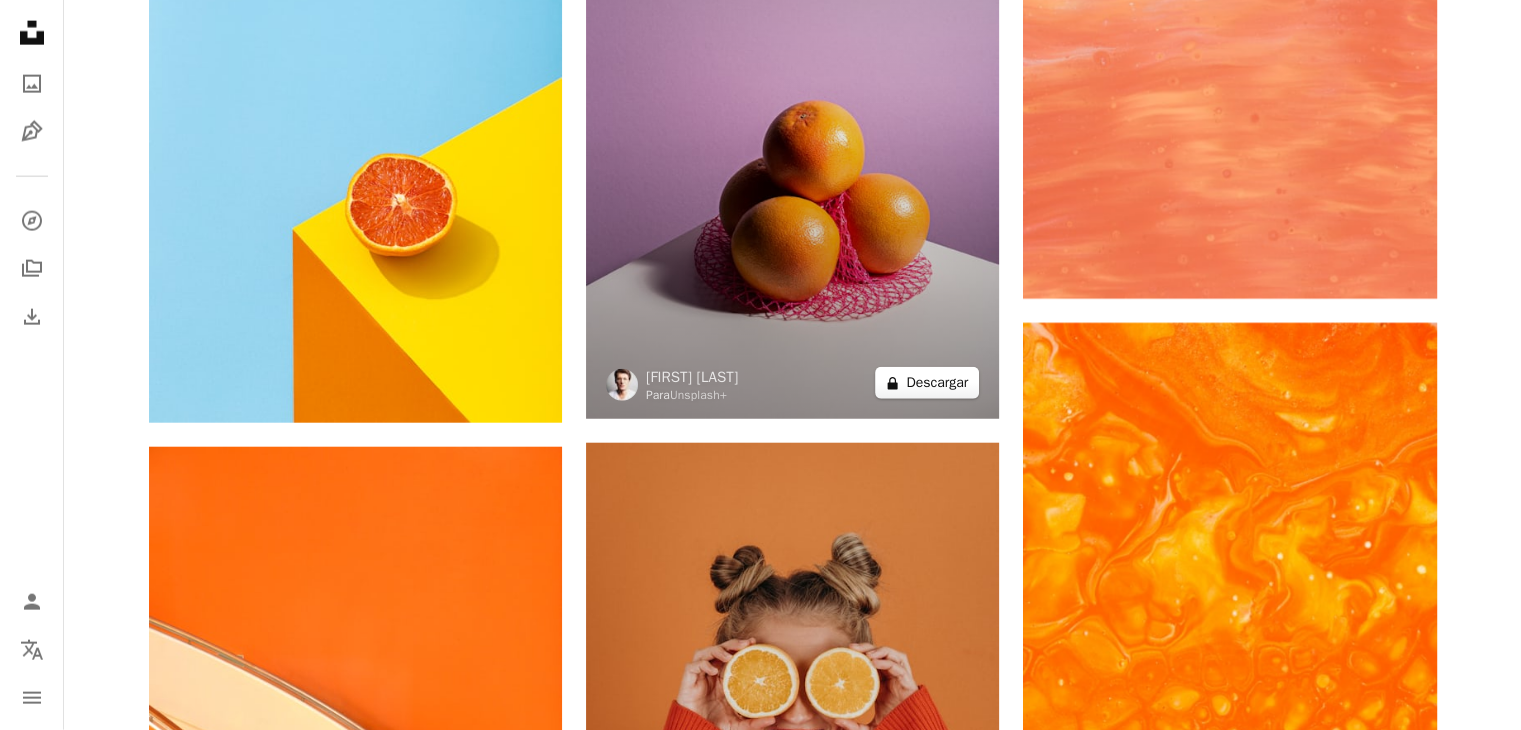 click on "A lock Descargar" at bounding box center [927, 383] 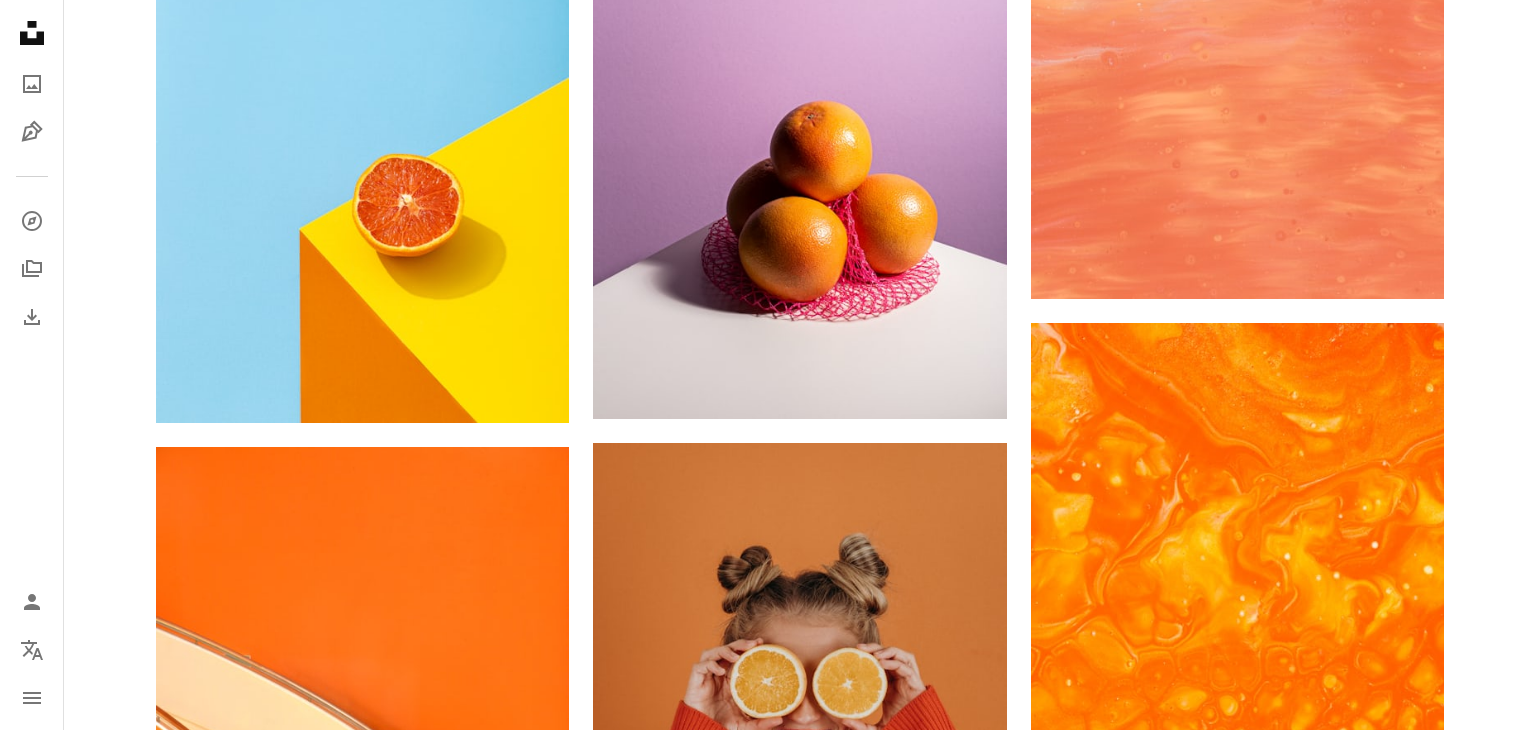 click on "An X shape Imágenes premium, listas para usar. Obtén acceso ilimitado. A plus sign Contenido solo para miembros añadido mensualmente A plus sign Descargas ilimitadas libres de derechos A plus sign Ilustraciones  Nuevo A plus sign Protecciones legales mejoradas anualmente 66 %  de descuento mensualmente 12 $   4 $ USD al mes * Obtener  Unsplash+ *Cuando se paga anualmente, se factura por adelantado  48 $ Más los impuestos aplicables. Se renueva automáticamente. Cancela cuando quieras." at bounding box center [768, 3809] 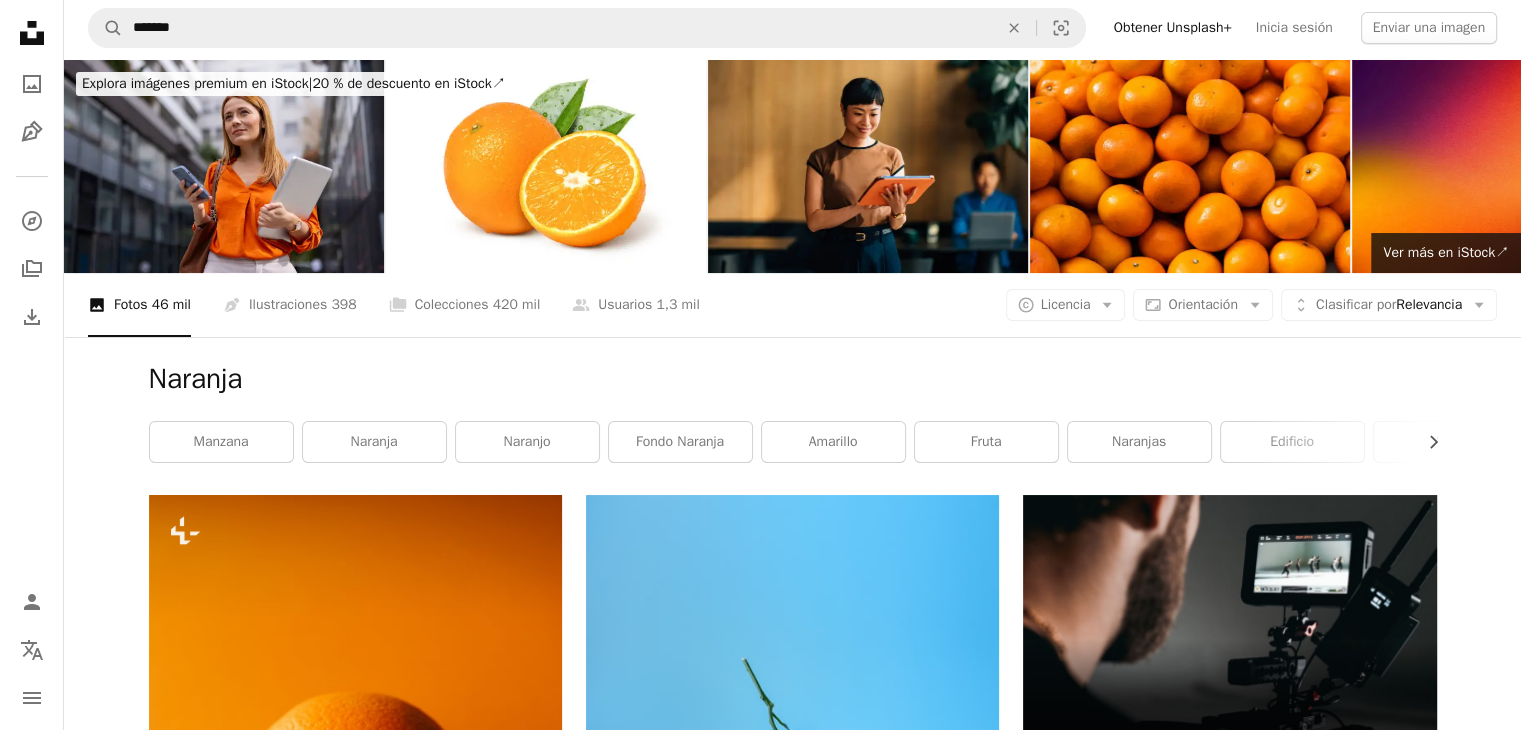 scroll, scrollTop: 0, scrollLeft: 0, axis: both 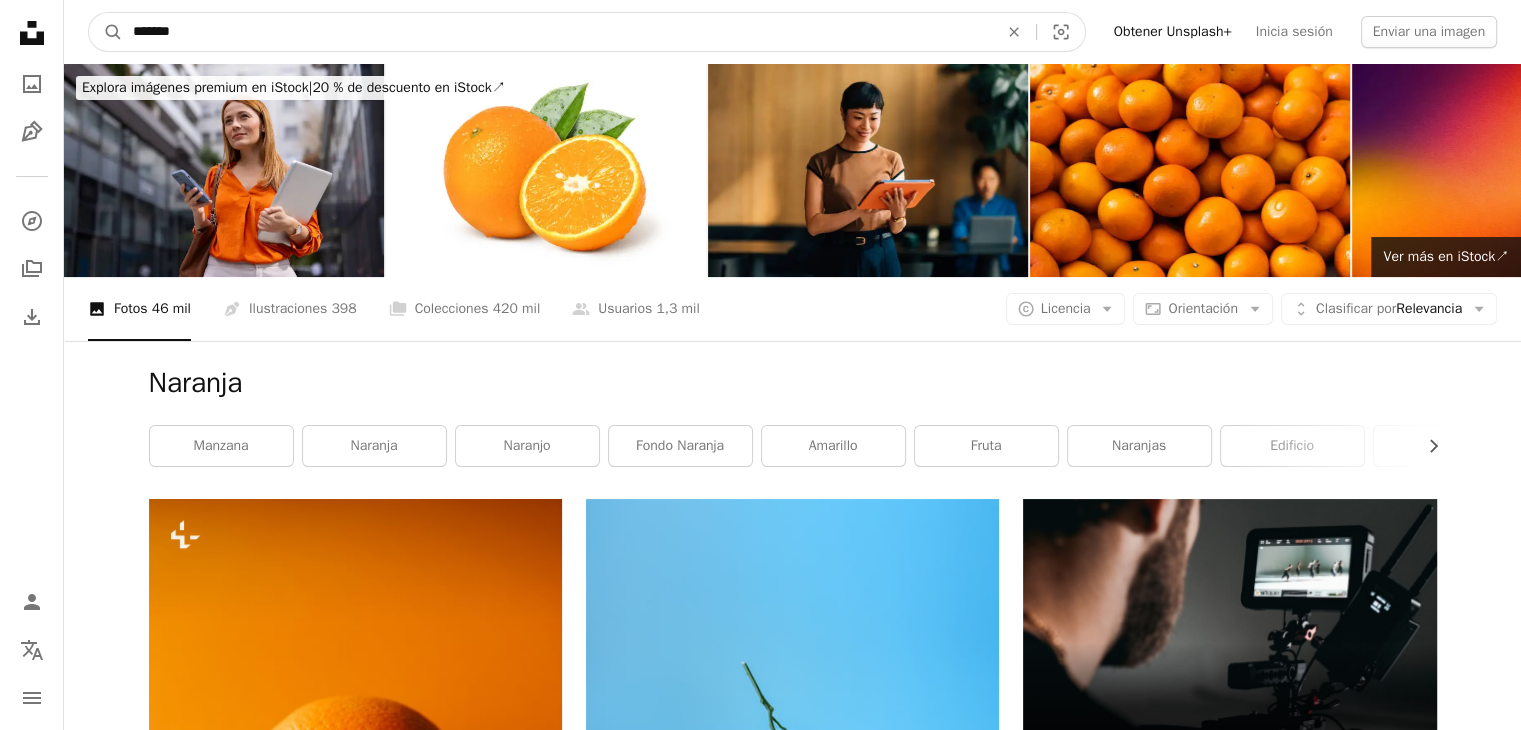click on "*******" at bounding box center (557, 32) 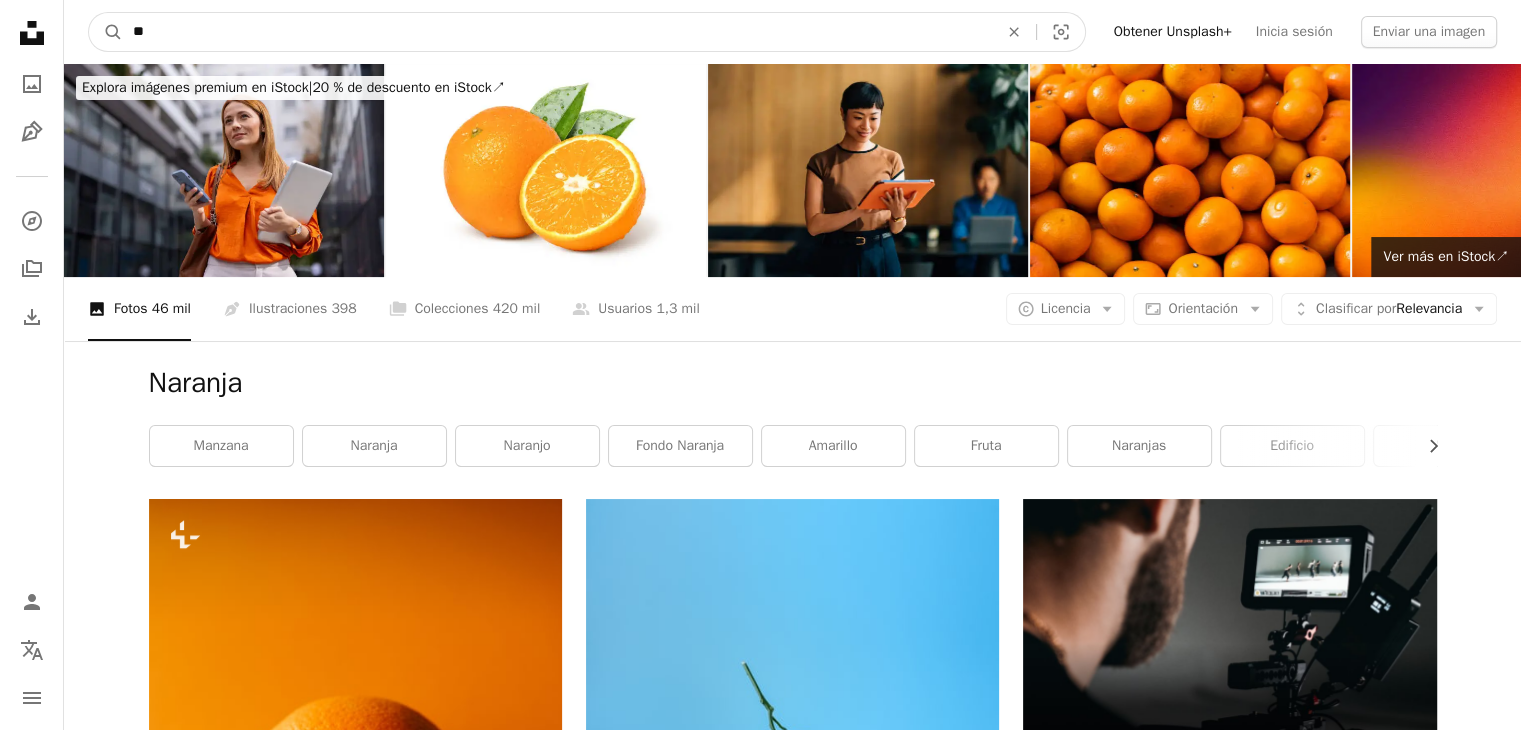 type on "*" 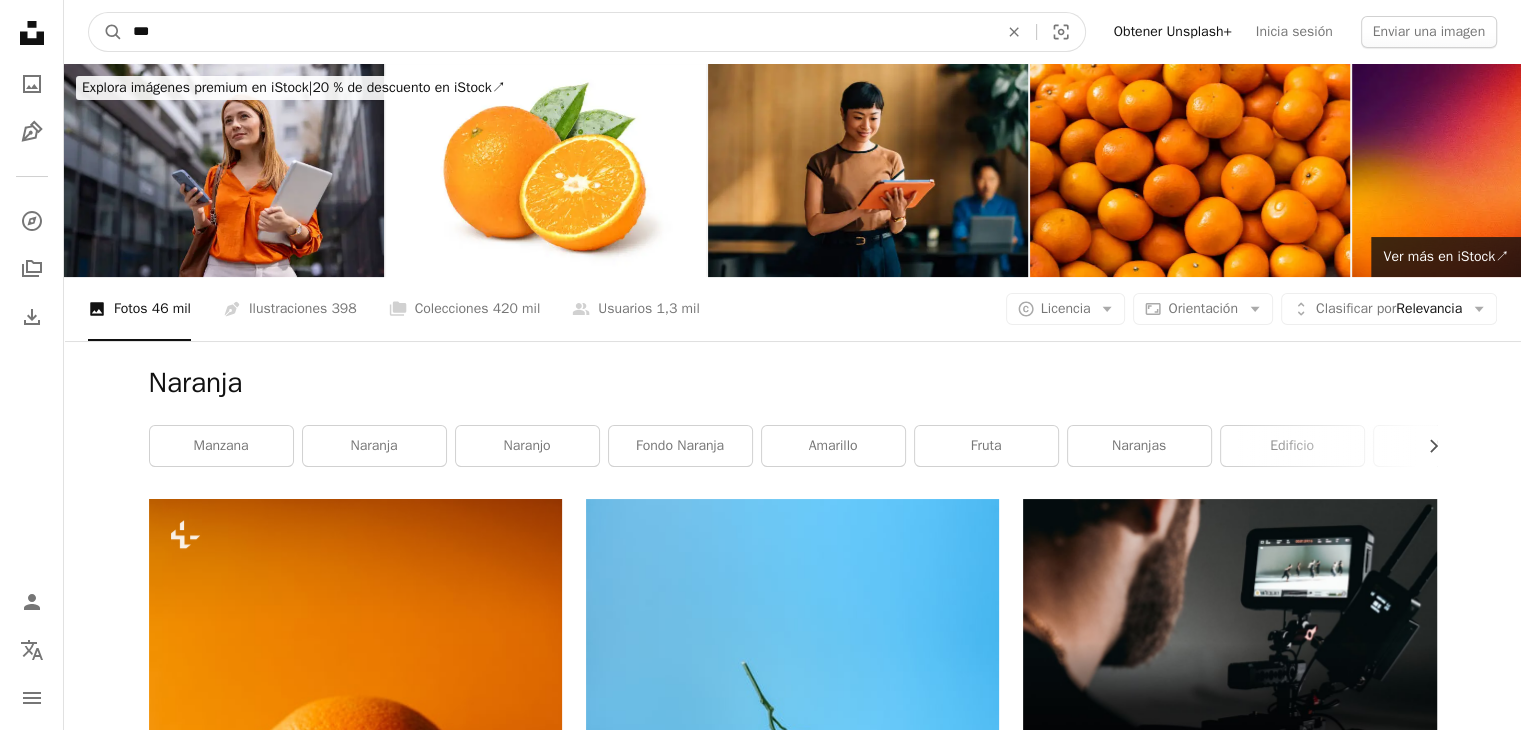 type on "****" 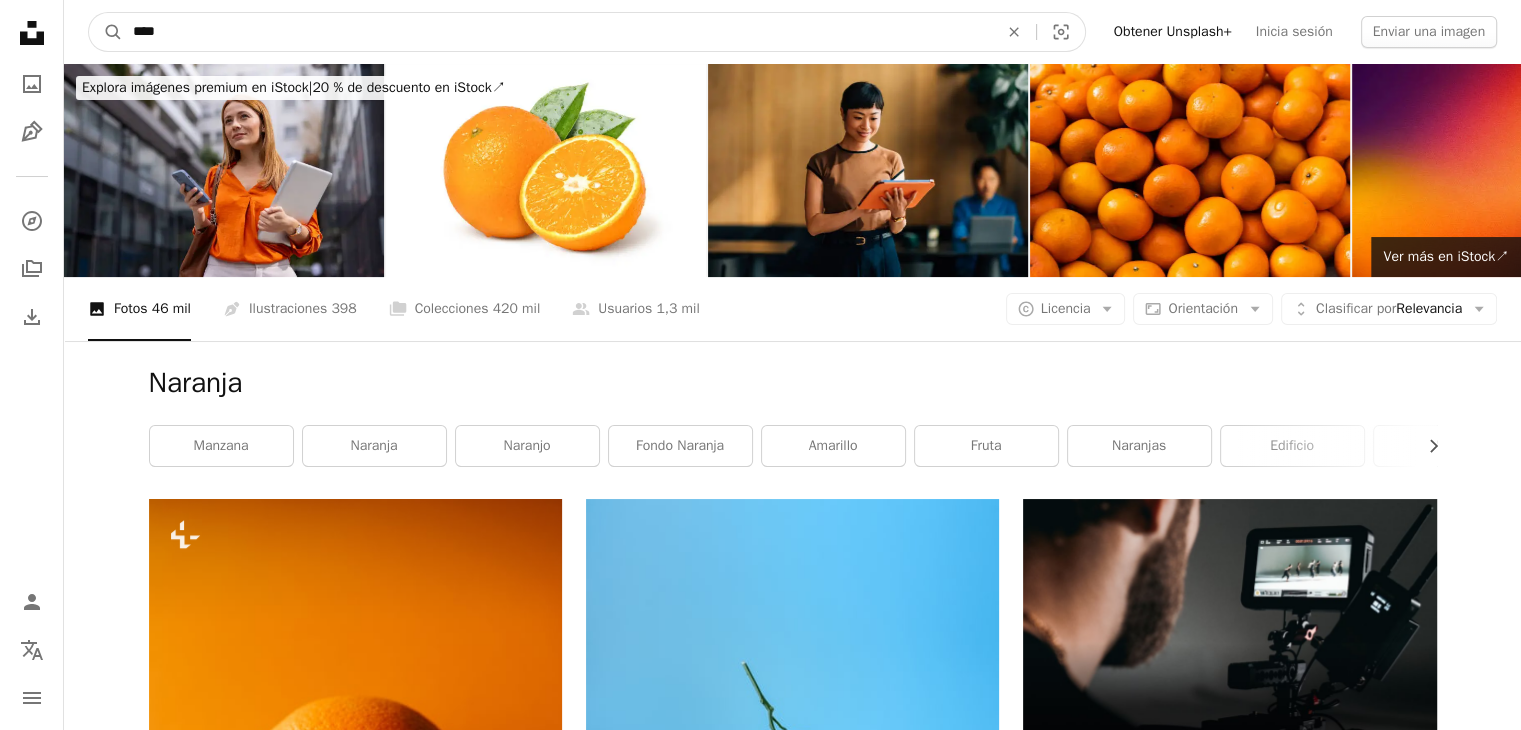 click on "A magnifying glass" at bounding box center (106, 32) 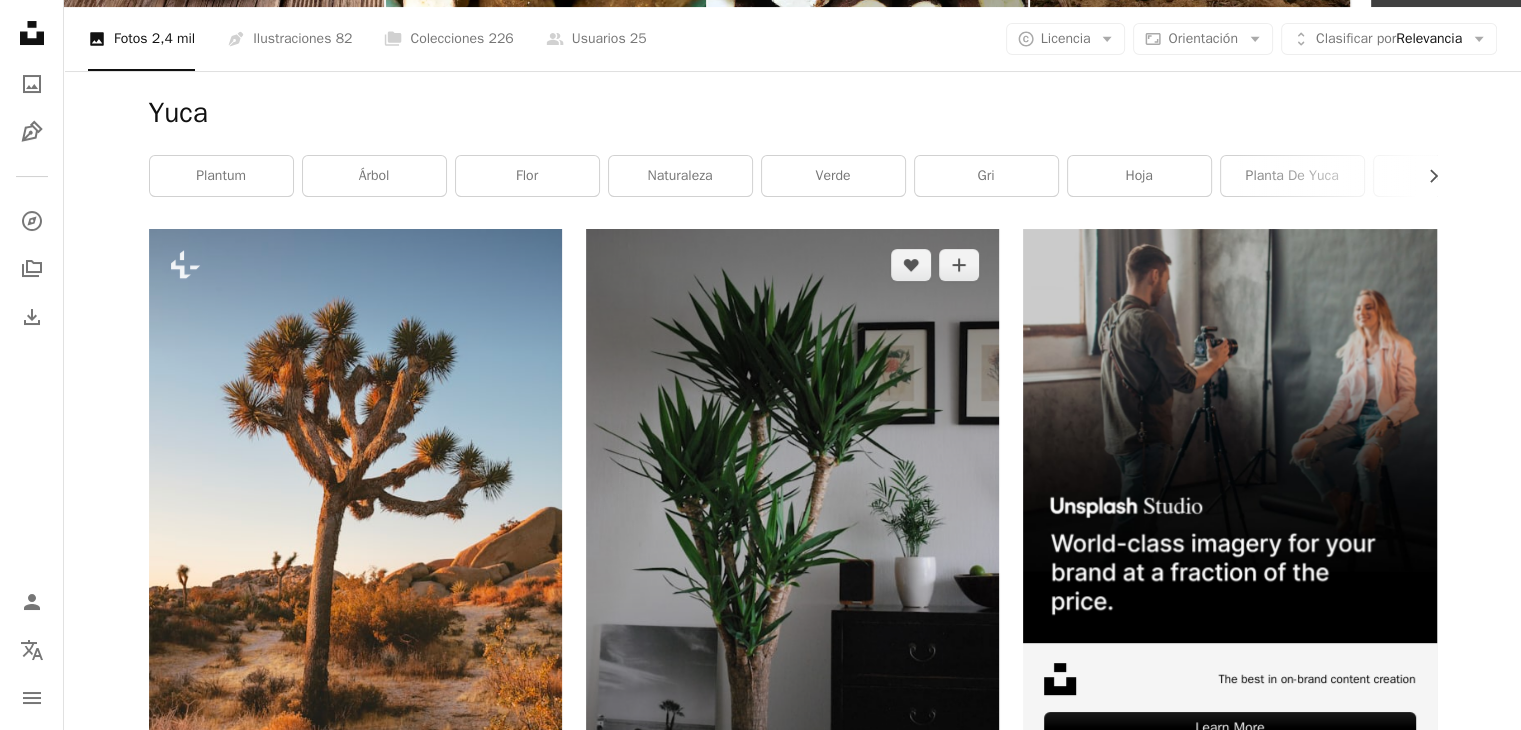 scroll, scrollTop: 0, scrollLeft: 0, axis: both 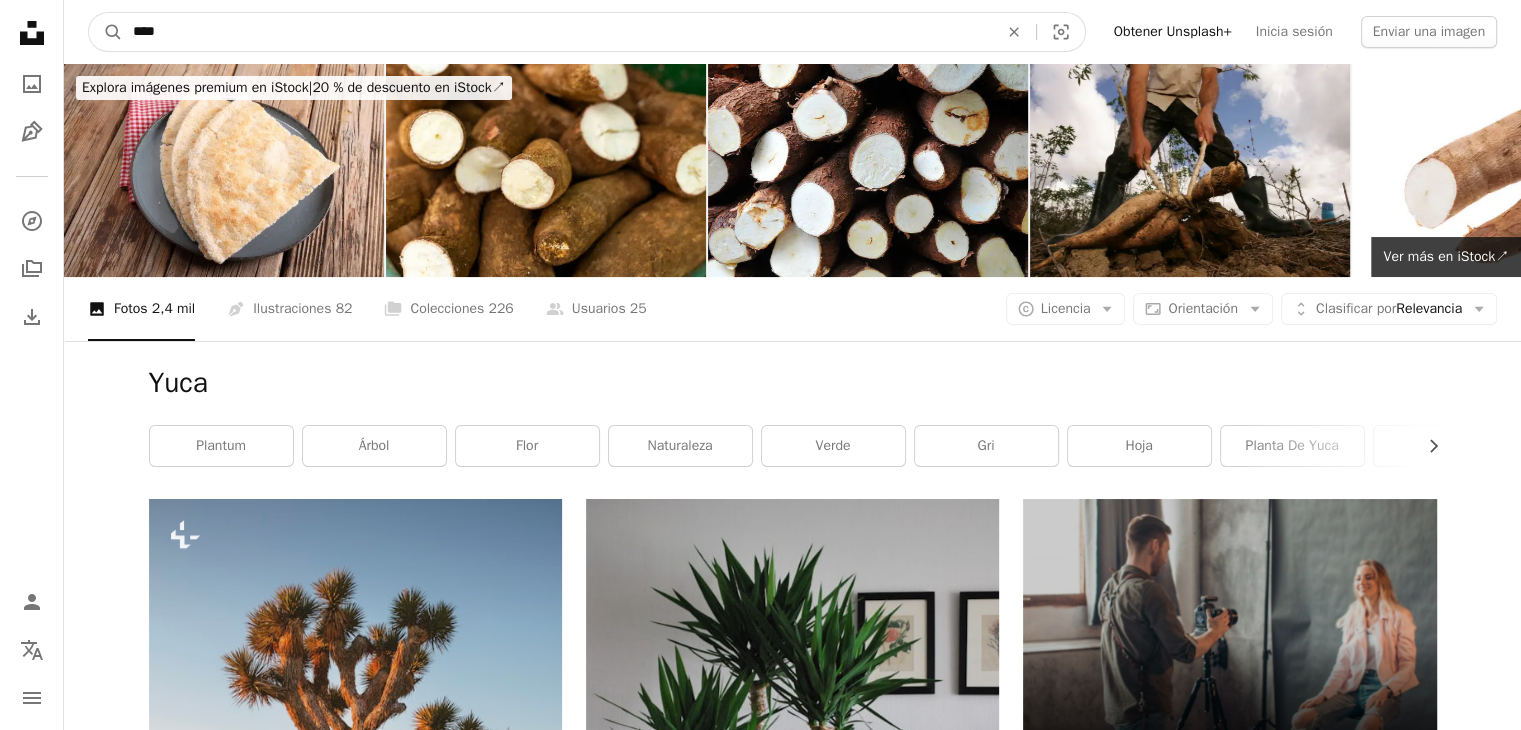 click on "****" at bounding box center [557, 32] 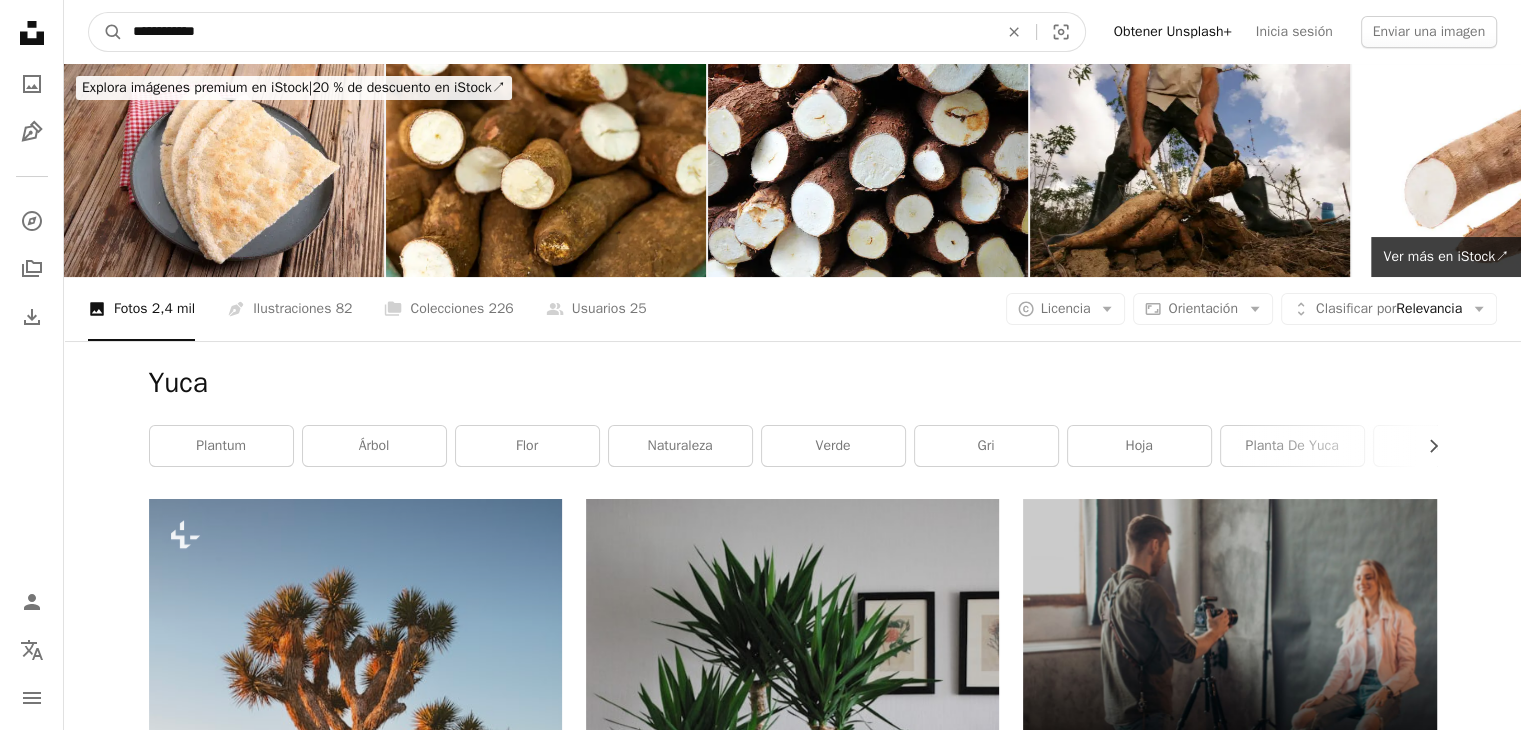 type on "**********" 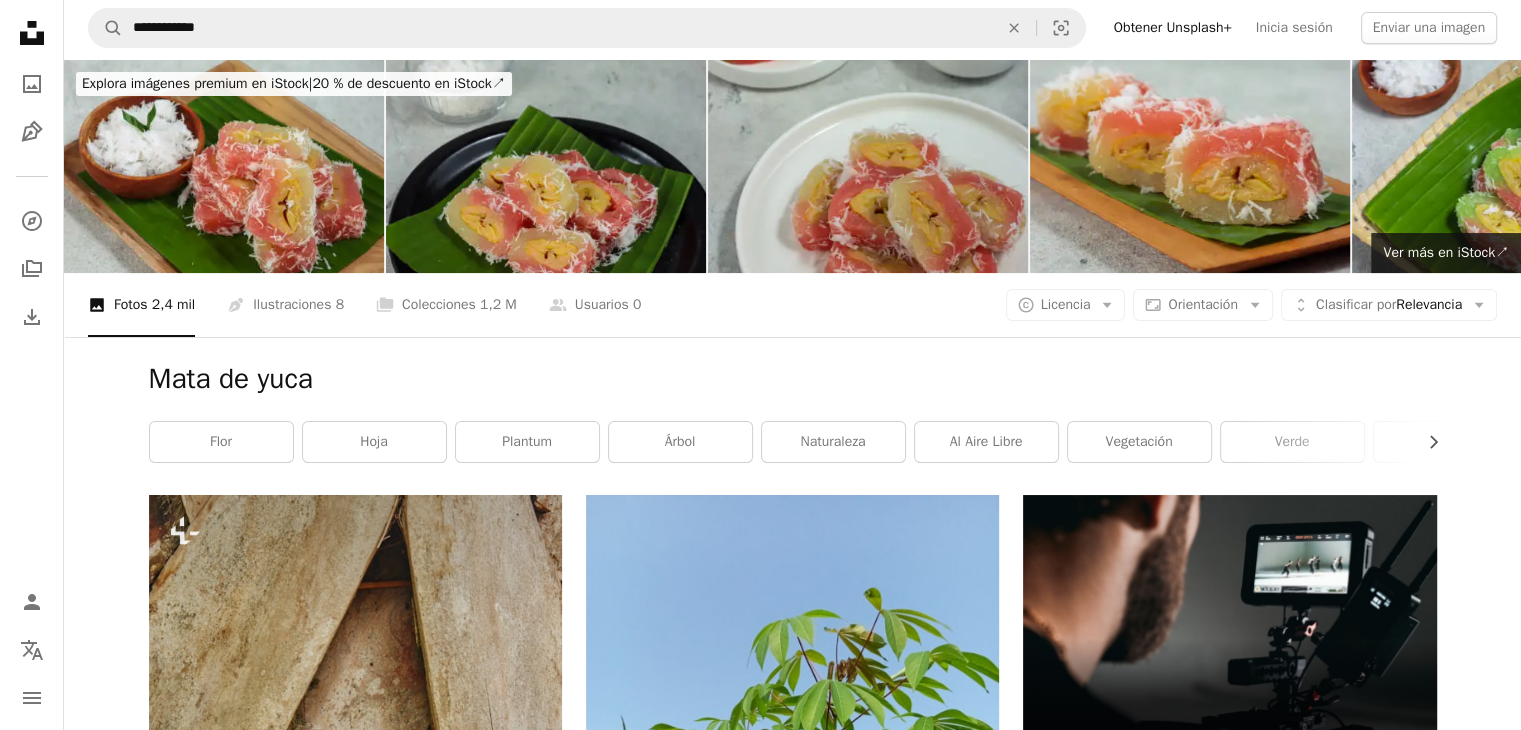scroll, scrollTop: 0, scrollLeft: 0, axis: both 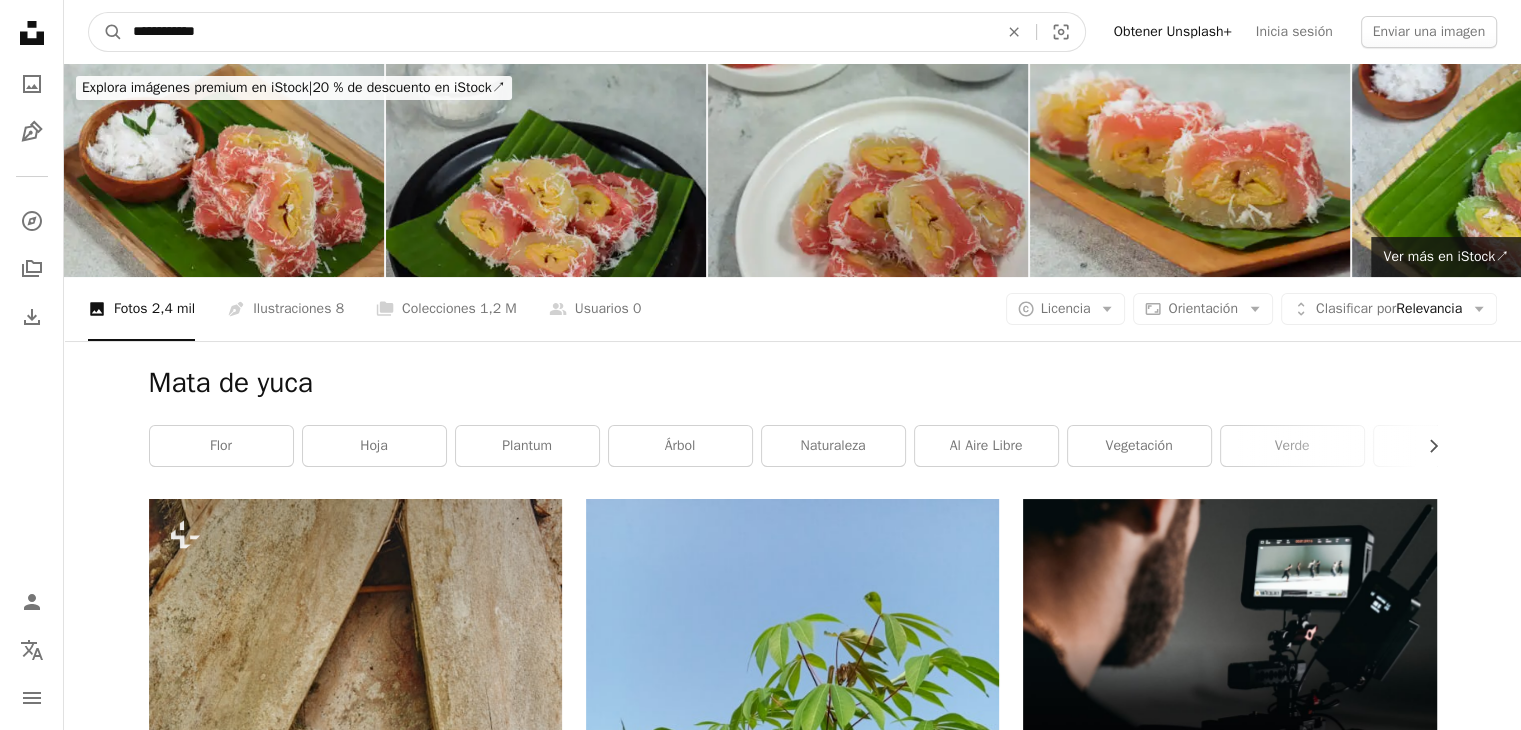 click on "**********" at bounding box center (557, 32) 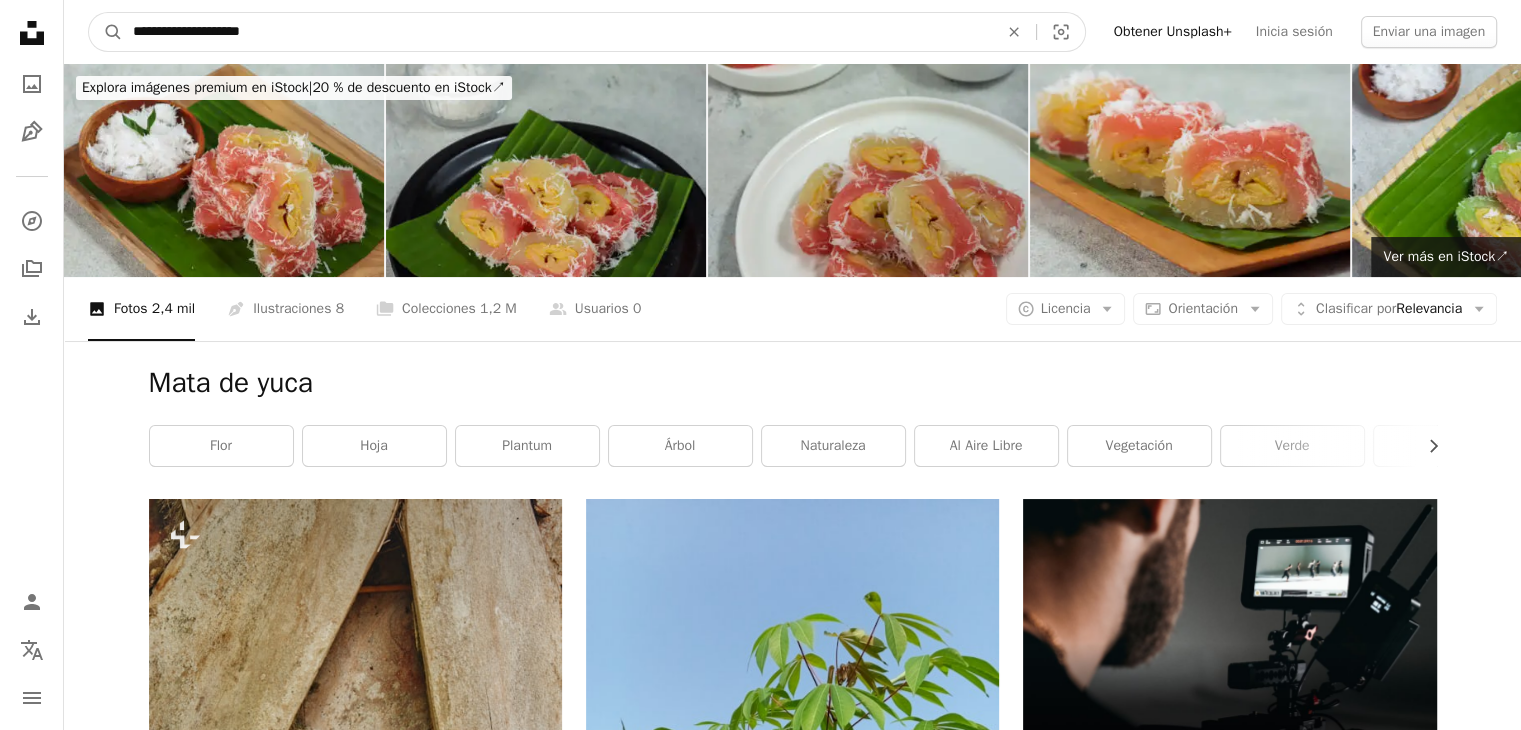 type on "**********" 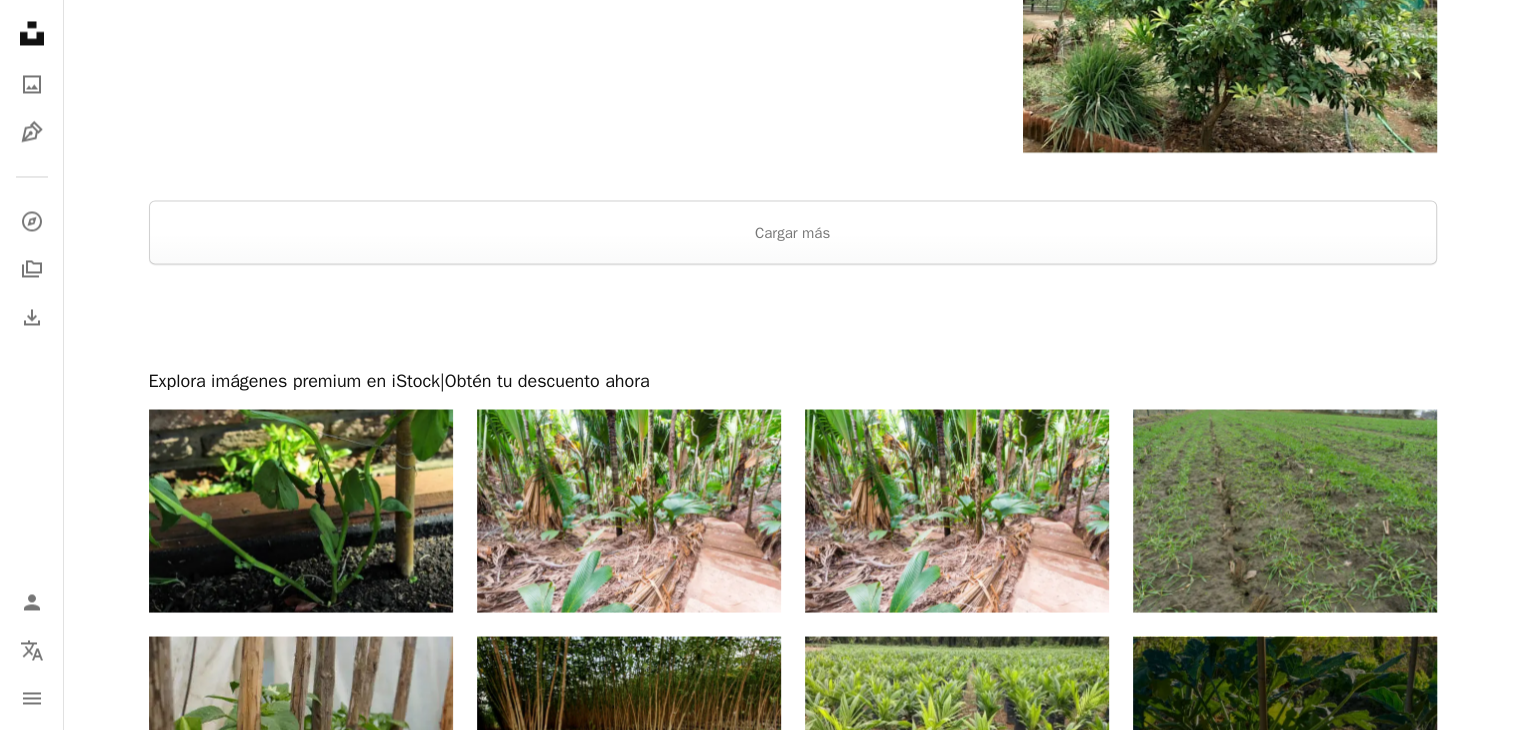 scroll, scrollTop: 3600, scrollLeft: 0, axis: vertical 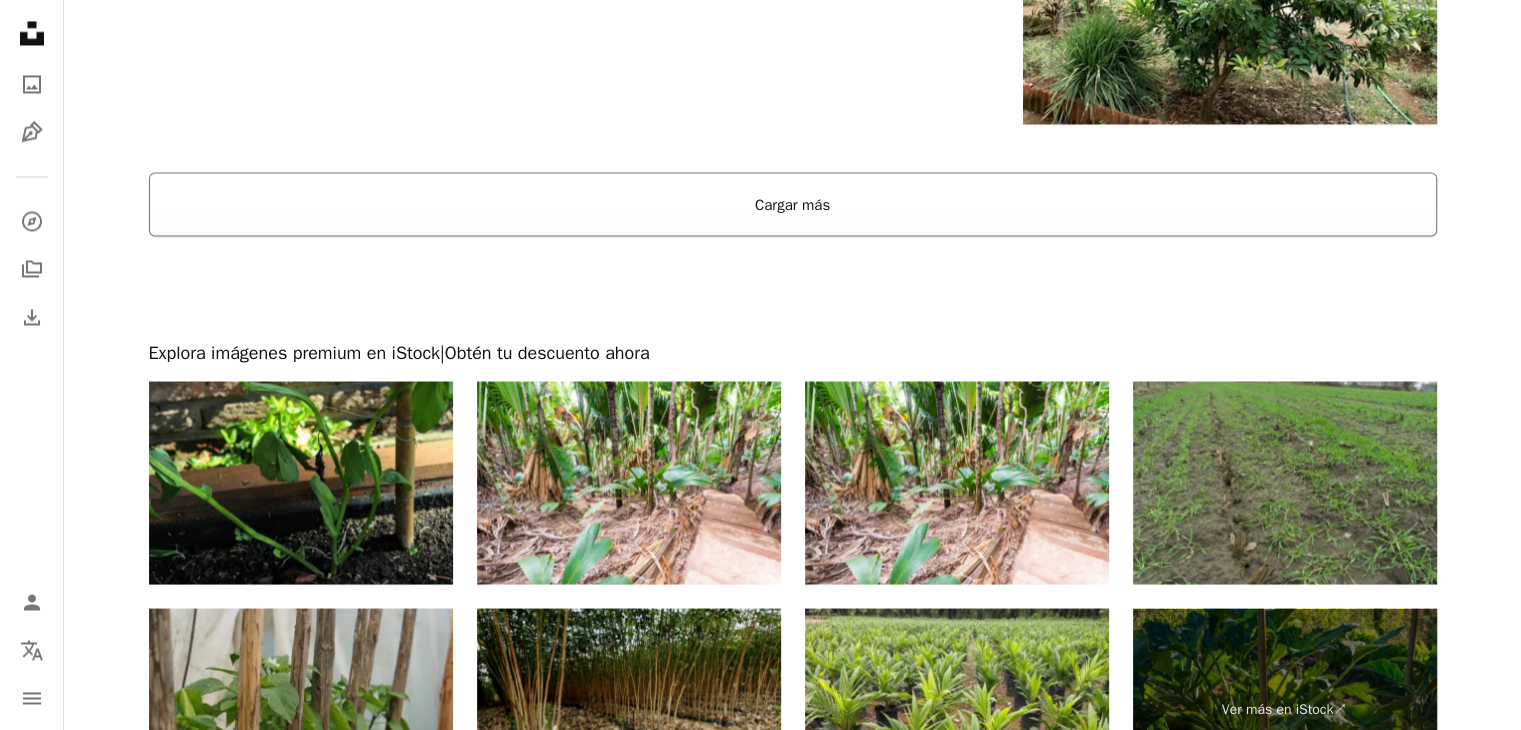 click on "Cargar más" at bounding box center [793, 204] 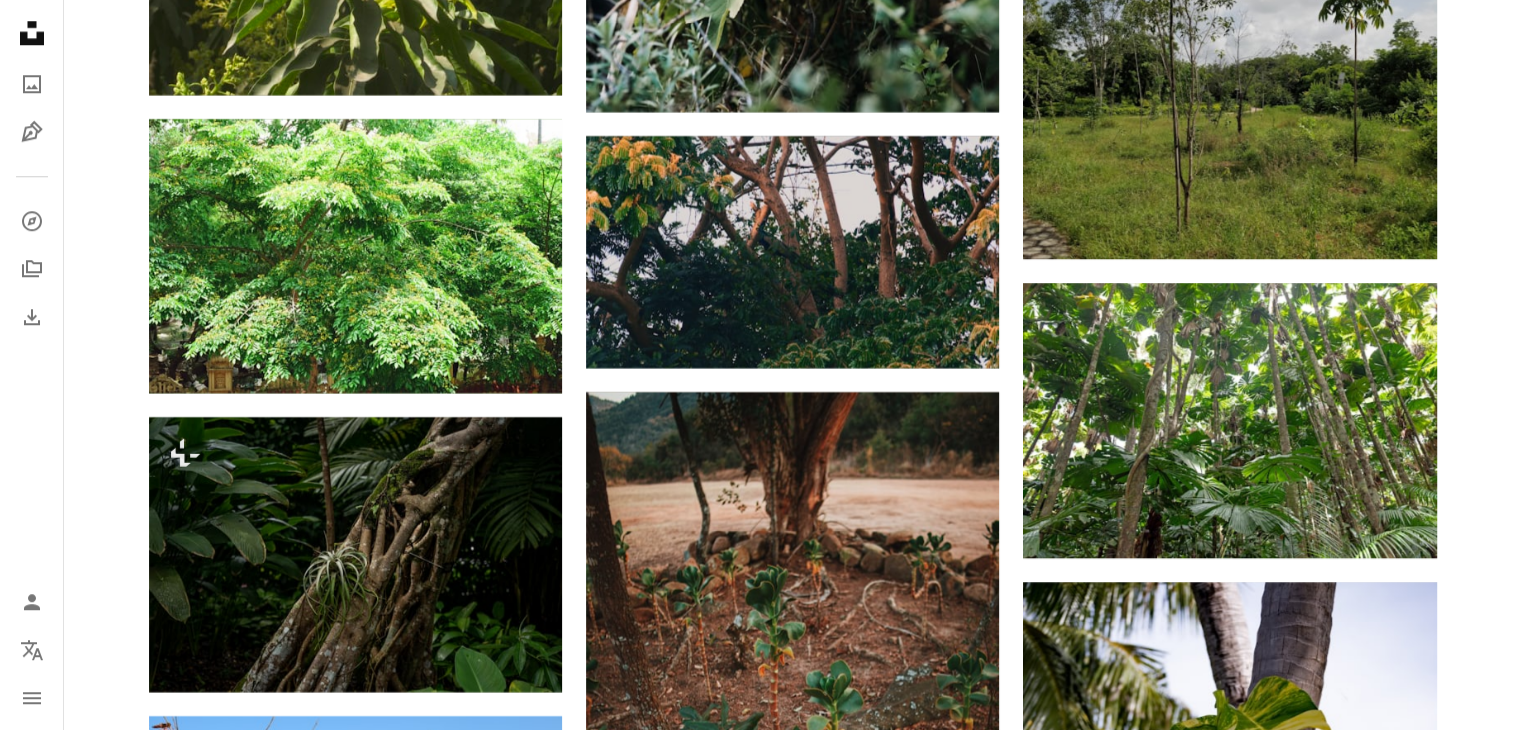 scroll, scrollTop: 9500, scrollLeft: 0, axis: vertical 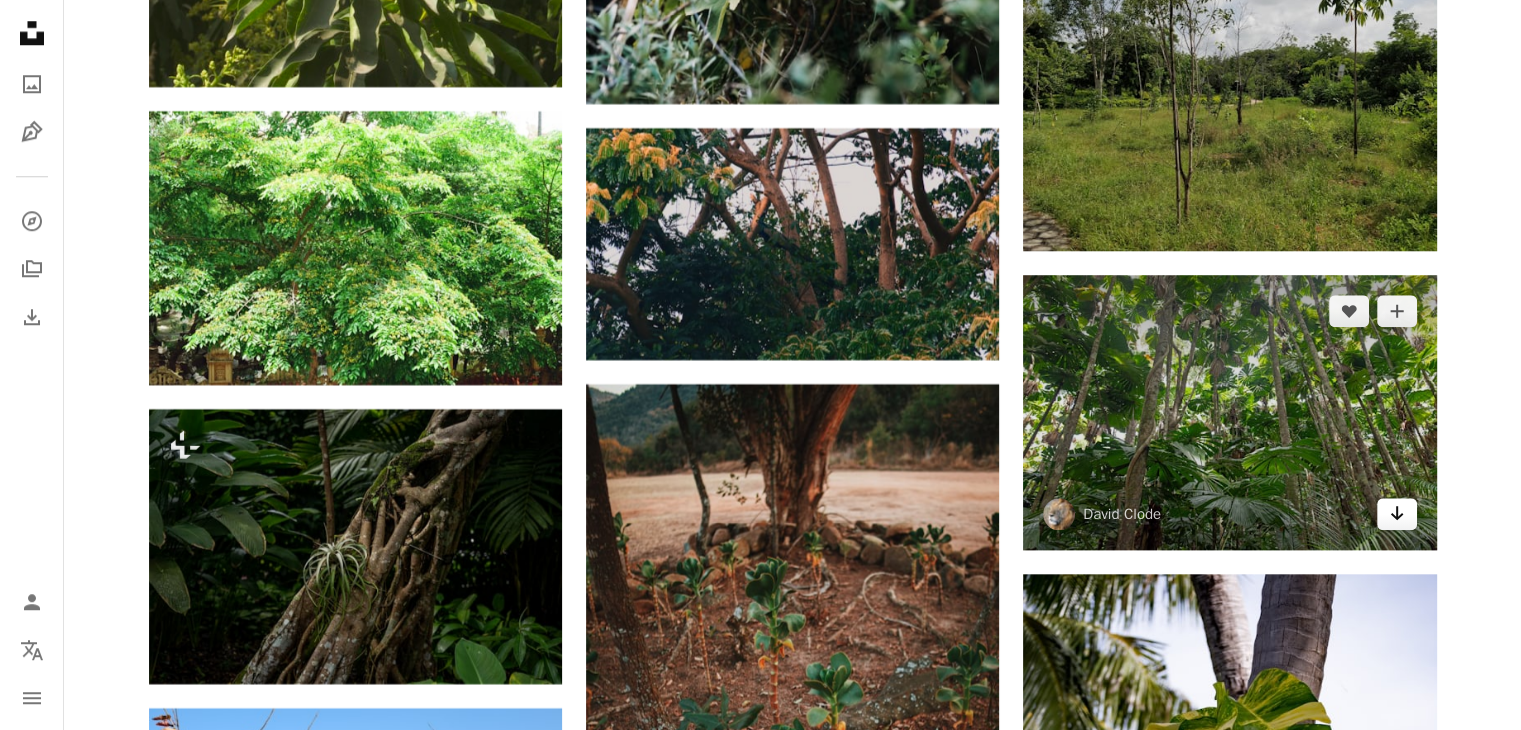 click on "Arrow pointing down" at bounding box center (1397, 514) 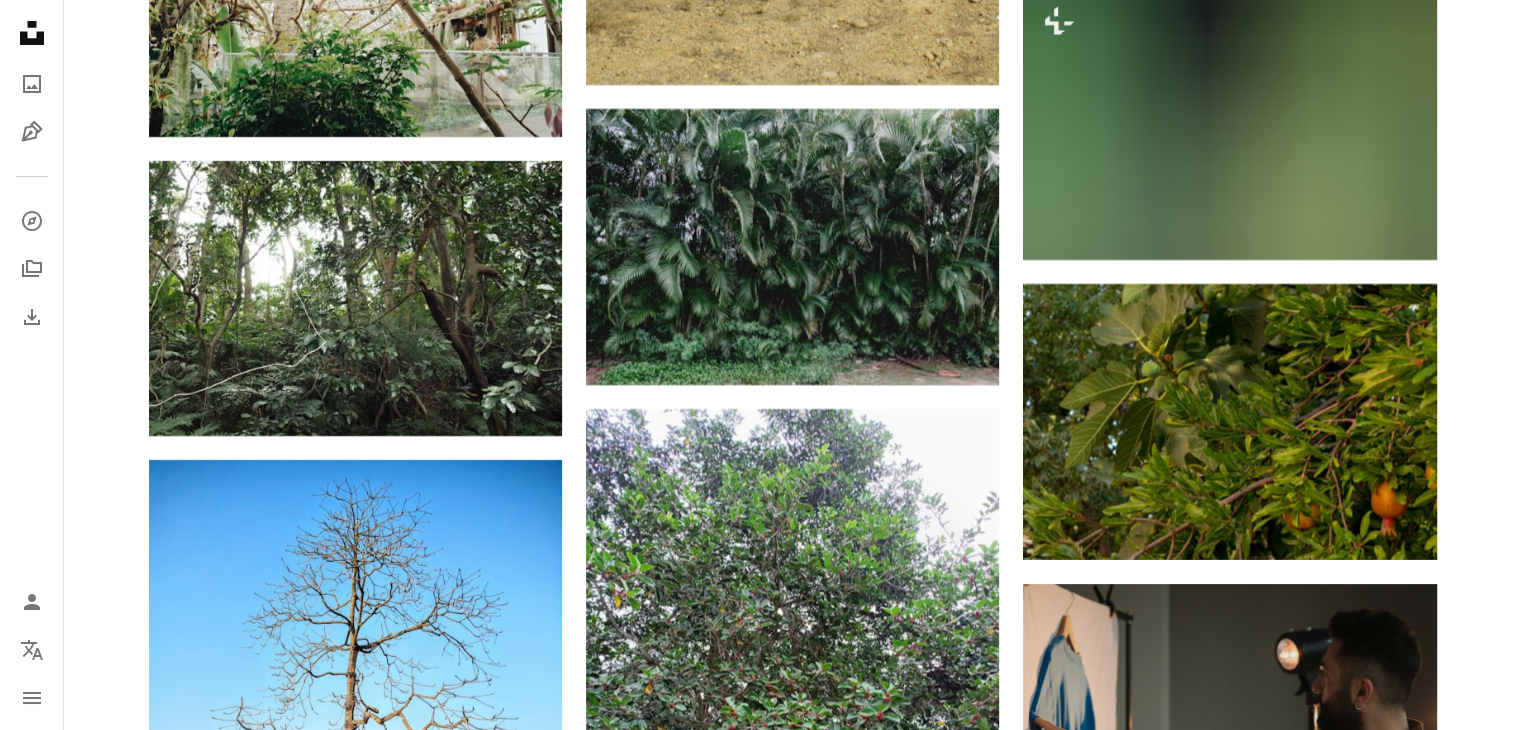 scroll, scrollTop: 7200, scrollLeft: 0, axis: vertical 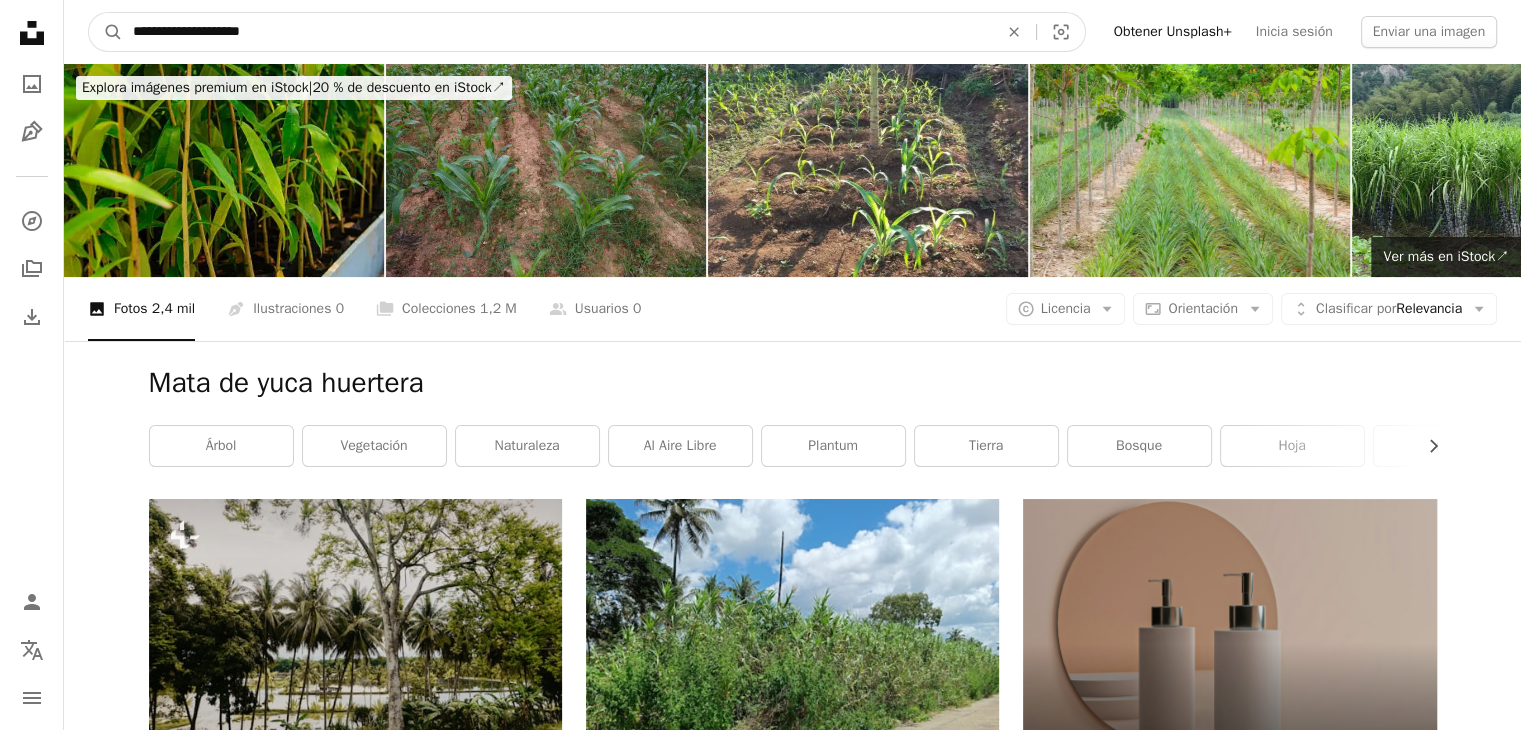 click on "**********" at bounding box center [557, 32] 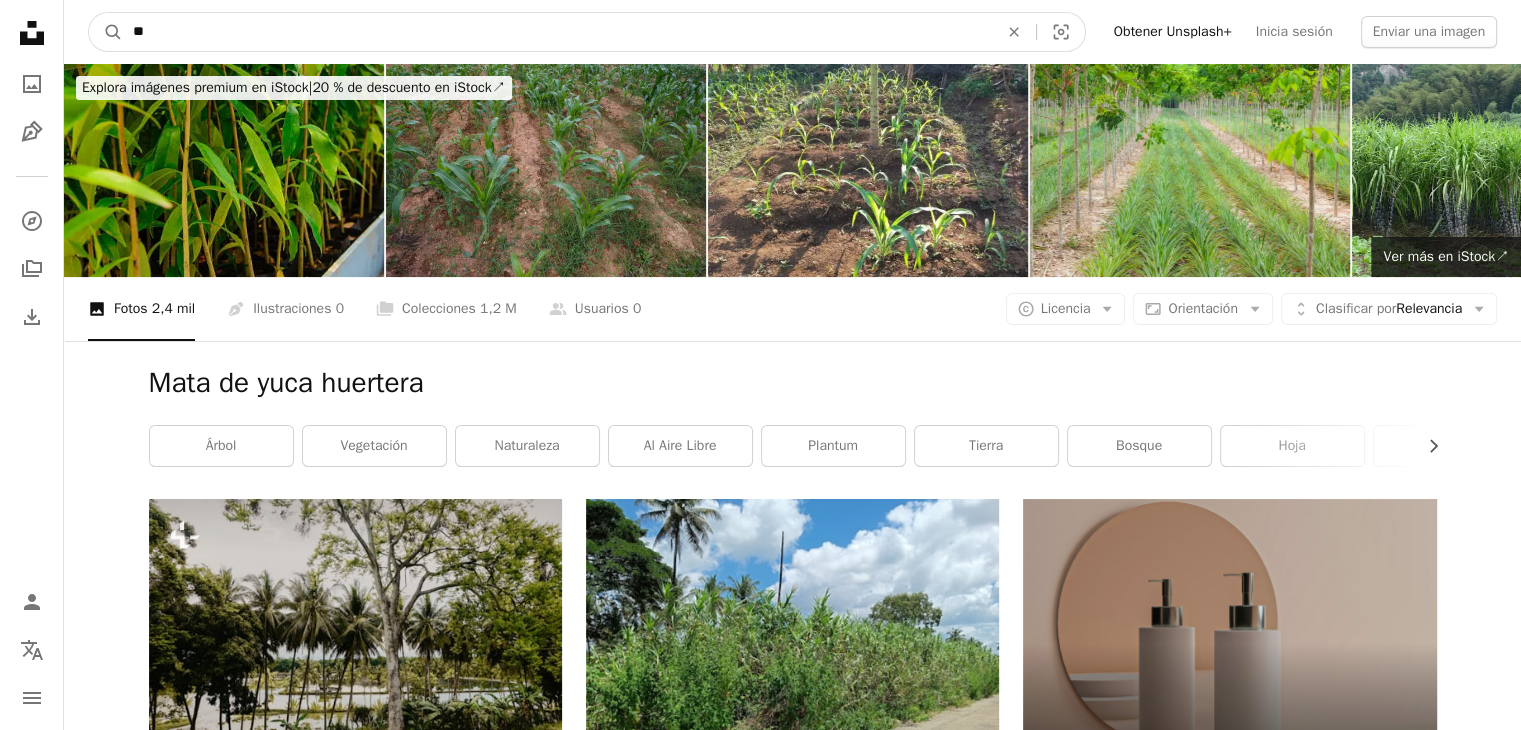 type on "*" 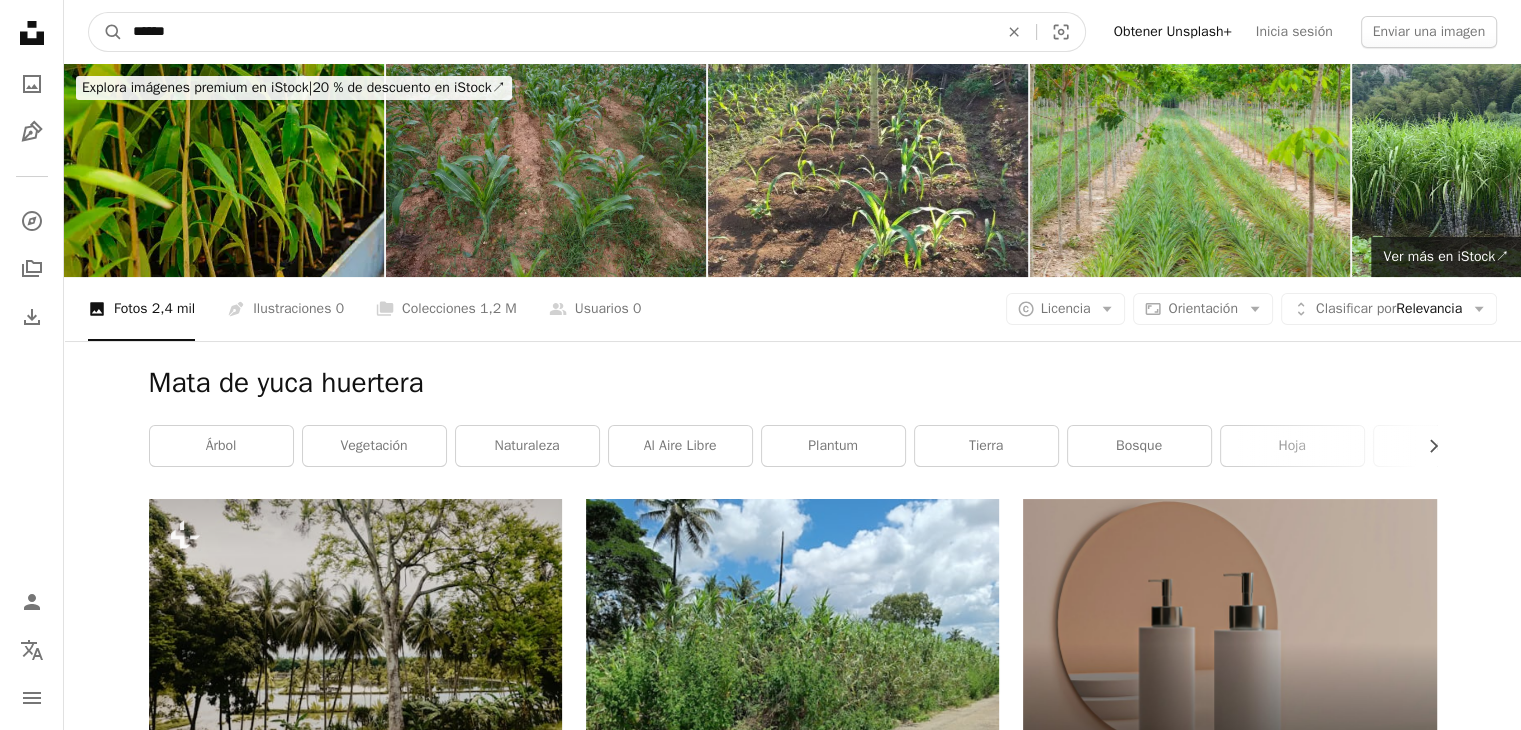 type on "******" 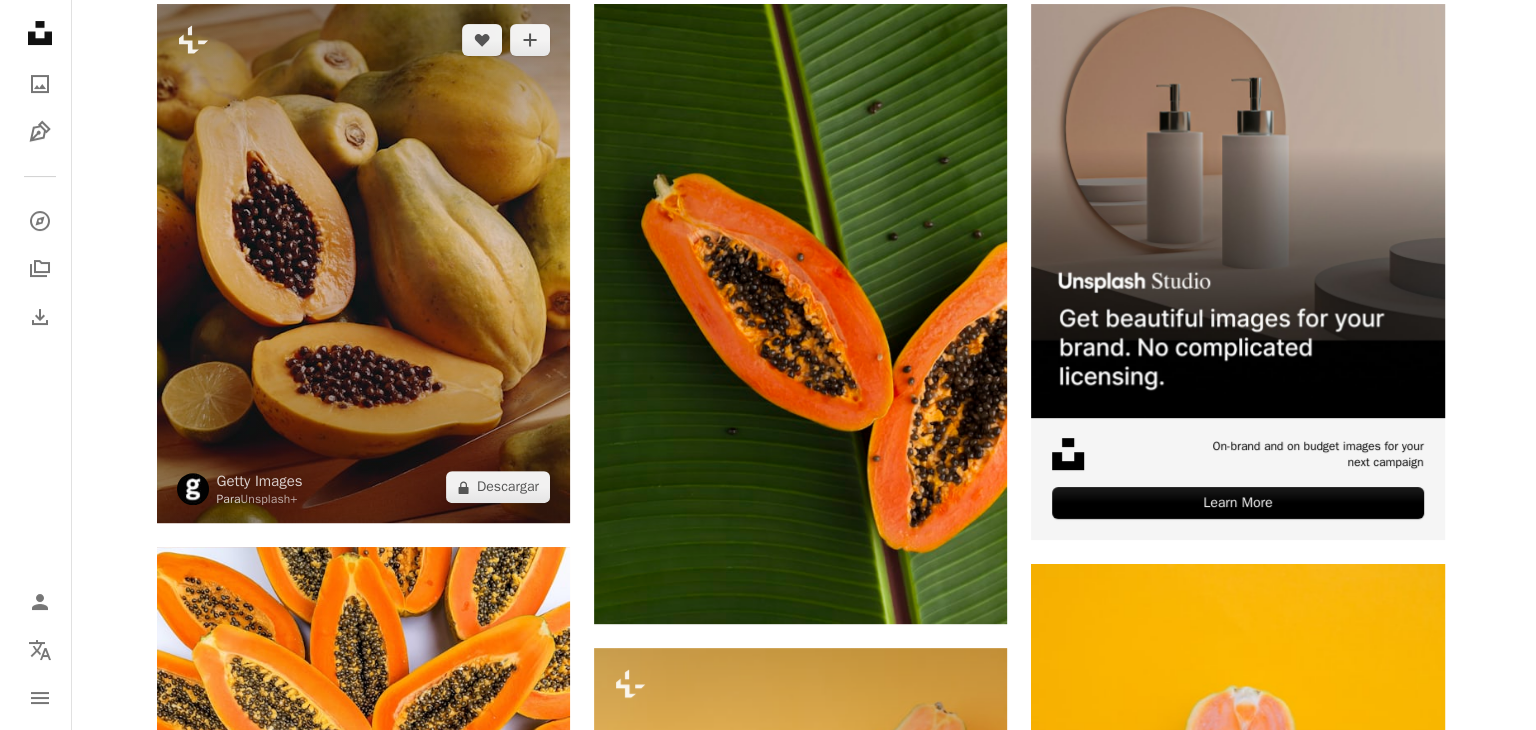 scroll, scrollTop: 500, scrollLeft: 0, axis: vertical 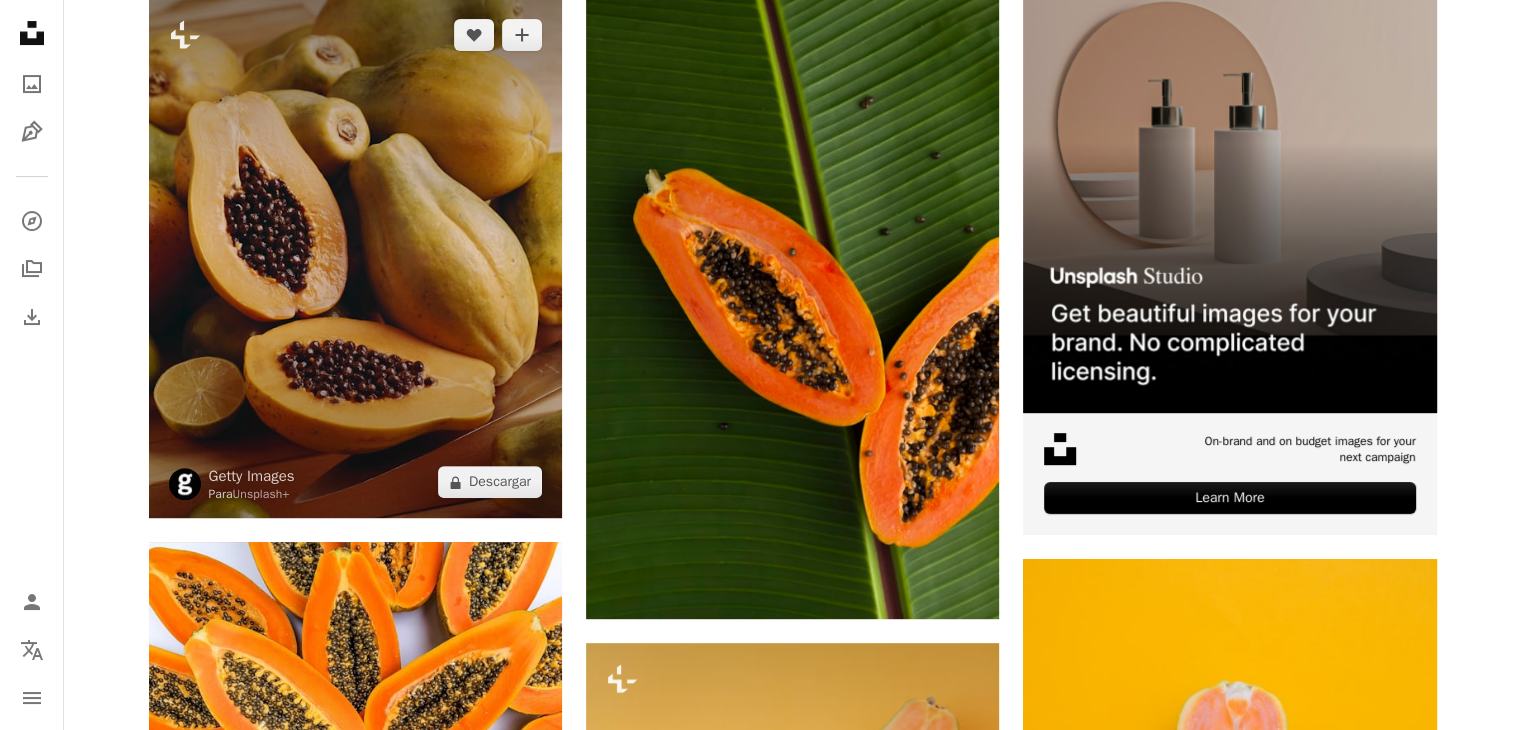 click at bounding box center (355, 258) 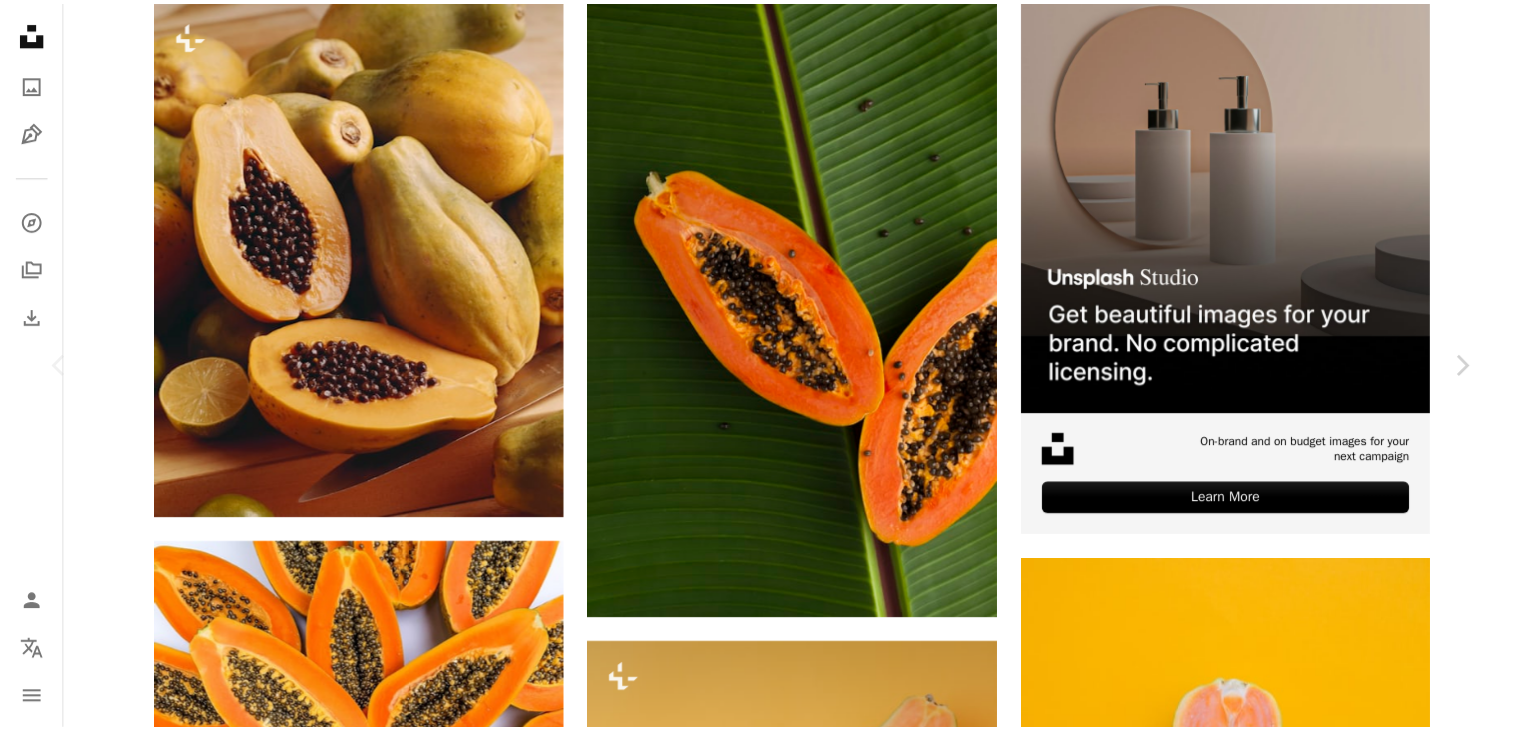 scroll, scrollTop: 0, scrollLeft: 0, axis: both 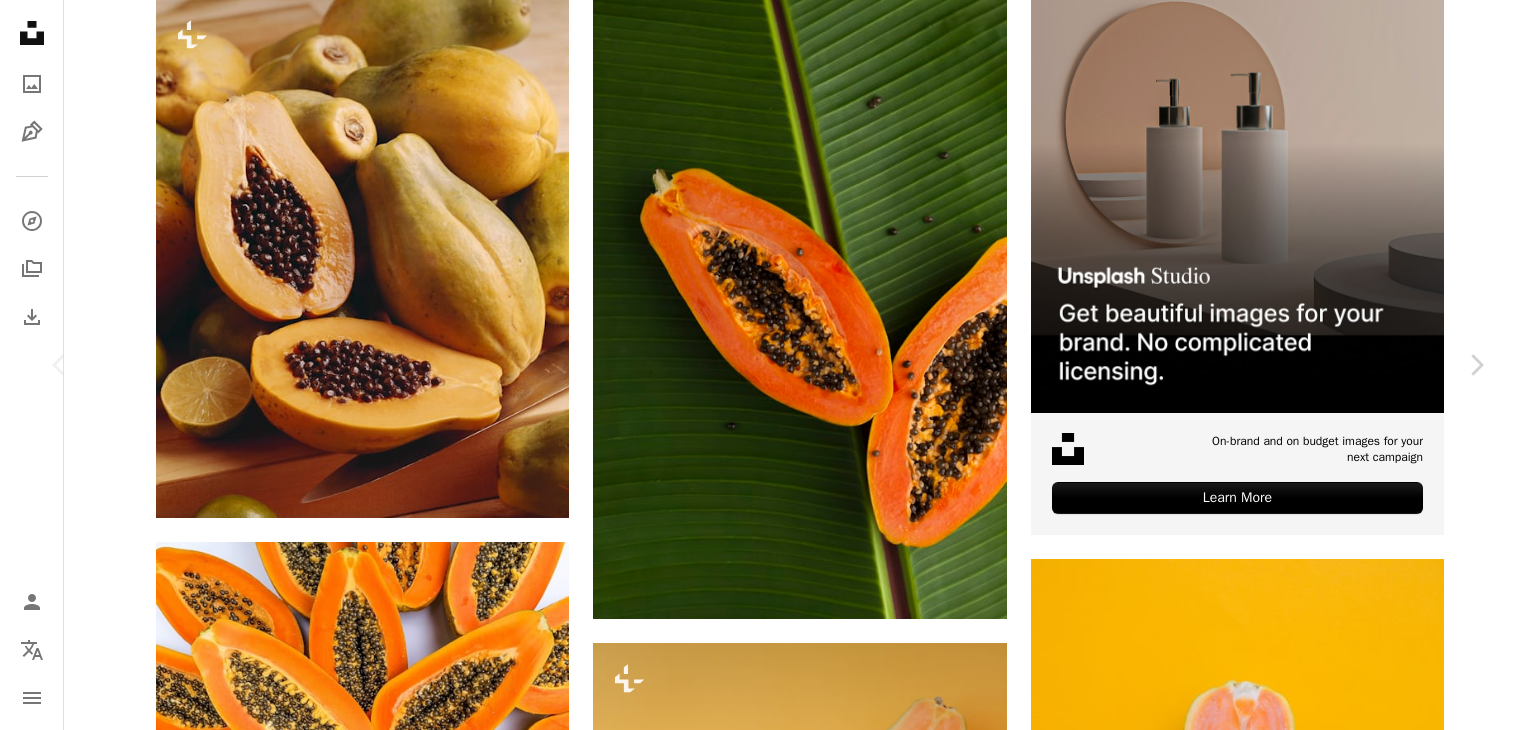 click on "A lock Descargar" at bounding box center [1324, 4050] 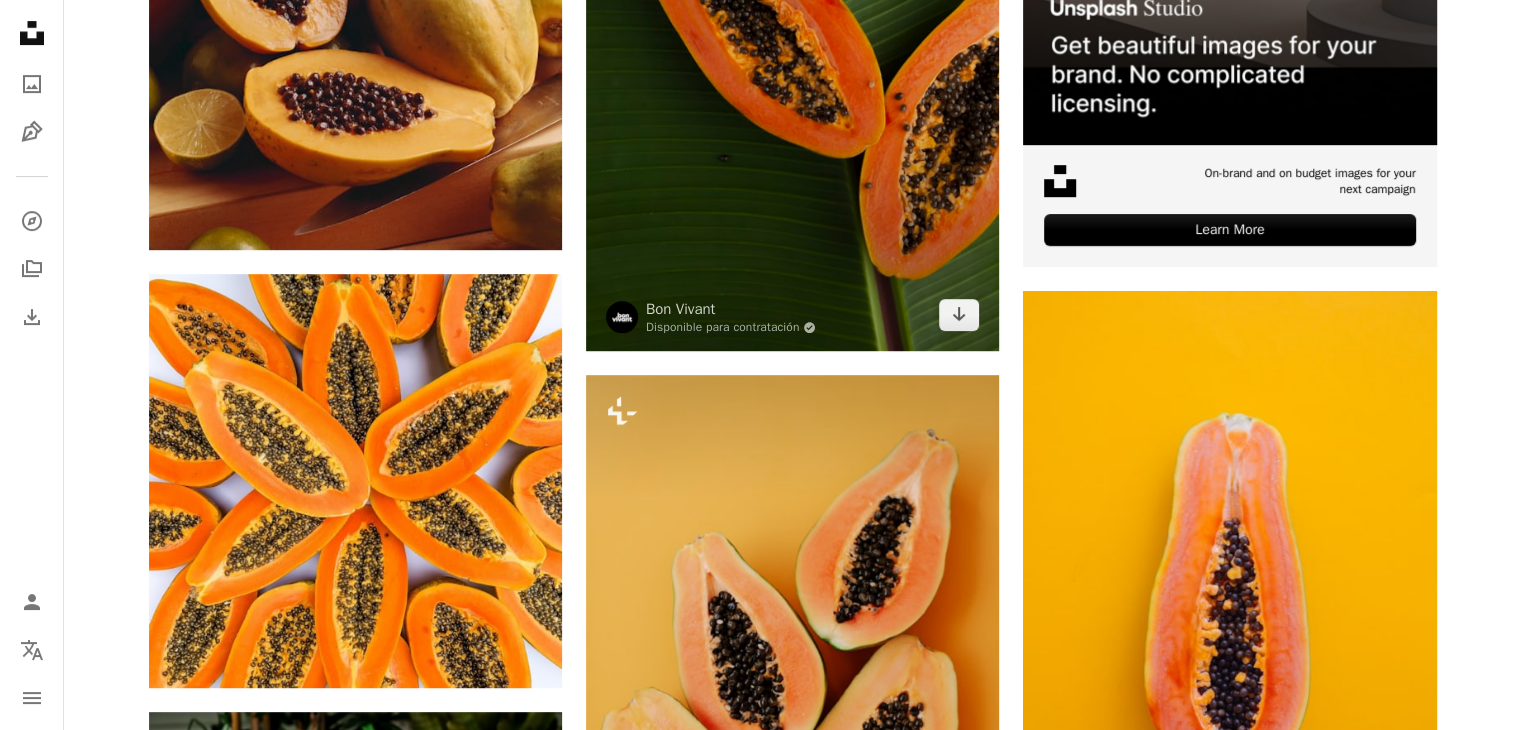 scroll, scrollTop: 800, scrollLeft: 0, axis: vertical 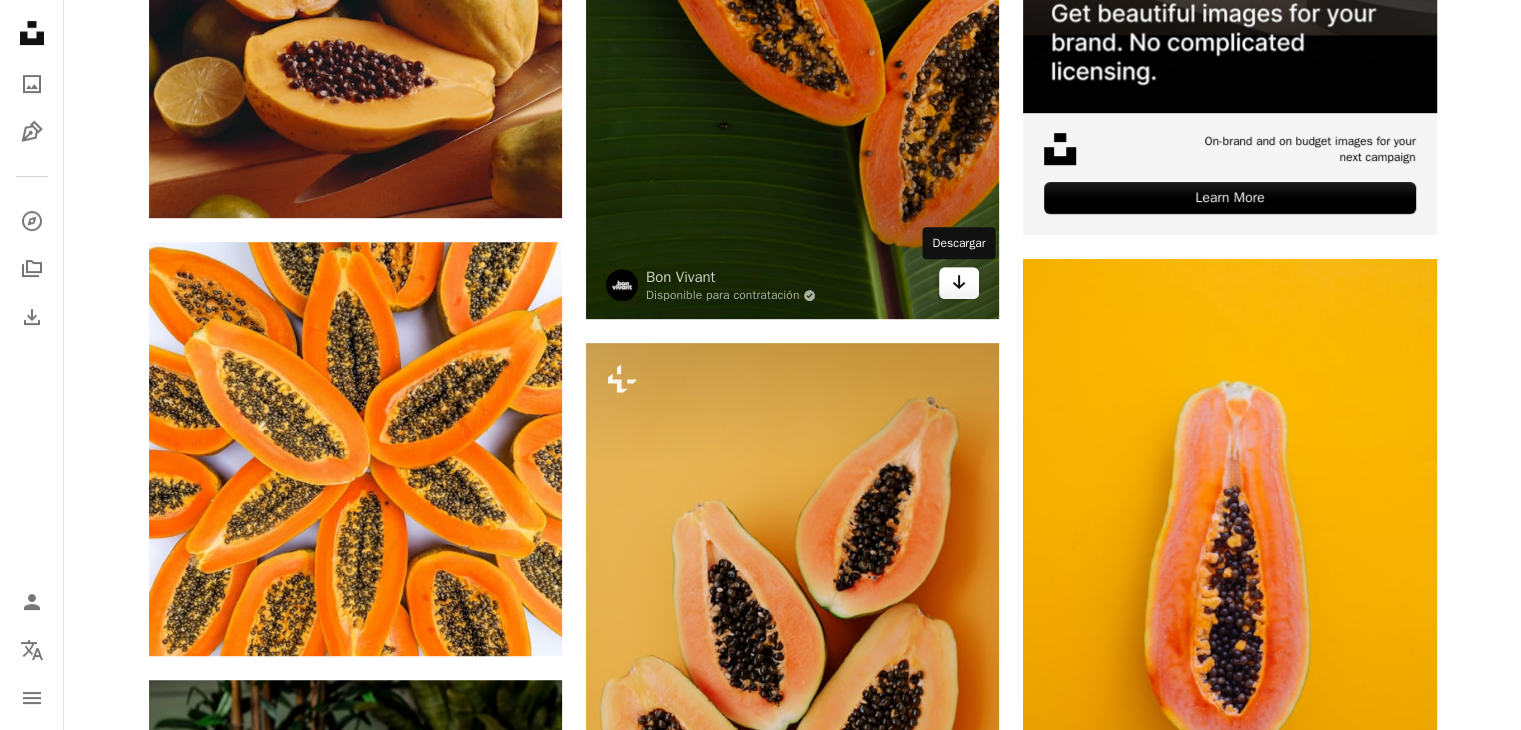 click on "Arrow pointing down" 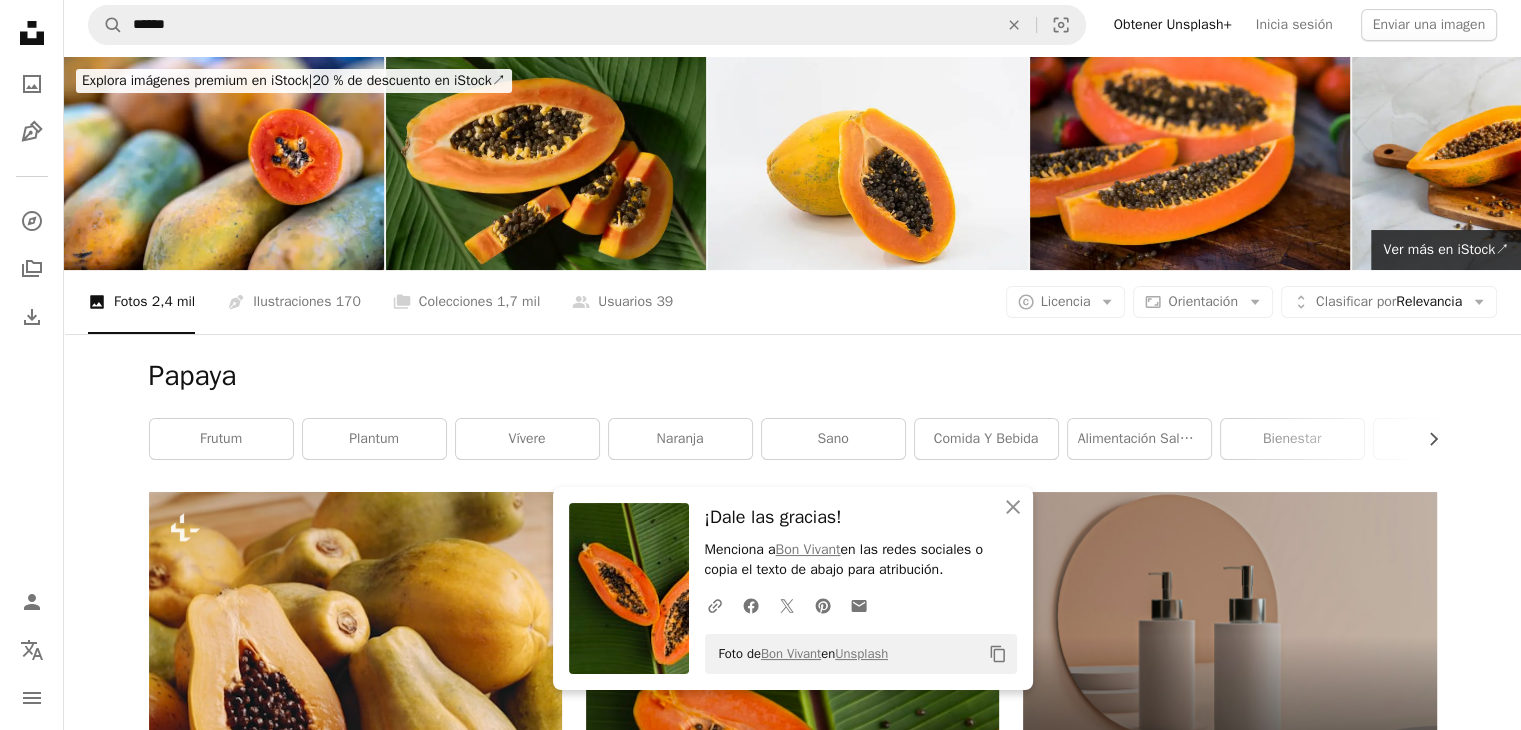 scroll, scrollTop: 0, scrollLeft: 0, axis: both 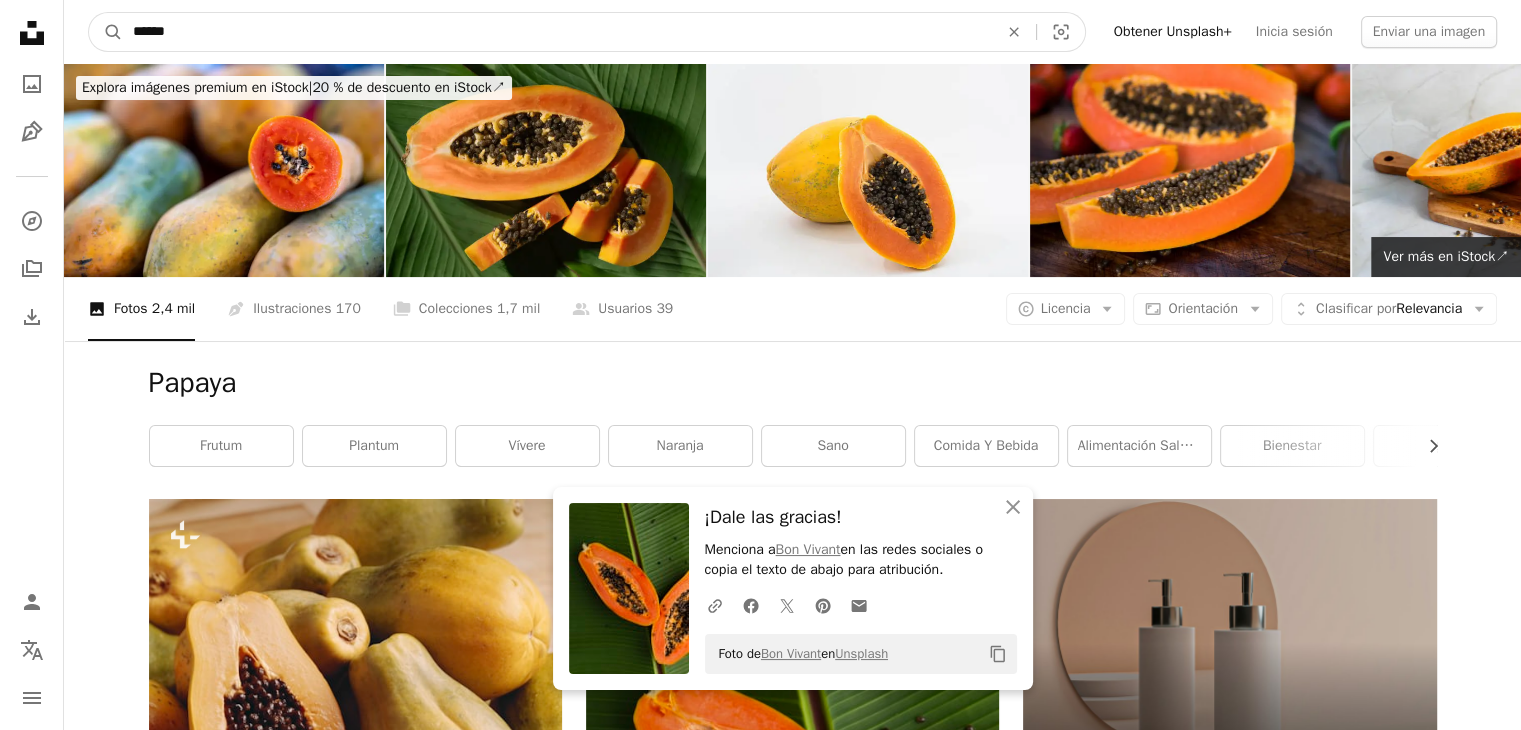 click on "******" at bounding box center [557, 32] 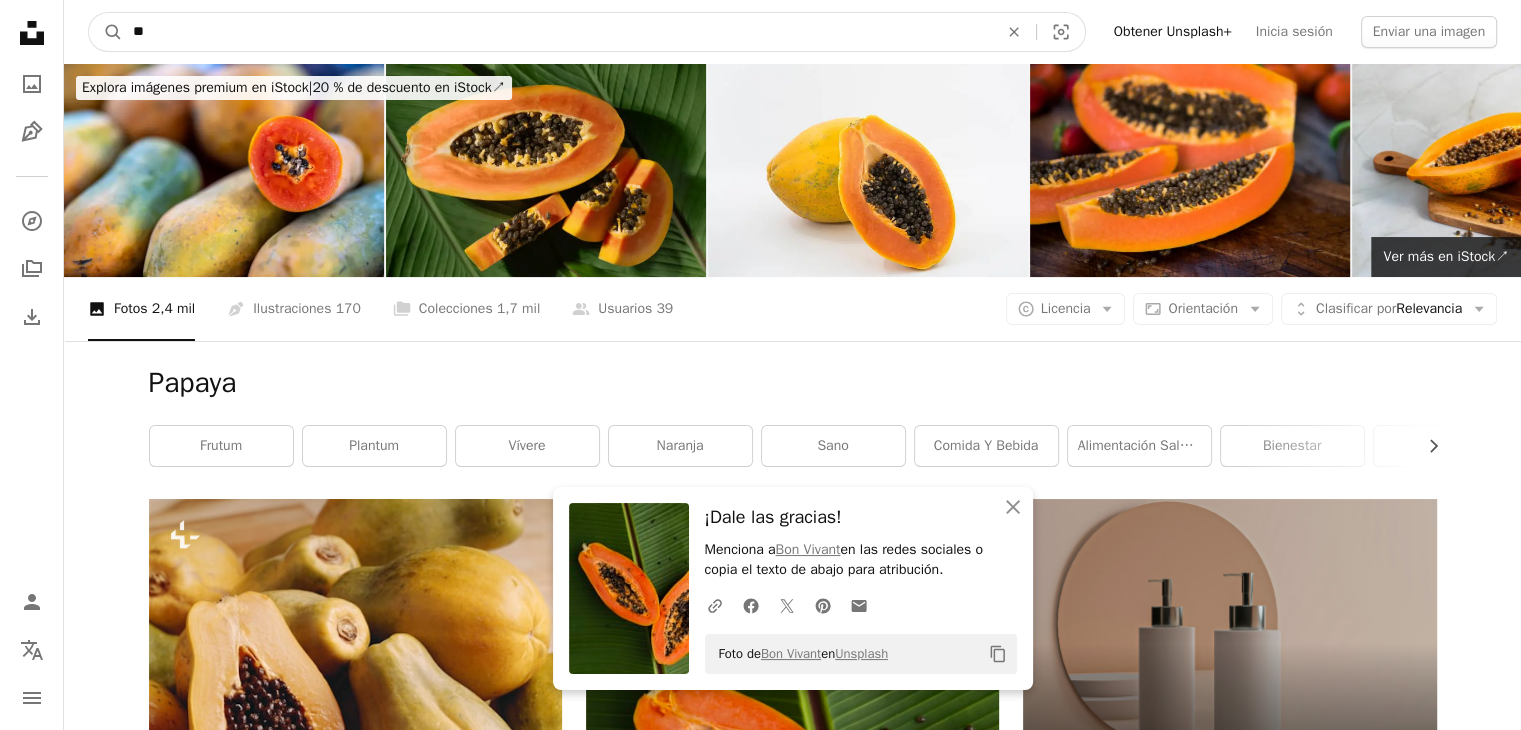 type on "*" 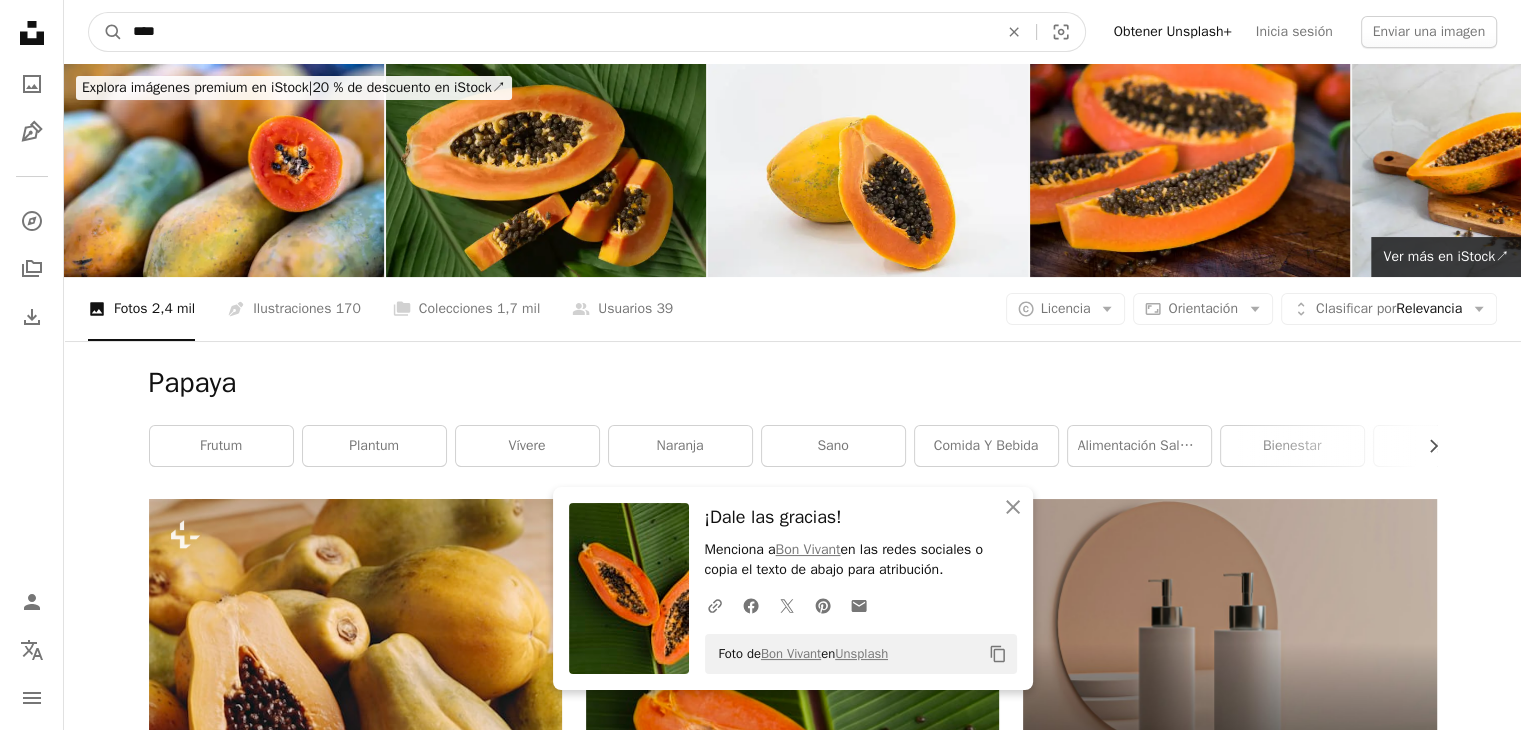 type on "****" 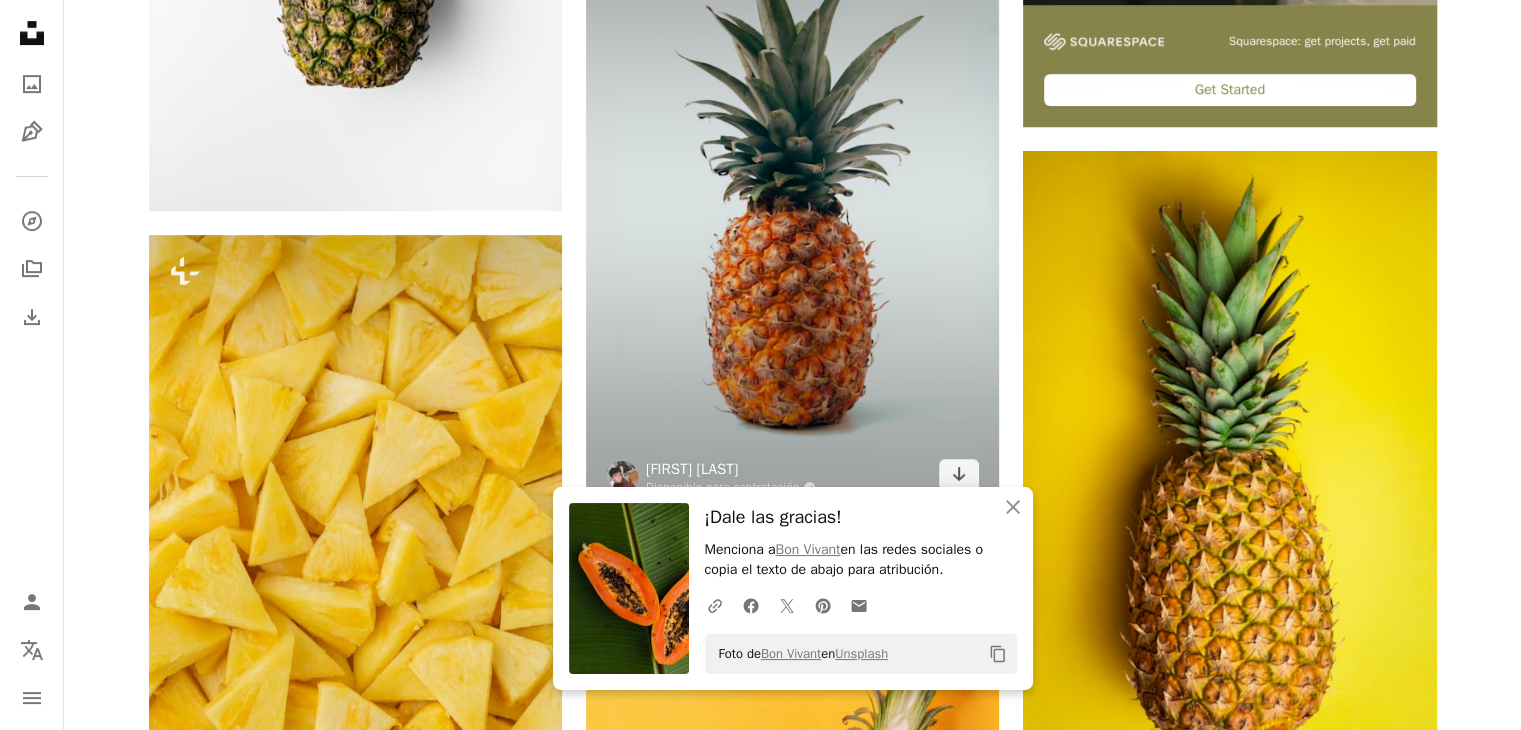 scroll, scrollTop: 900, scrollLeft: 0, axis: vertical 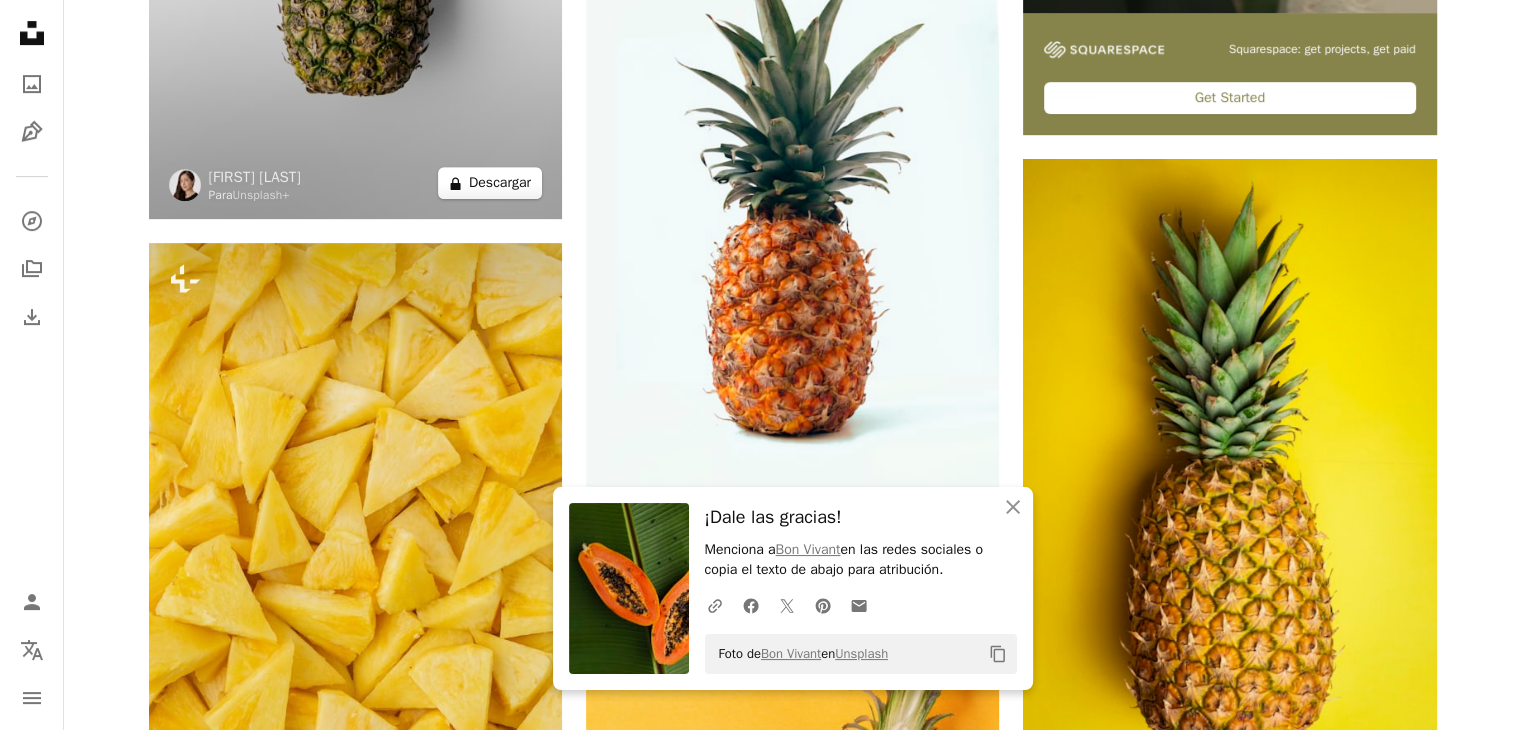 click on "A lock Descargar" at bounding box center (490, 183) 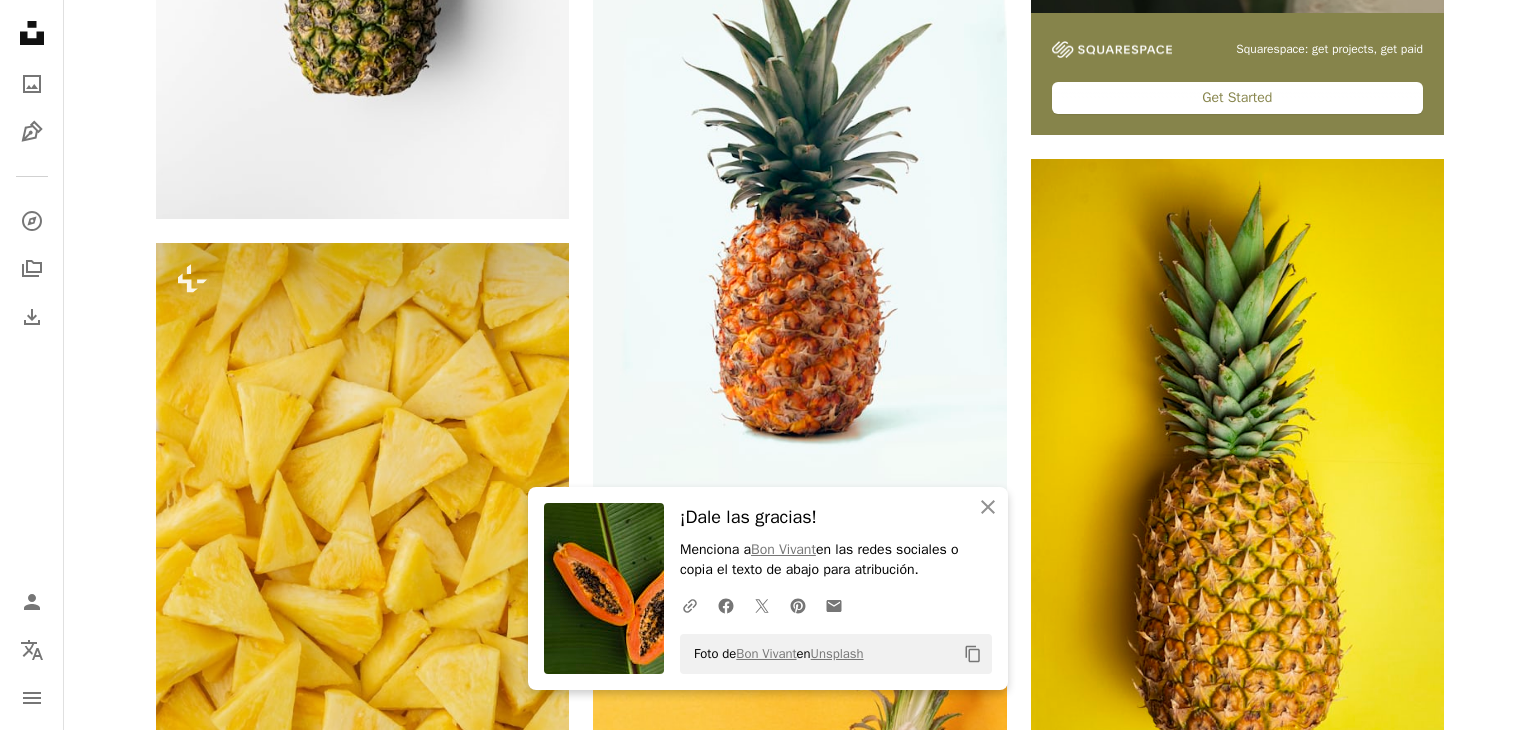 click on "An X shape An X shape Cerrar ¡Dale las gracias! Menciona a [PERSON] en las redes sociales o copia el texto de abajo para atribución. A URL sharing icon (chains) Facebook icon X (formerly Twitter) icon Pinterest icon An envelope Foto de [PERSON] en Unsplash
Copy content Imágenes premium, listas para usar. Obtén acceso ilimitado. A plus sign Contenido solo para miembros añadido mensualmente A plus sign Descargas ilimitadas libres de derechos A plus sign Ilustraciones  Nuevo A plus sign Protecciones legales mejoradas anualmente 66 %  de descuento mensualmente 12 $   4 $ USD al mes * Obtener  Unsplash+ *Cuando se paga anualmente, se factura por adelantado  48 $ Más los impuestos aplicables. Se renueva automáticamente. Cancela cuando quieras." at bounding box center [768, 4765] 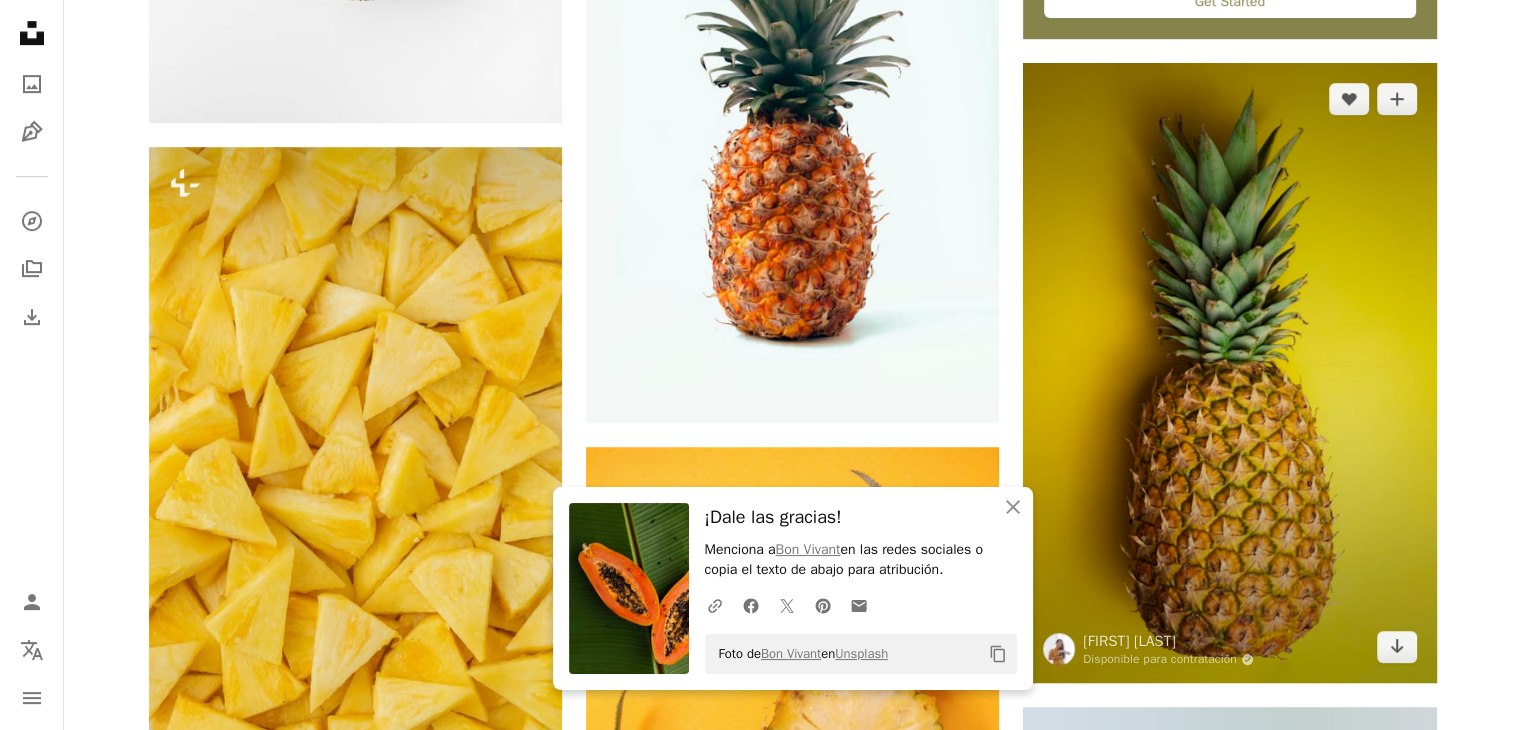 scroll, scrollTop: 1000, scrollLeft: 0, axis: vertical 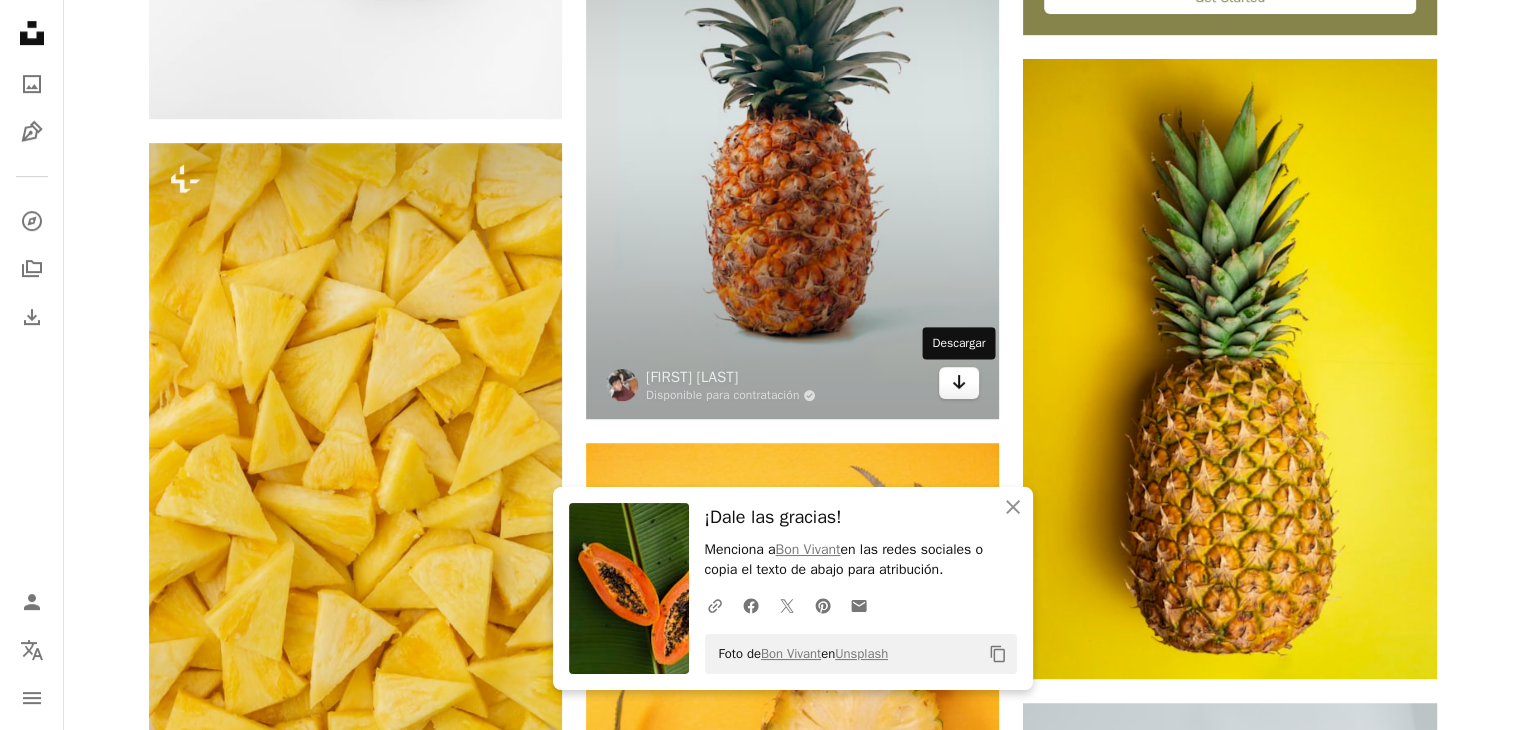 click on "Arrow pointing down" at bounding box center (959, 383) 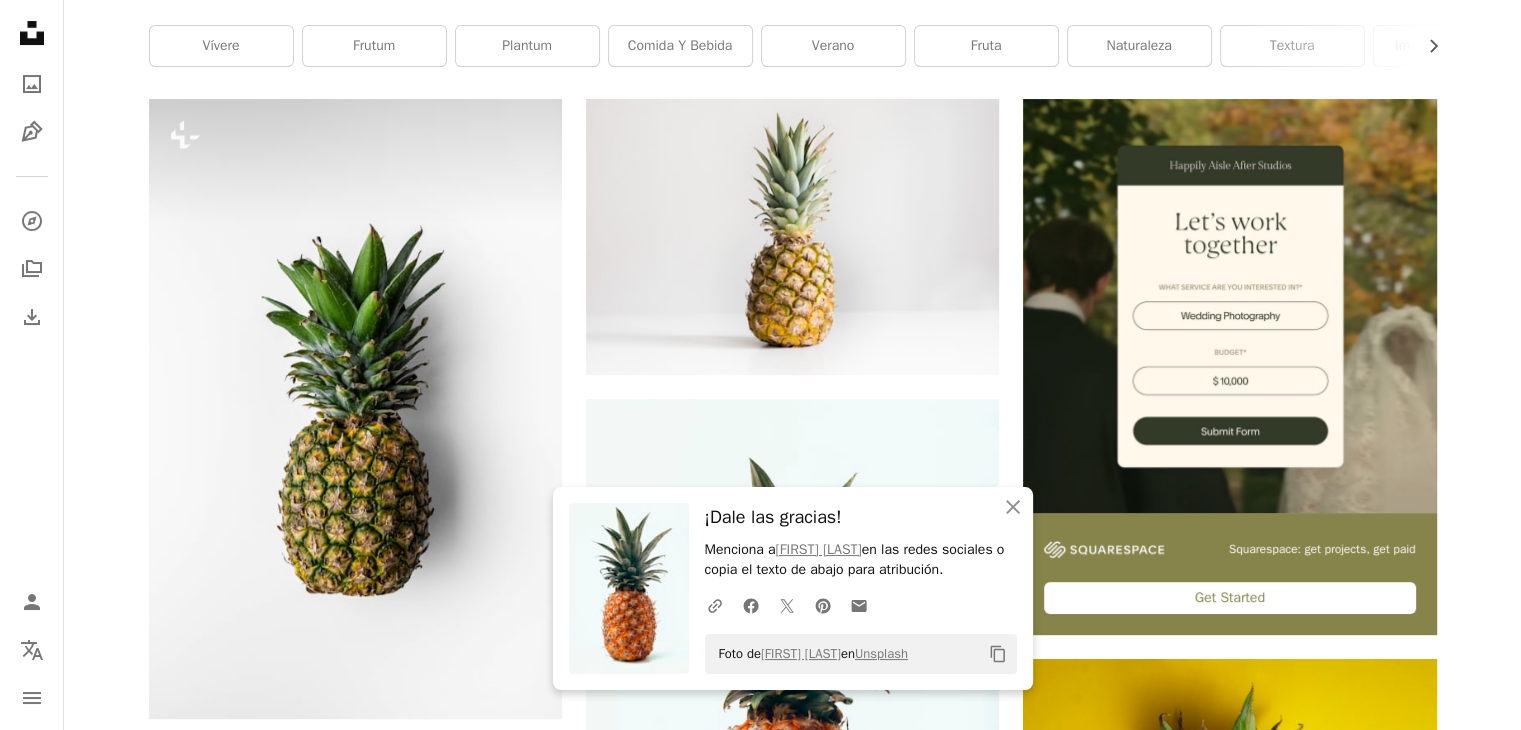scroll, scrollTop: 0, scrollLeft: 0, axis: both 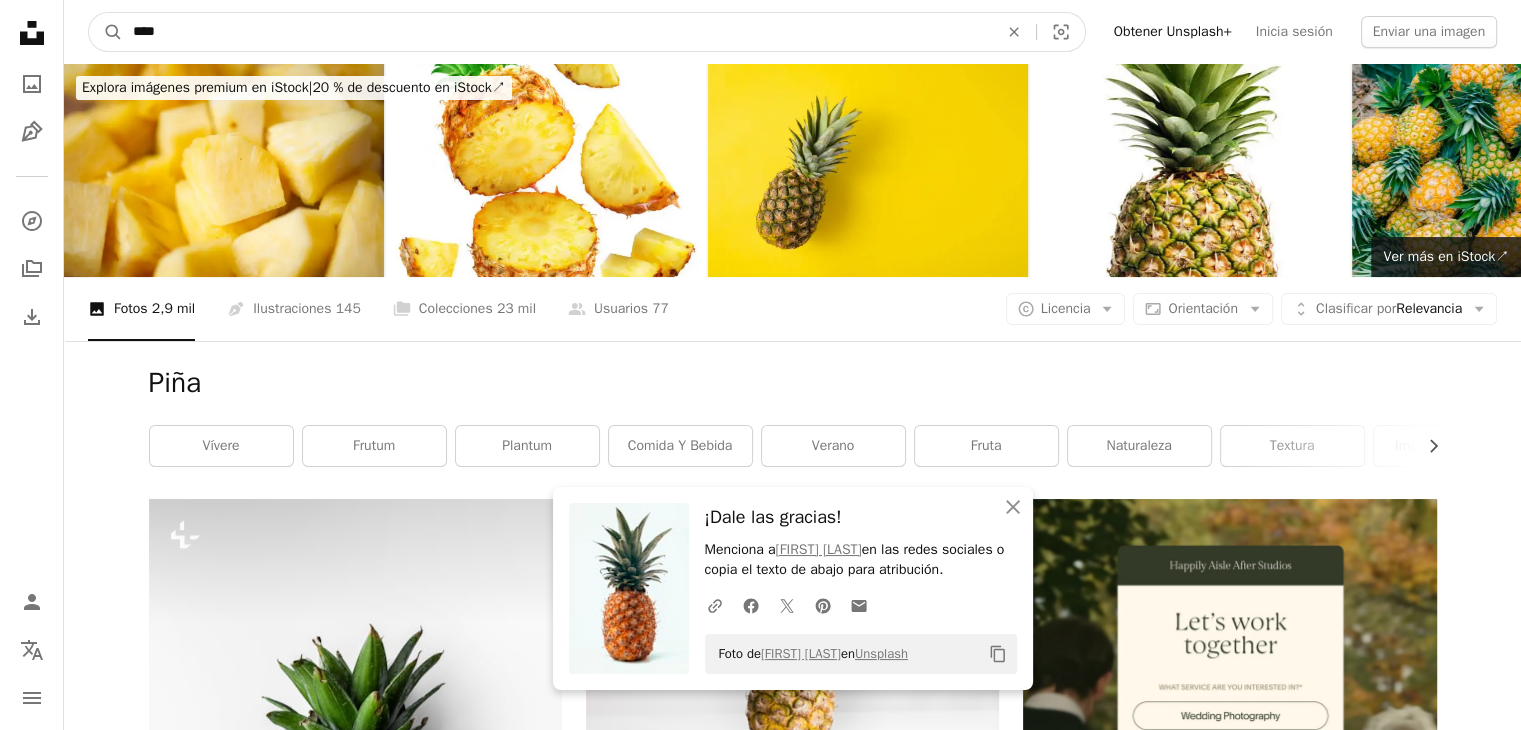 click on "****" at bounding box center [557, 32] 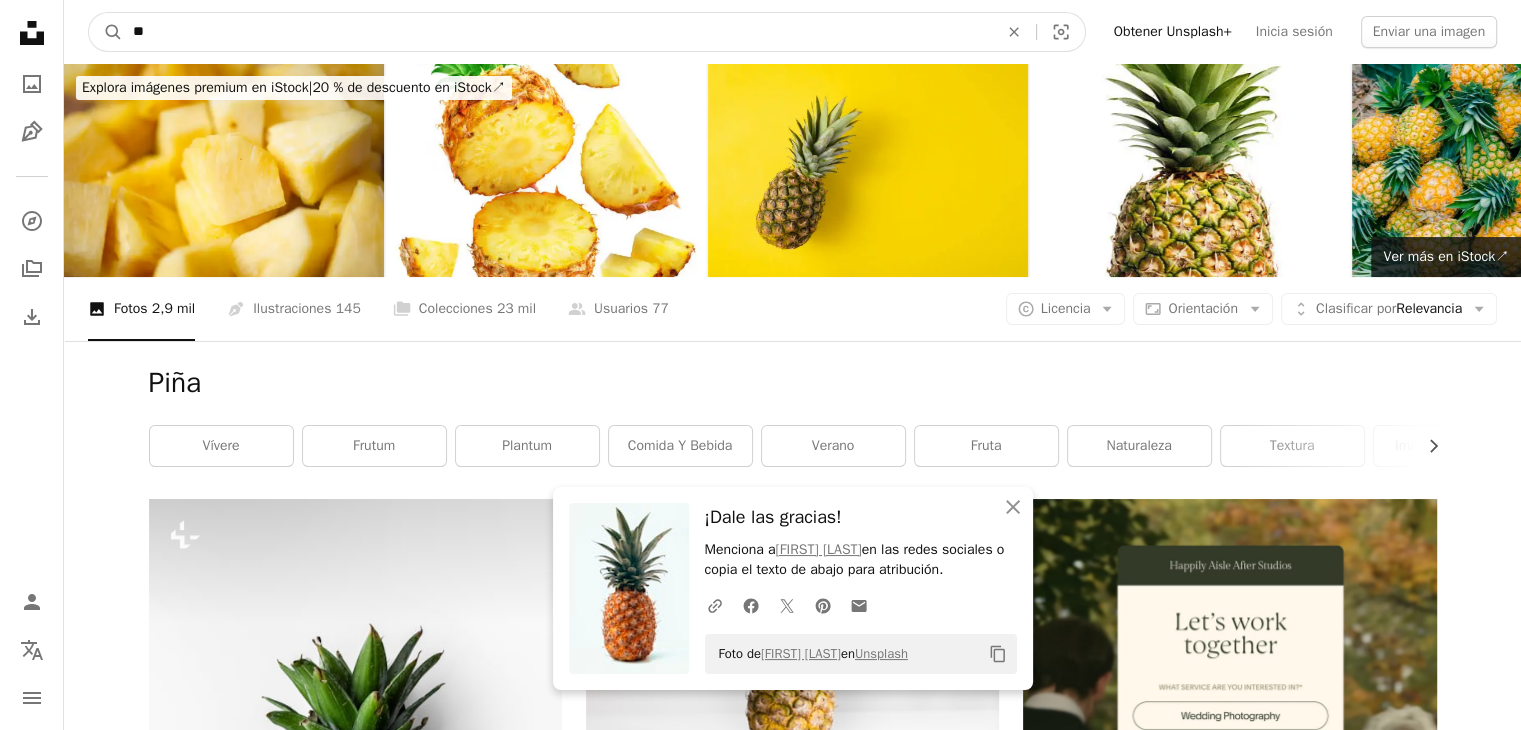 type on "*" 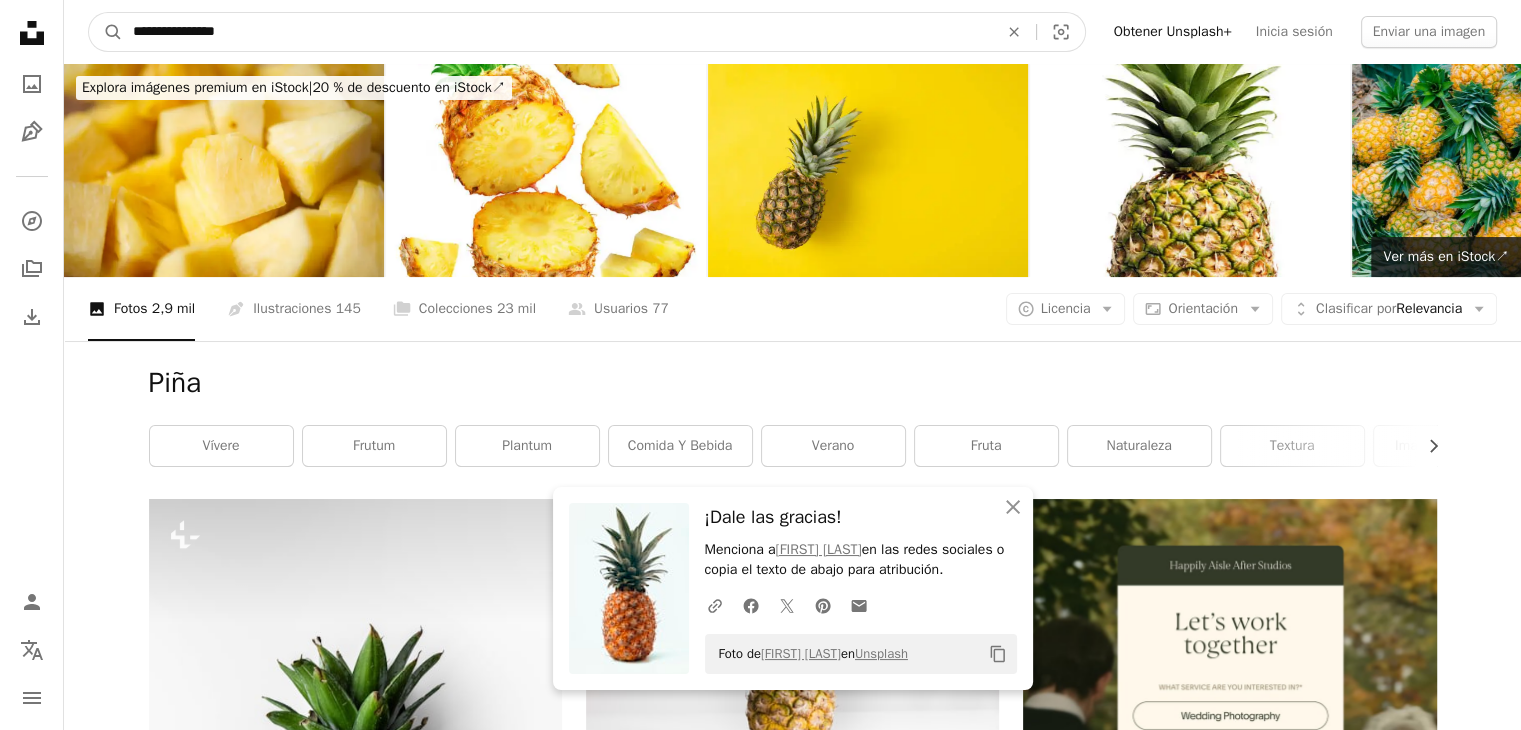 type on "**********" 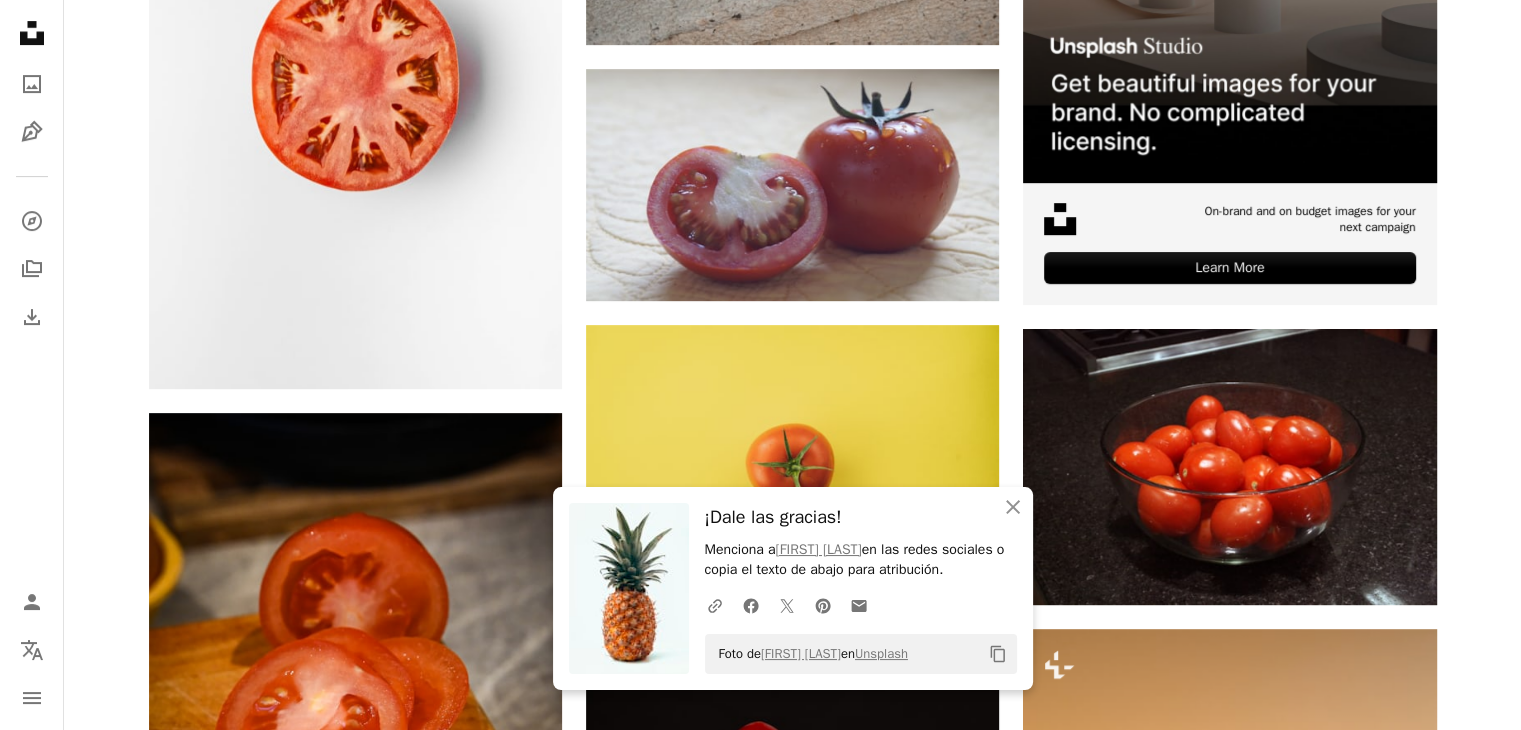 scroll, scrollTop: 800, scrollLeft: 0, axis: vertical 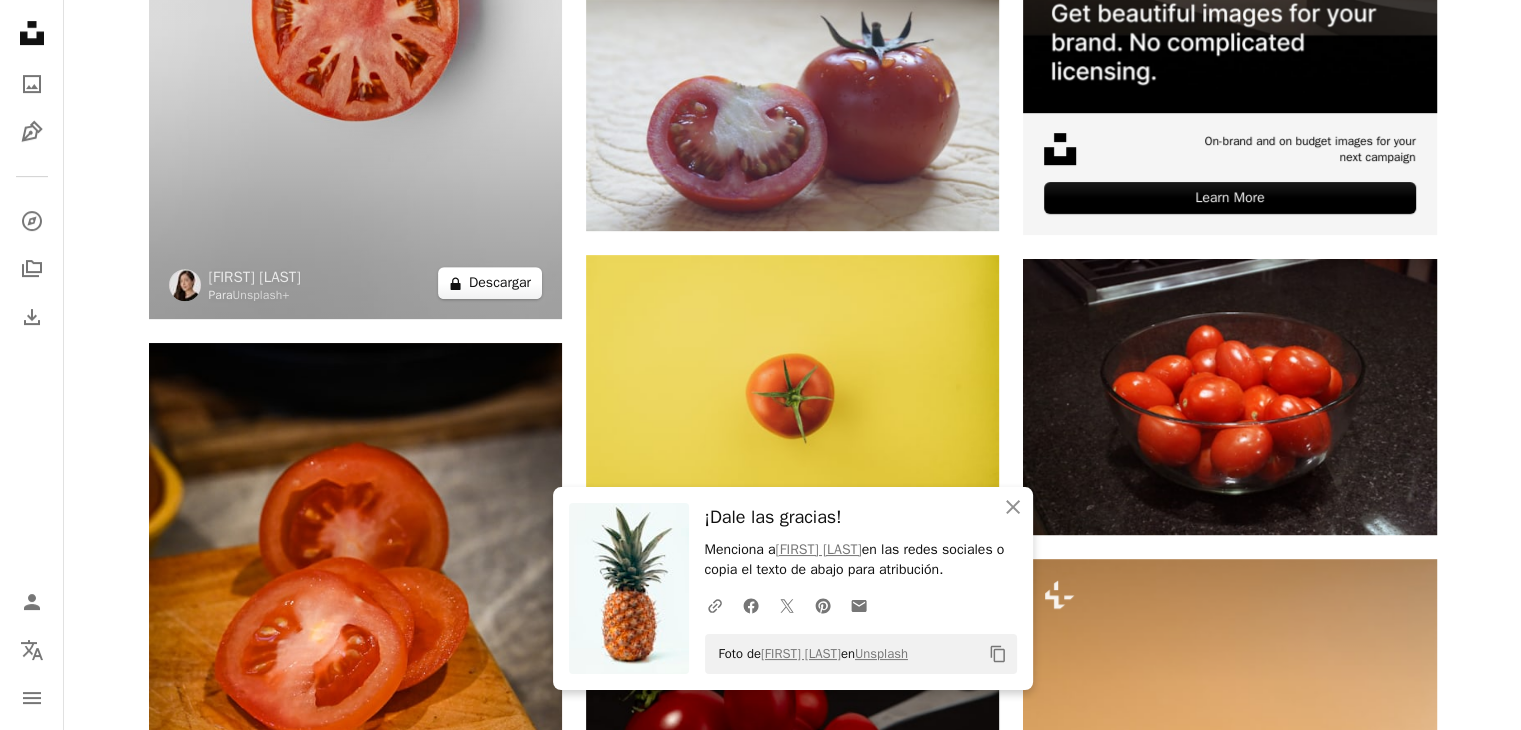 click on "A lock Descargar" at bounding box center [490, 283] 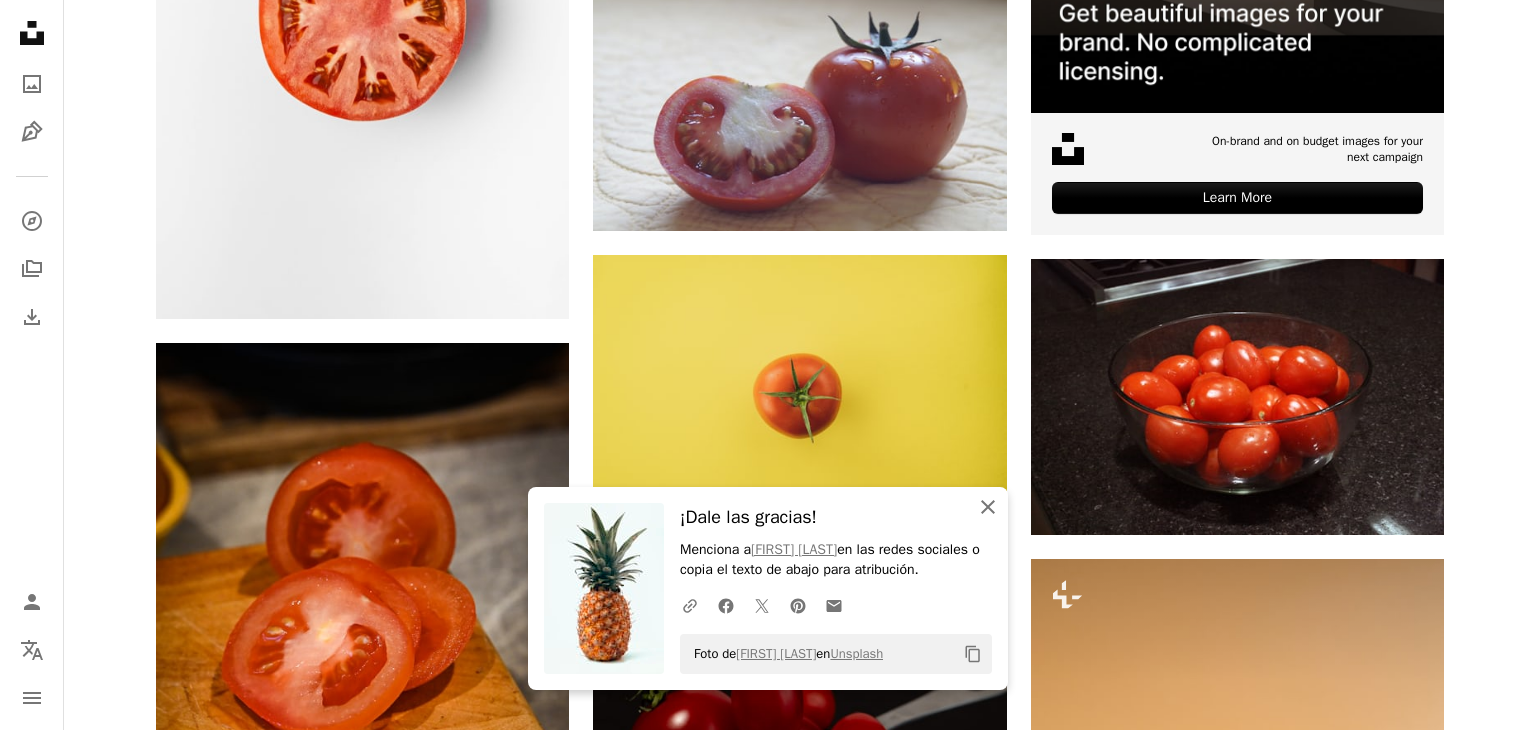 click on "An X shape" 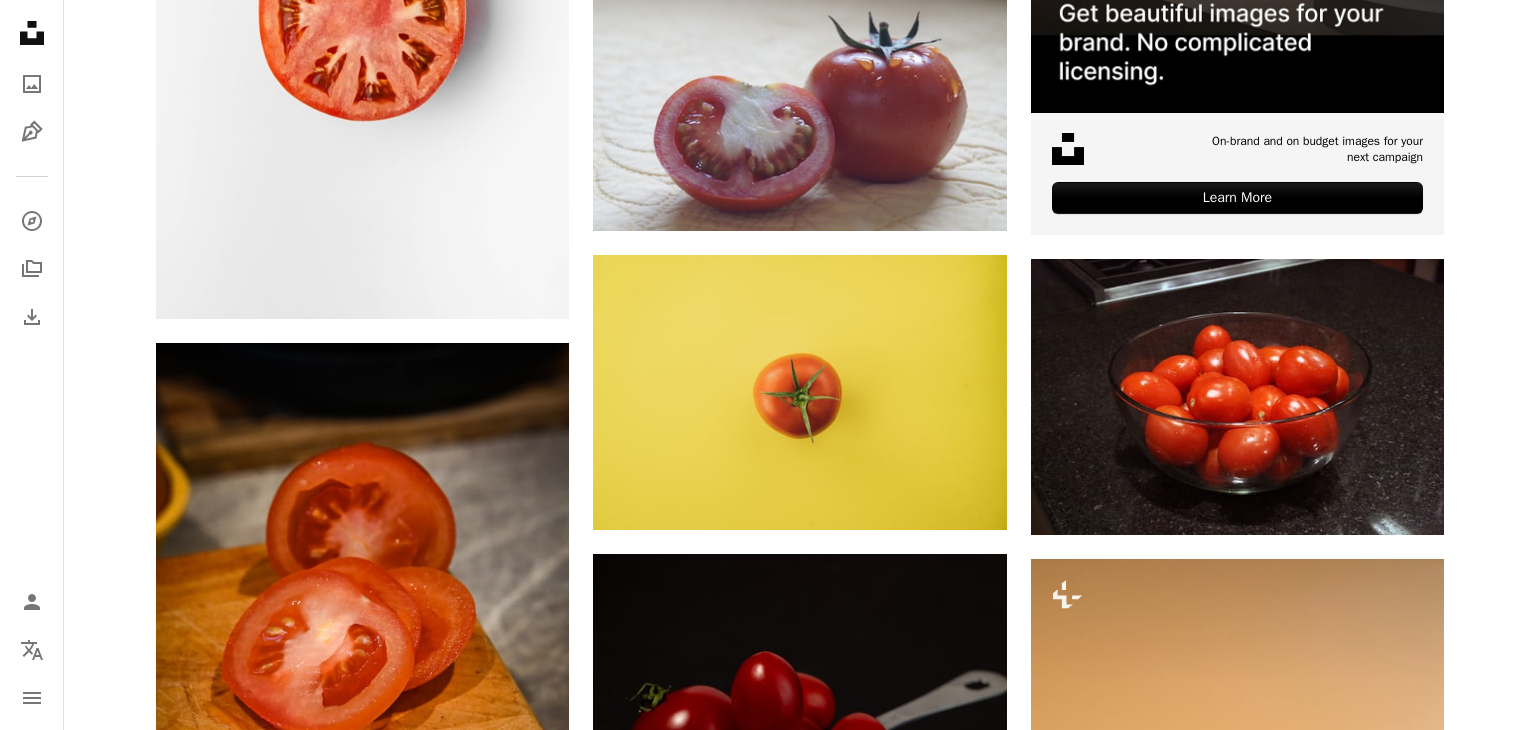 click on "An X shape Imágenes premium, listas para usar. Obtén acceso ilimitado. A plus sign Contenido solo para miembros añadido mensualmente A plus sign Descargas ilimitadas libres de derechos A plus sign Ilustraciones  Nuevo A plus sign Protecciones legales mejoradas anualmente 66 %  de descuento mensualmente 12 $   4 $ USD al mes * Obtener  Unsplash+ *Cuando se paga anualmente, se factura por adelantado  48 $ Más los impuestos aplicables. Se renueva automáticamente. Cancela cuando quieras." at bounding box center [768, 4521] 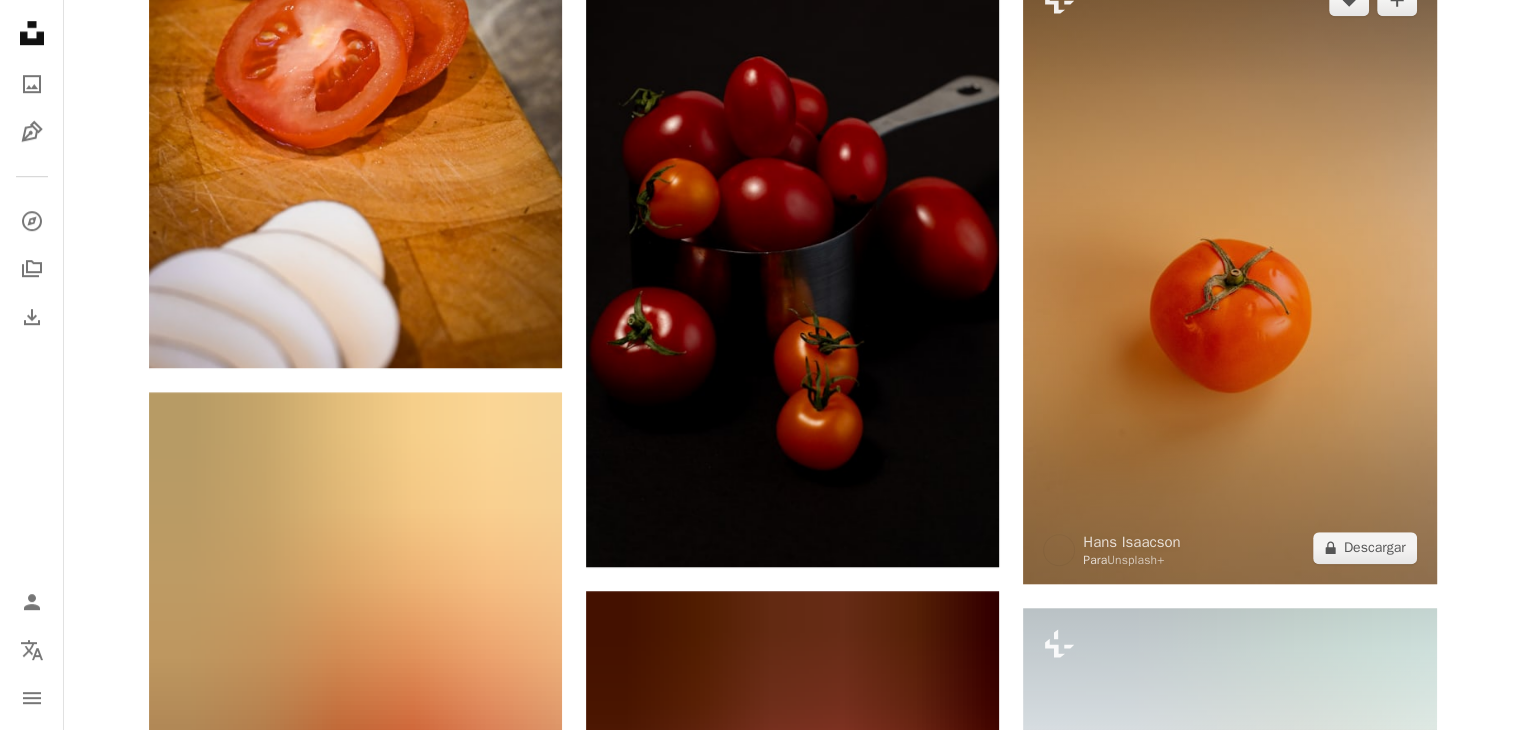 scroll, scrollTop: 1400, scrollLeft: 0, axis: vertical 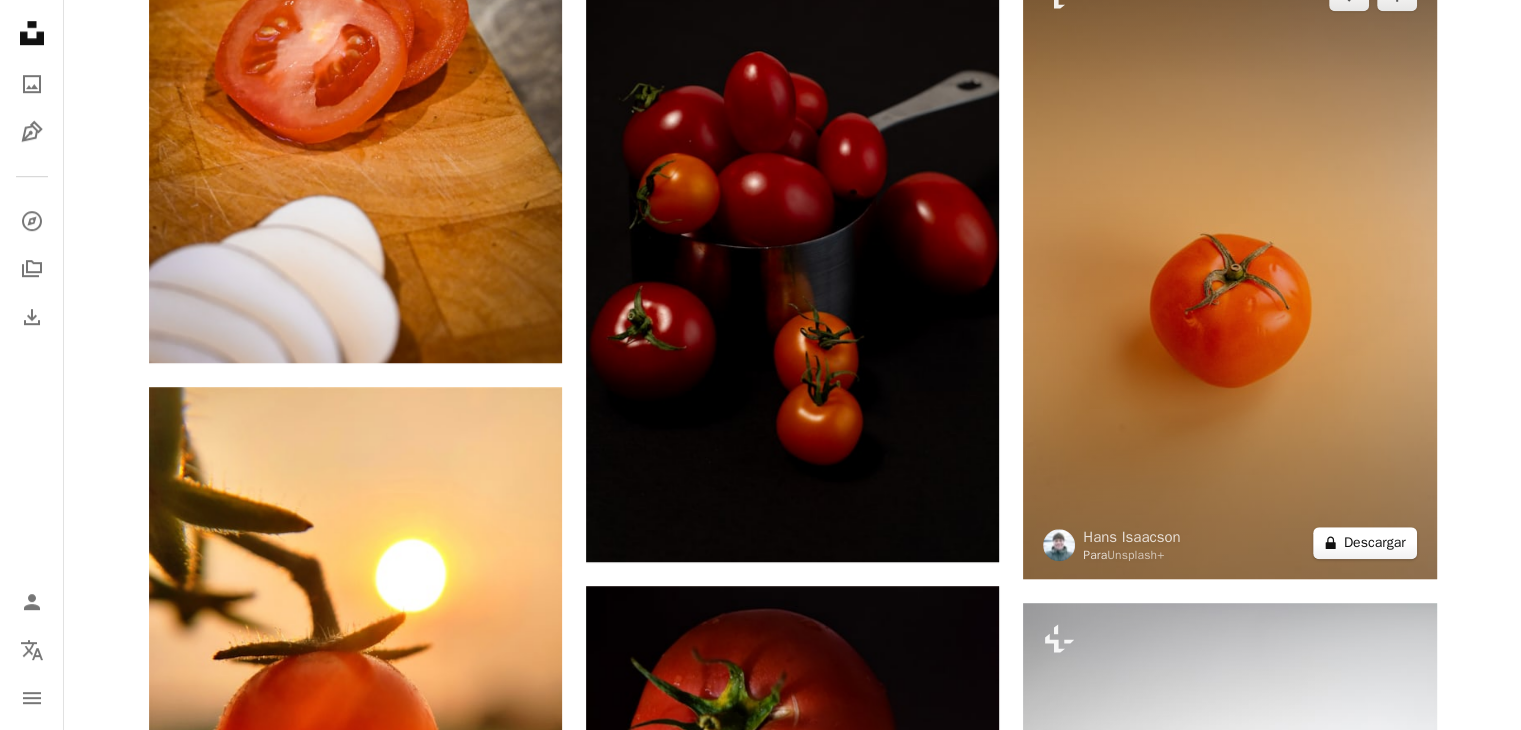 click on "A lock Descargar" at bounding box center (1365, 543) 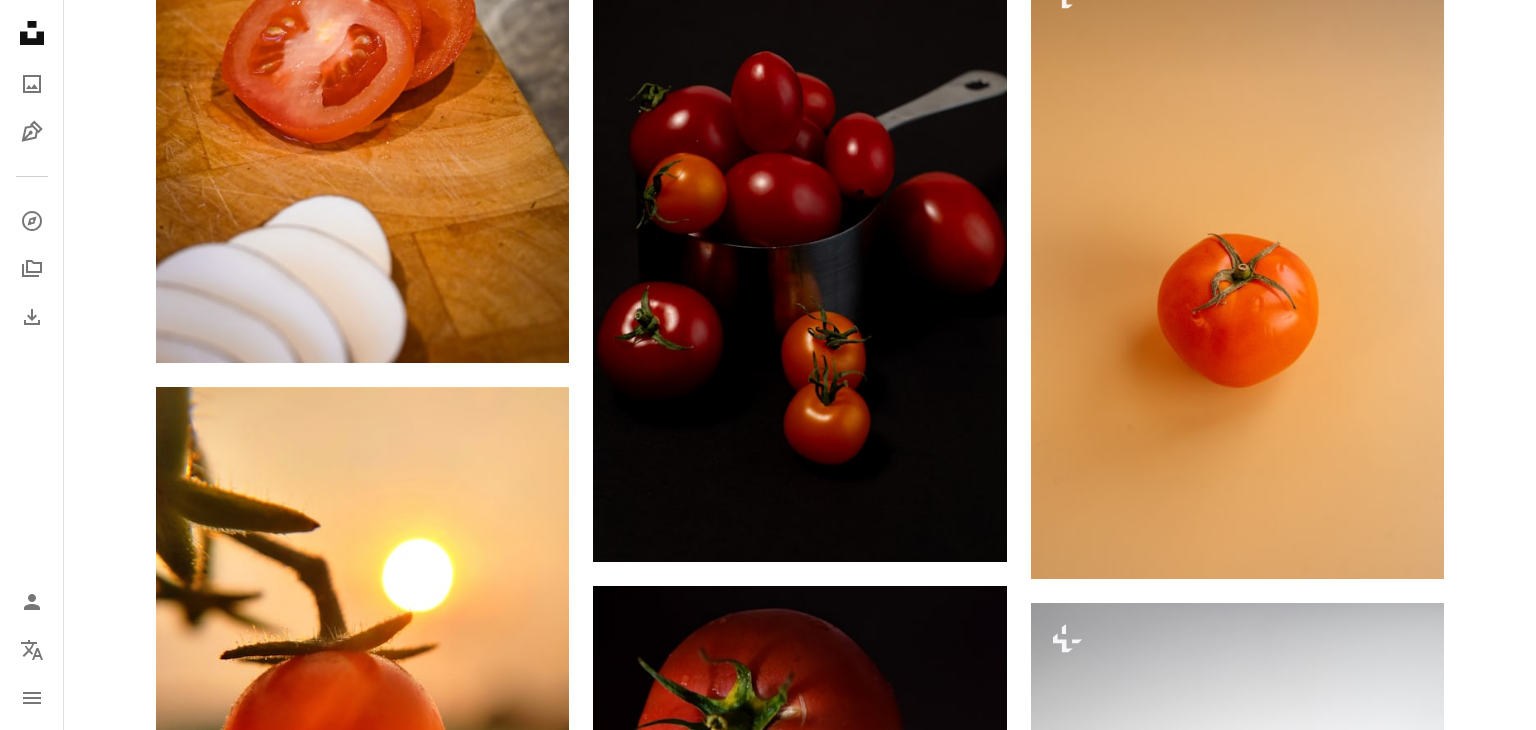 click on "An X shape Imágenes premium, listas para usar. Obtén acceso ilimitado. A plus sign Contenido solo para miembros añadido mensualmente A plus sign Descargas ilimitadas libres de derechos A plus sign Ilustraciones  Nuevo A plus sign Protecciones legales mejoradas anualmente 66 %  de descuento mensualmente 12 $   4 $ USD al mes * Obtener  Unsplash+ *Cuando se paga anualmente, se factura por adelantado  48 $ Más los impuestos aplicables. Se renueva automáticamente. Cancela cuando quieras." at bounding box center (768, 3921) 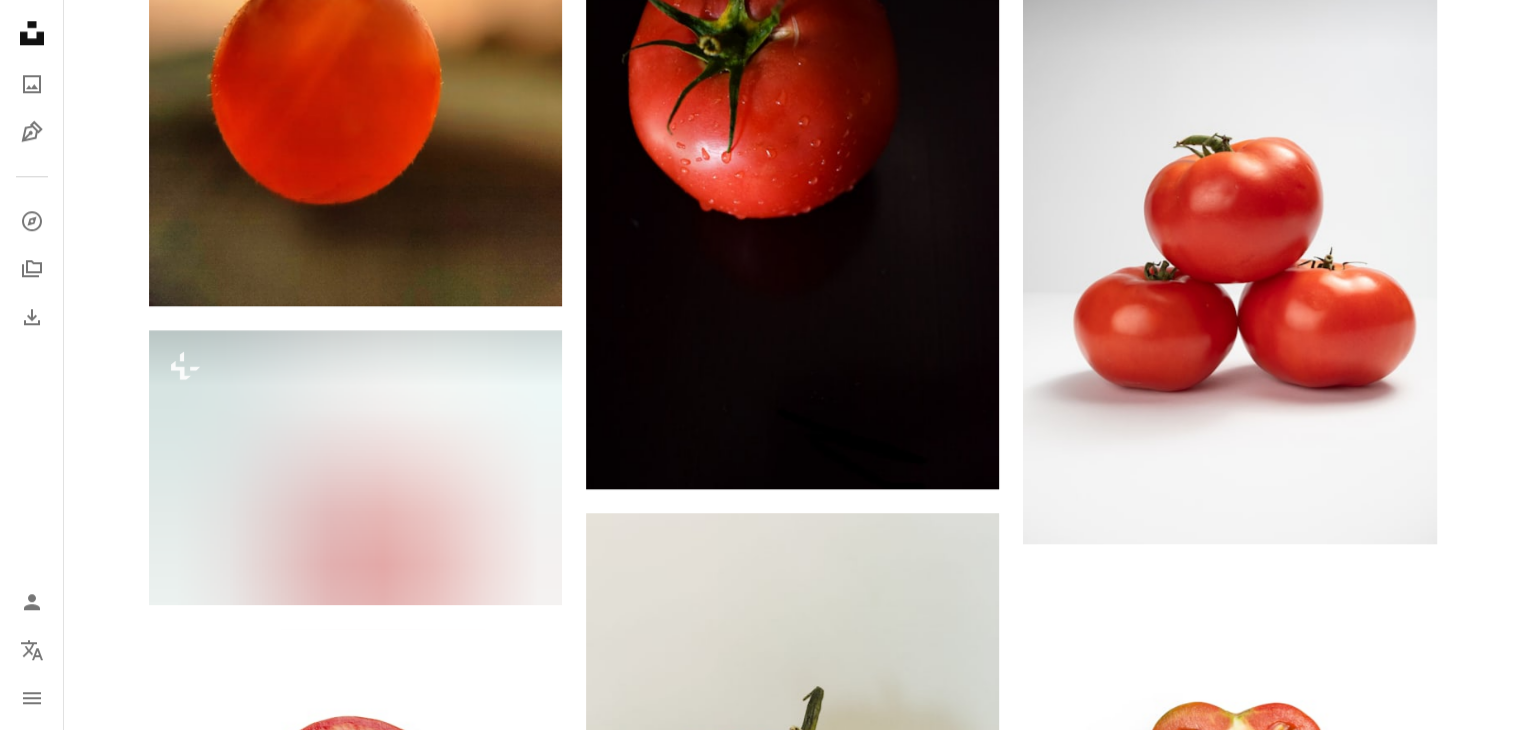scroll, scrollTop: 2100, scrollLeft: 0, axis: vertical 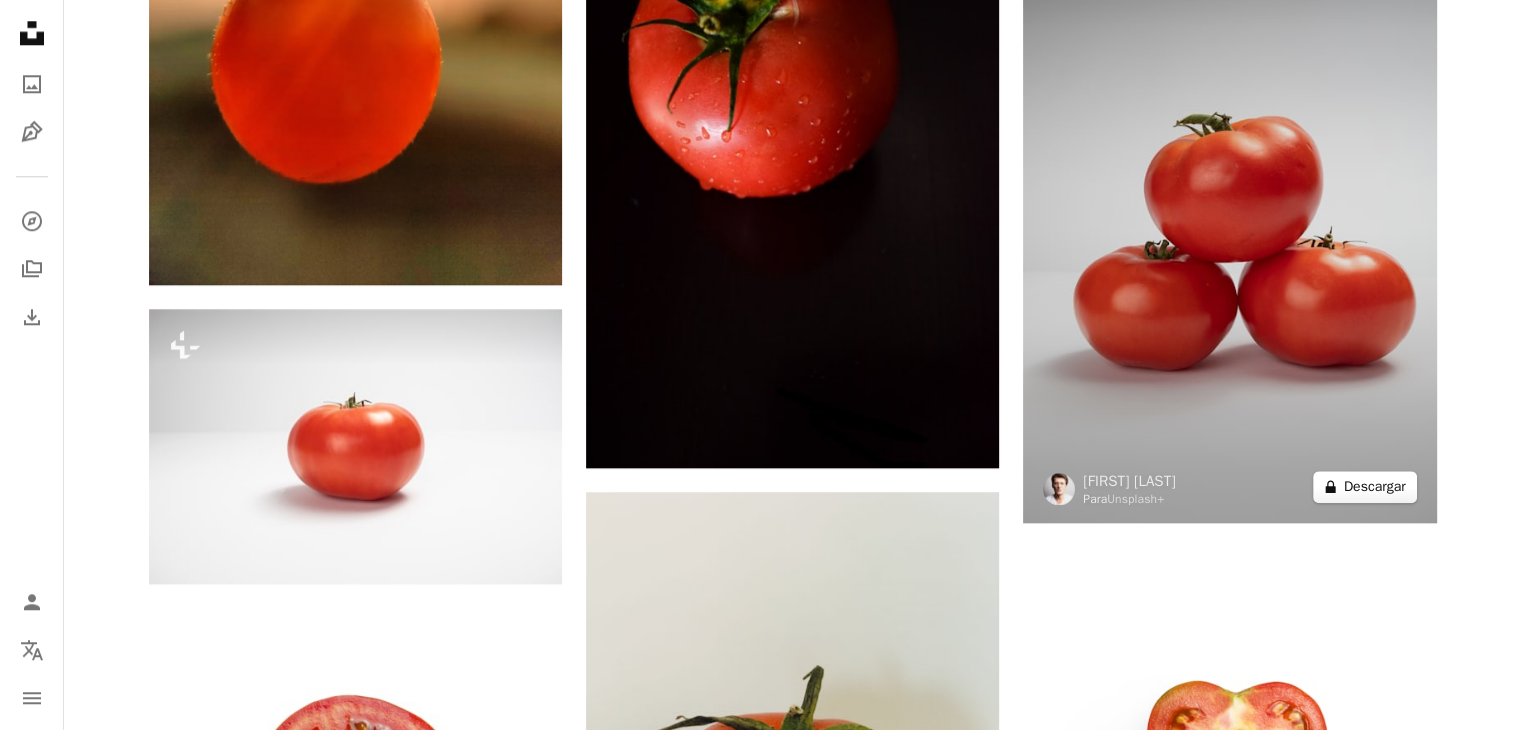 click on "A lock Descargar" at bounding box center (1365, 487) 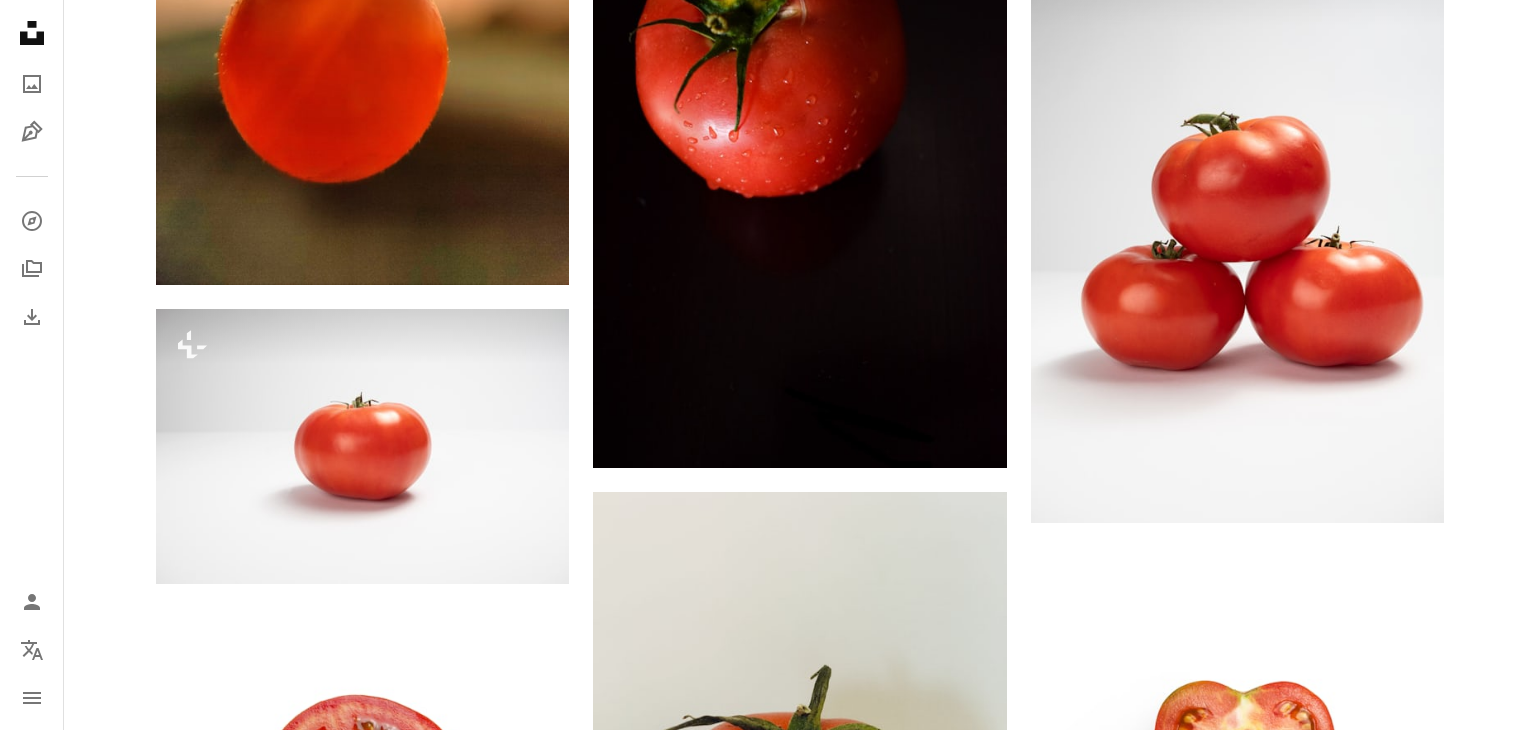 click on "An X shape Imágenes premium, listas para usar. Obtén acceso ilimitado. A plus sign Contenido solo para miembros añadido mensualmente A plus sign Descargas ilimitadas libres de derechos A plus sign Ilustraciones  Nuevo A plus sign Protecciones legales mejoradas anualmente 66 %  de descuento mensualmente 12 $   4 $ USD al mes * Obtener  Unsplash+ *Cuando se paga anualmente, se factura por adelantado  48 $ Más los impuestos aplicables. Se renueva automáticamente. Cancela cuando quieras." at bounding box center (768, 3221) 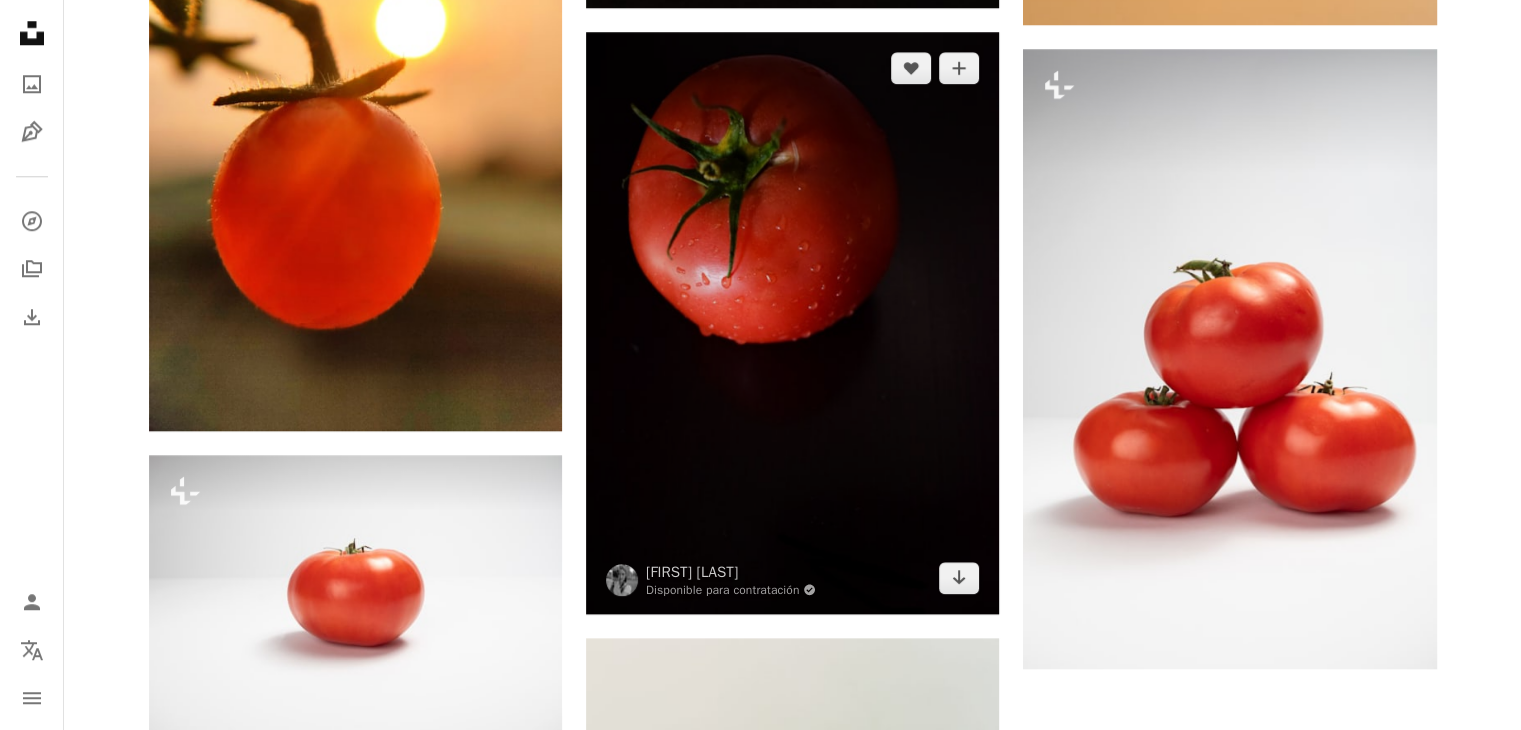 scroll, scrollTop: 1900, scrollLeft: 0, axis: vertical 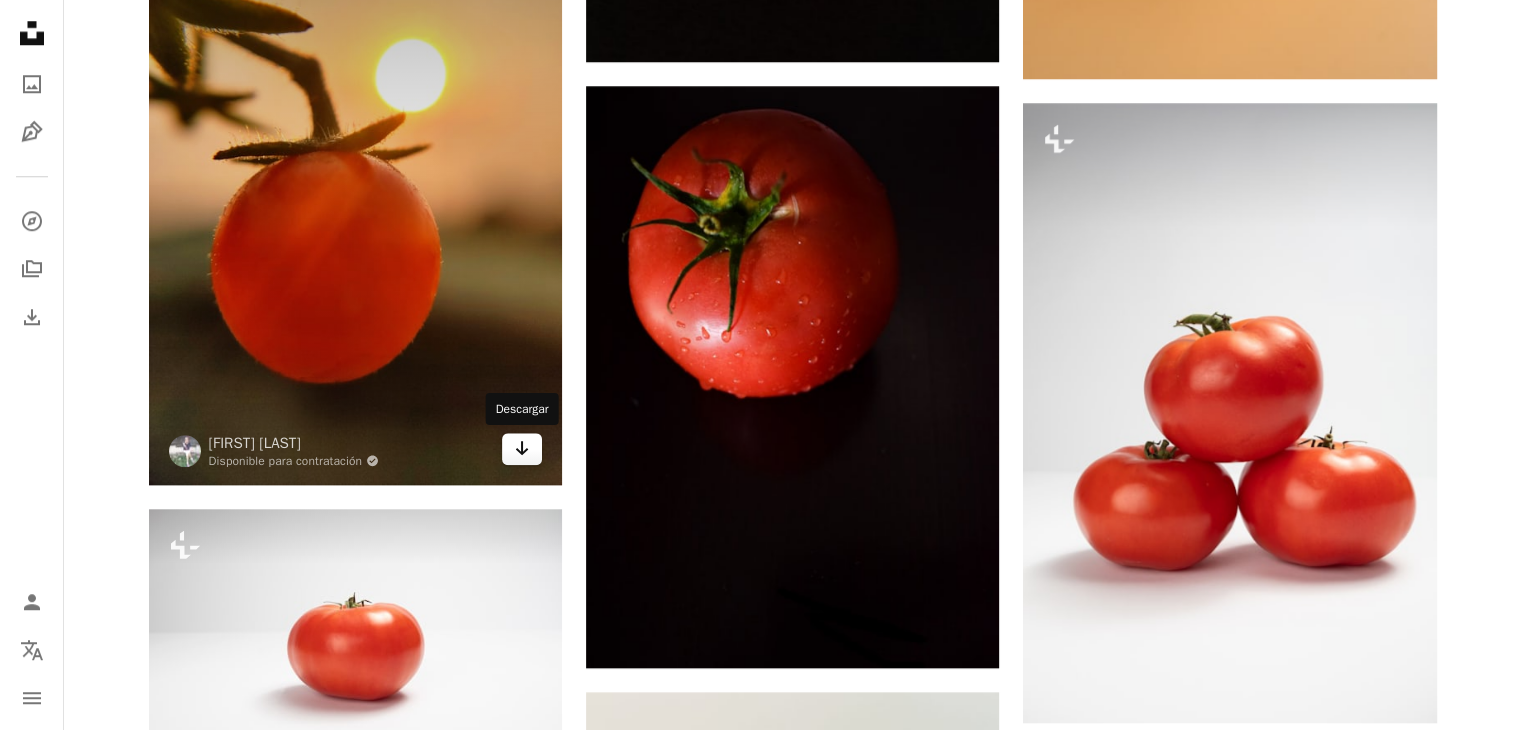 click on "Arrow pointing down" at bounding box center [522, 449] 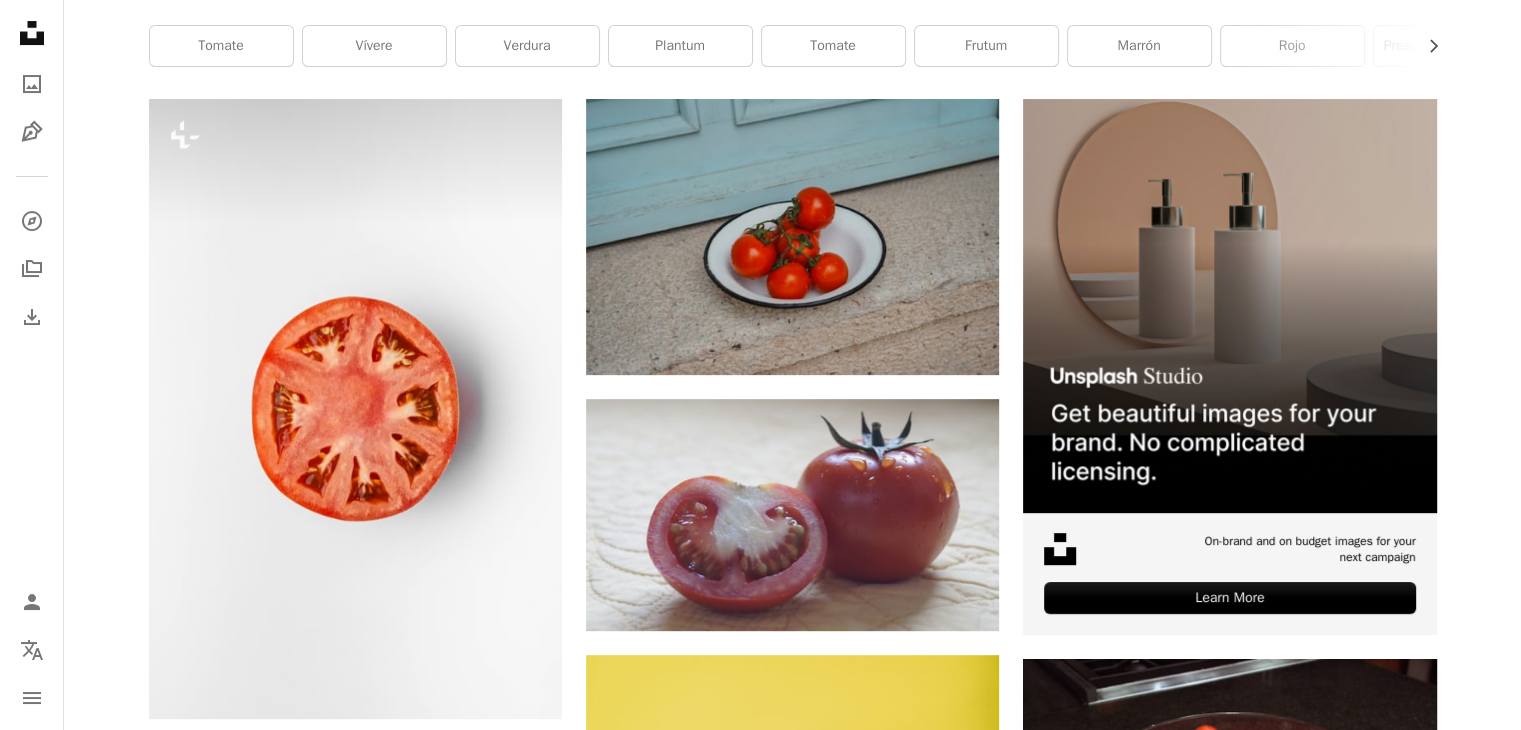 scroll, scrollTop: 0, scrollLeft: 0, axis: both 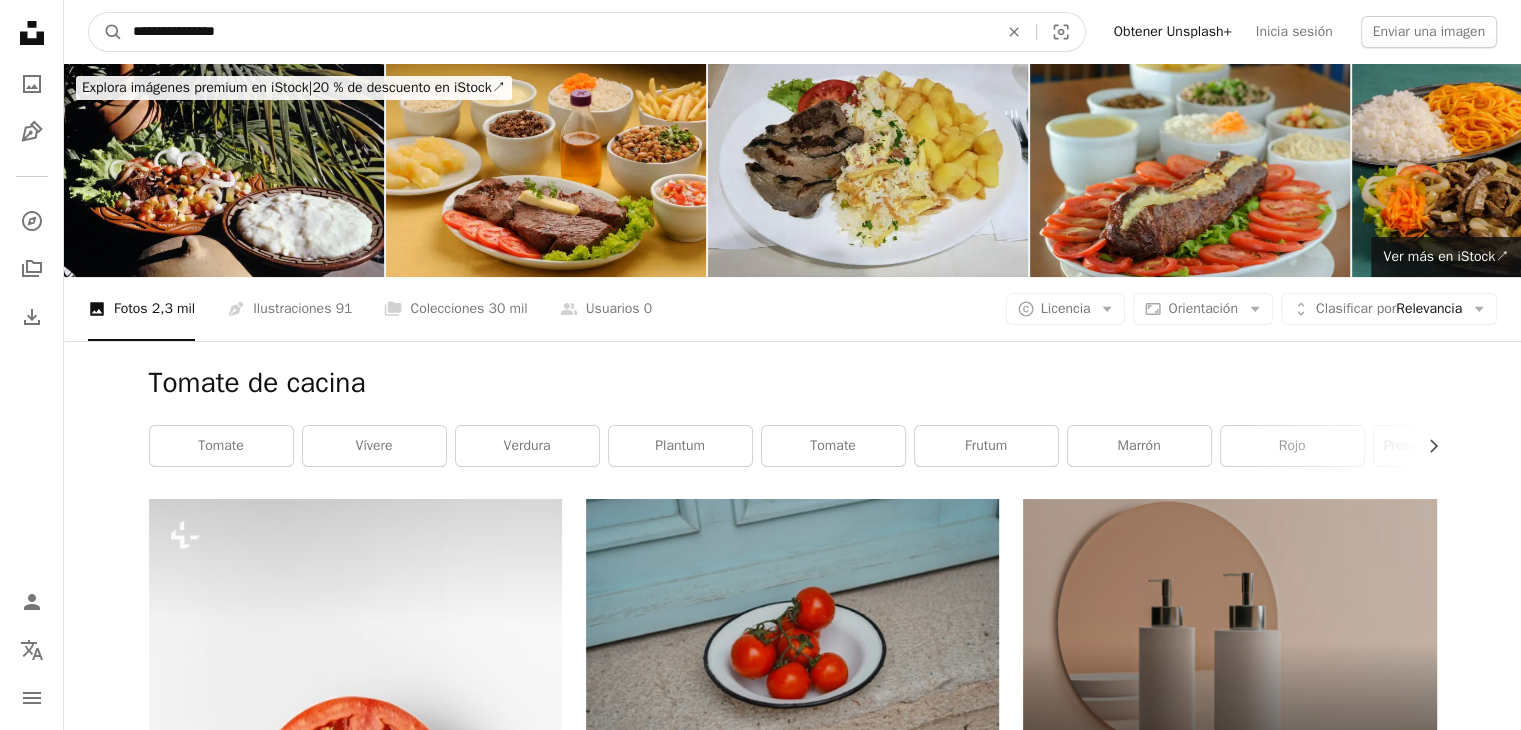 click on "**********" at bounding box center [557, 32] 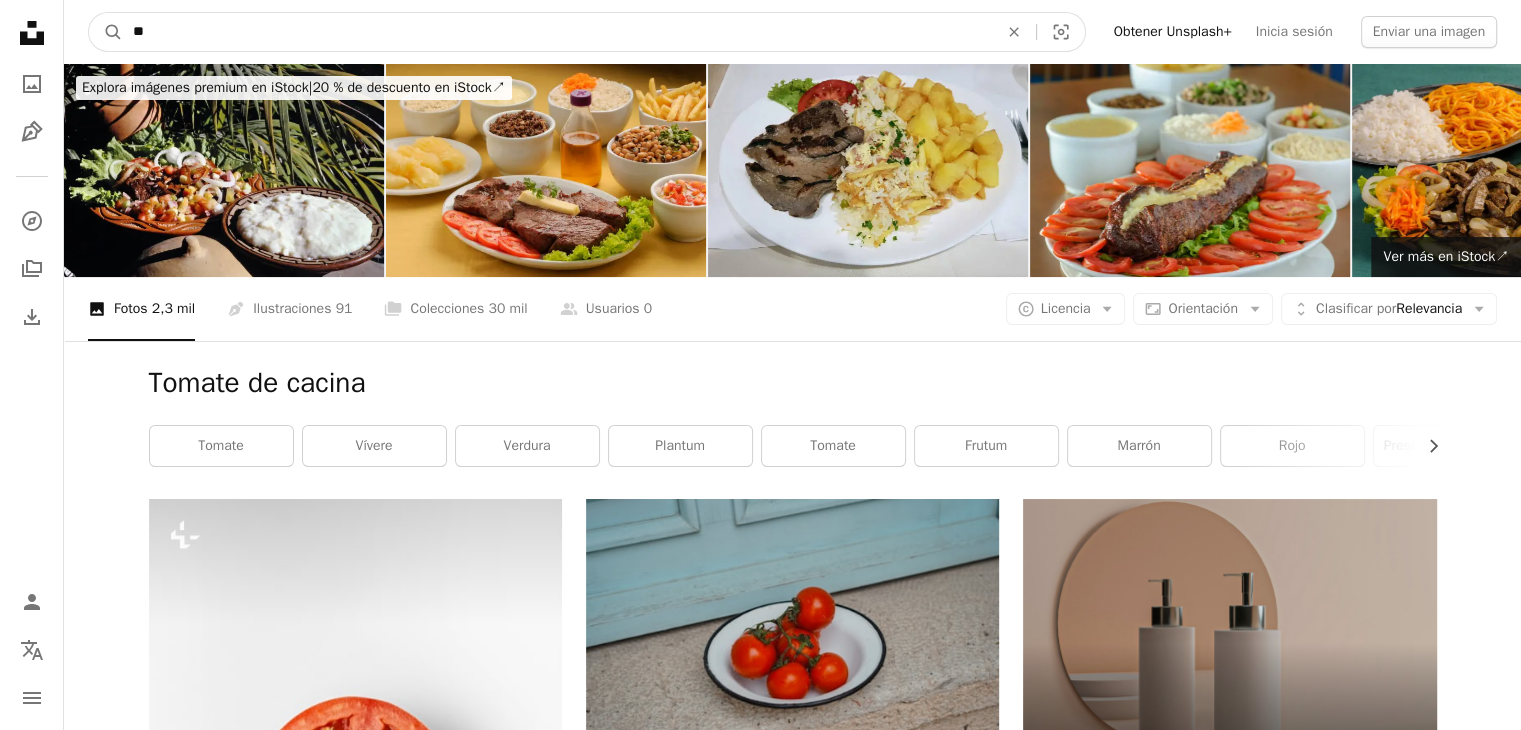 type on "*" 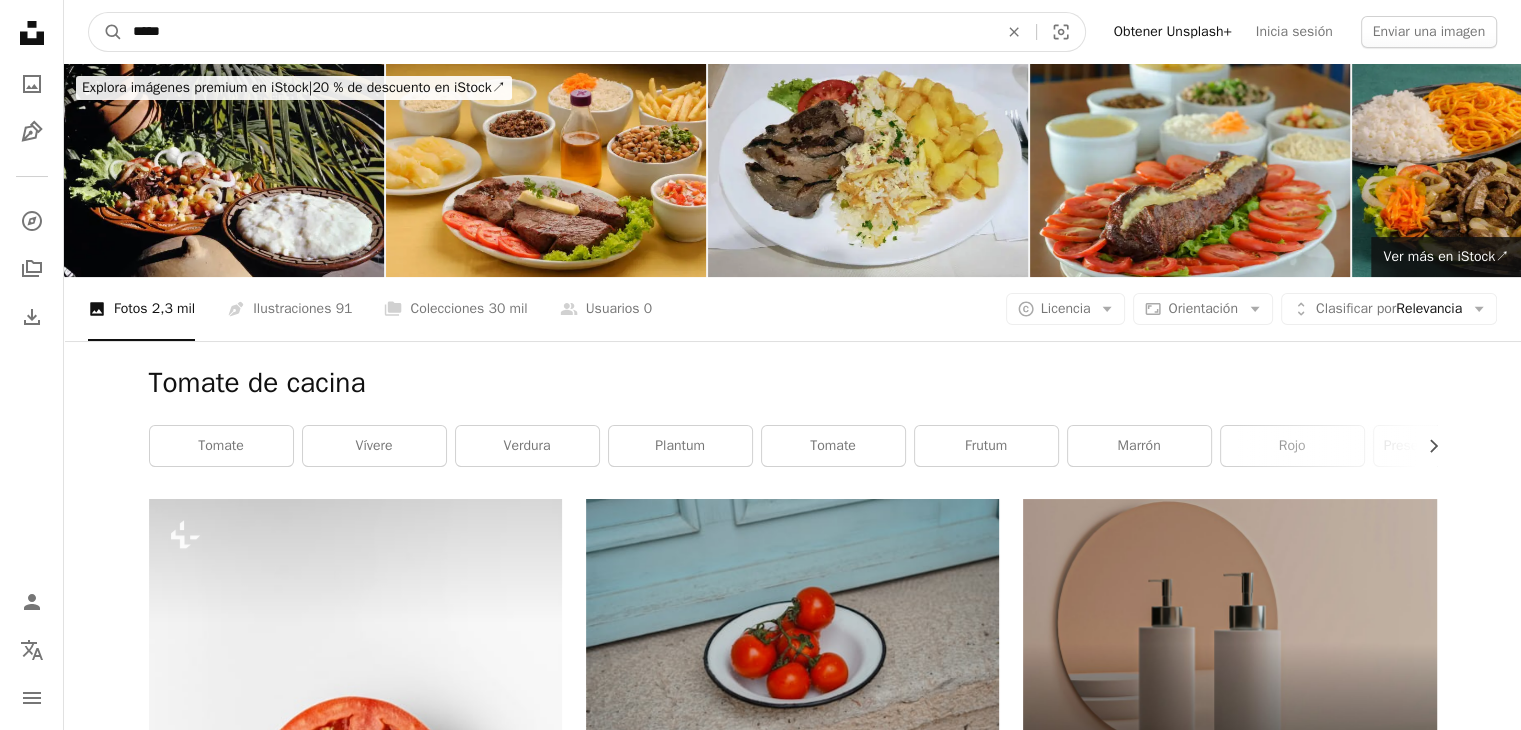 type on "*****" 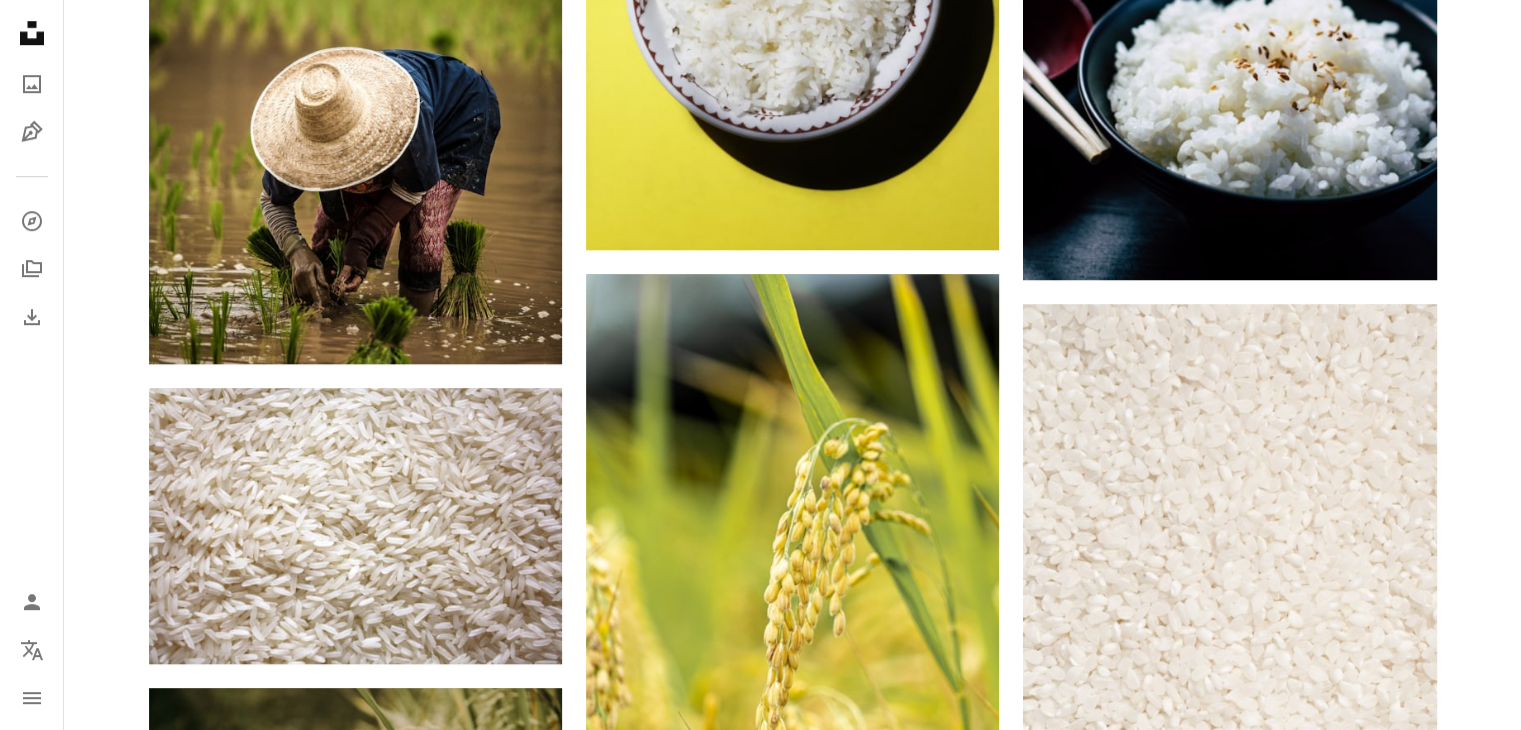 scroll, scrollTop: 1700, scrollLeft: 0, axis: vertical 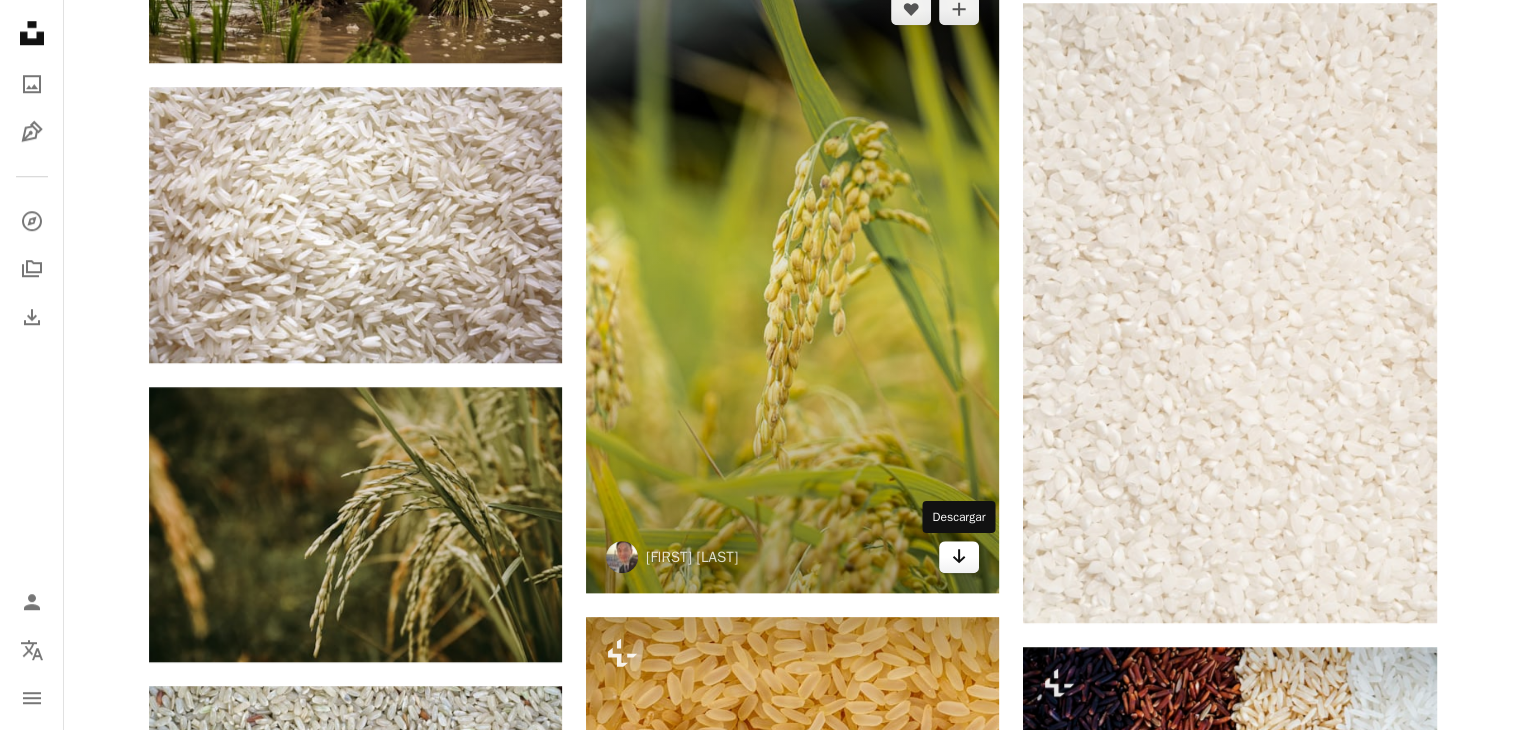 click on "Arrow pointing down" 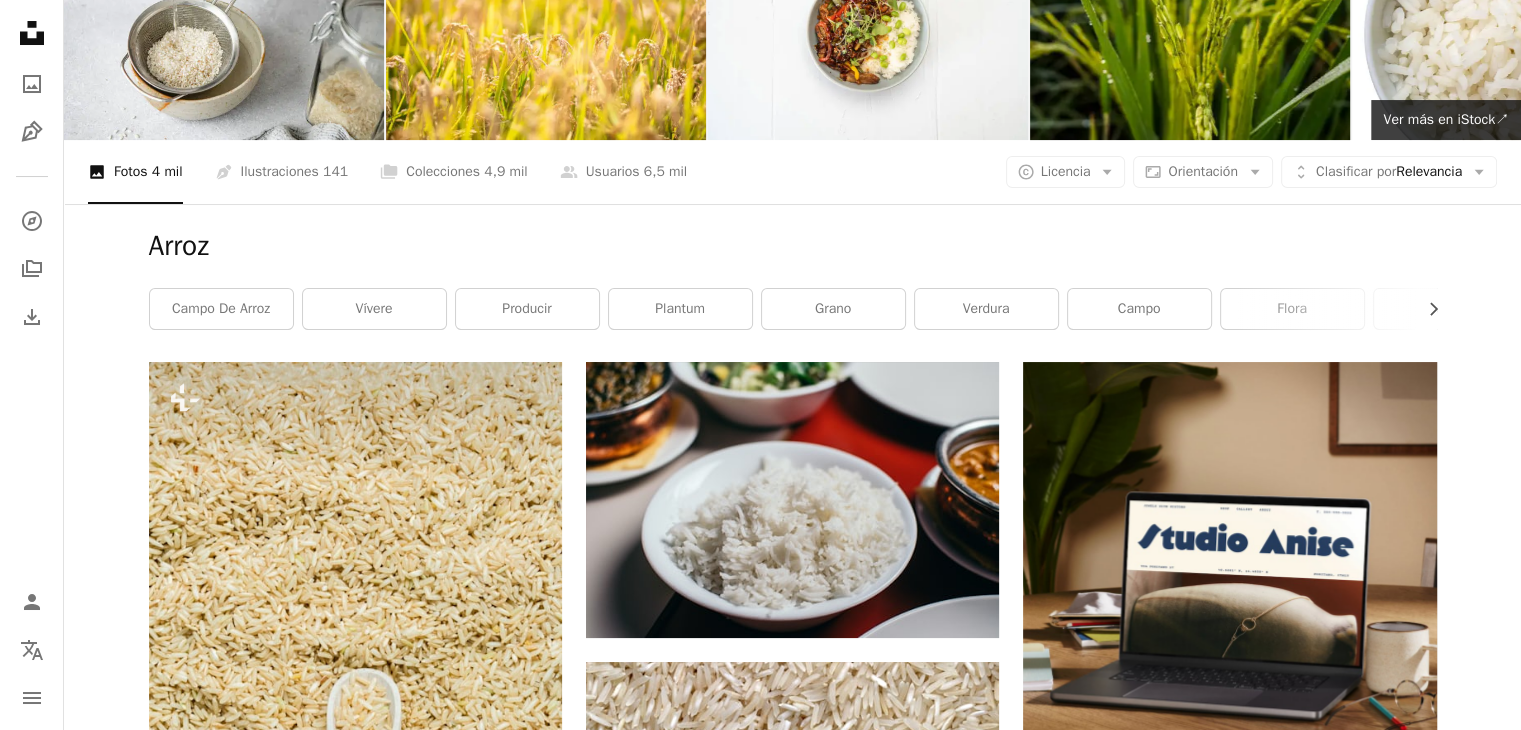scroll, scrollTop: 0, scrollLeft: 0, axis: both 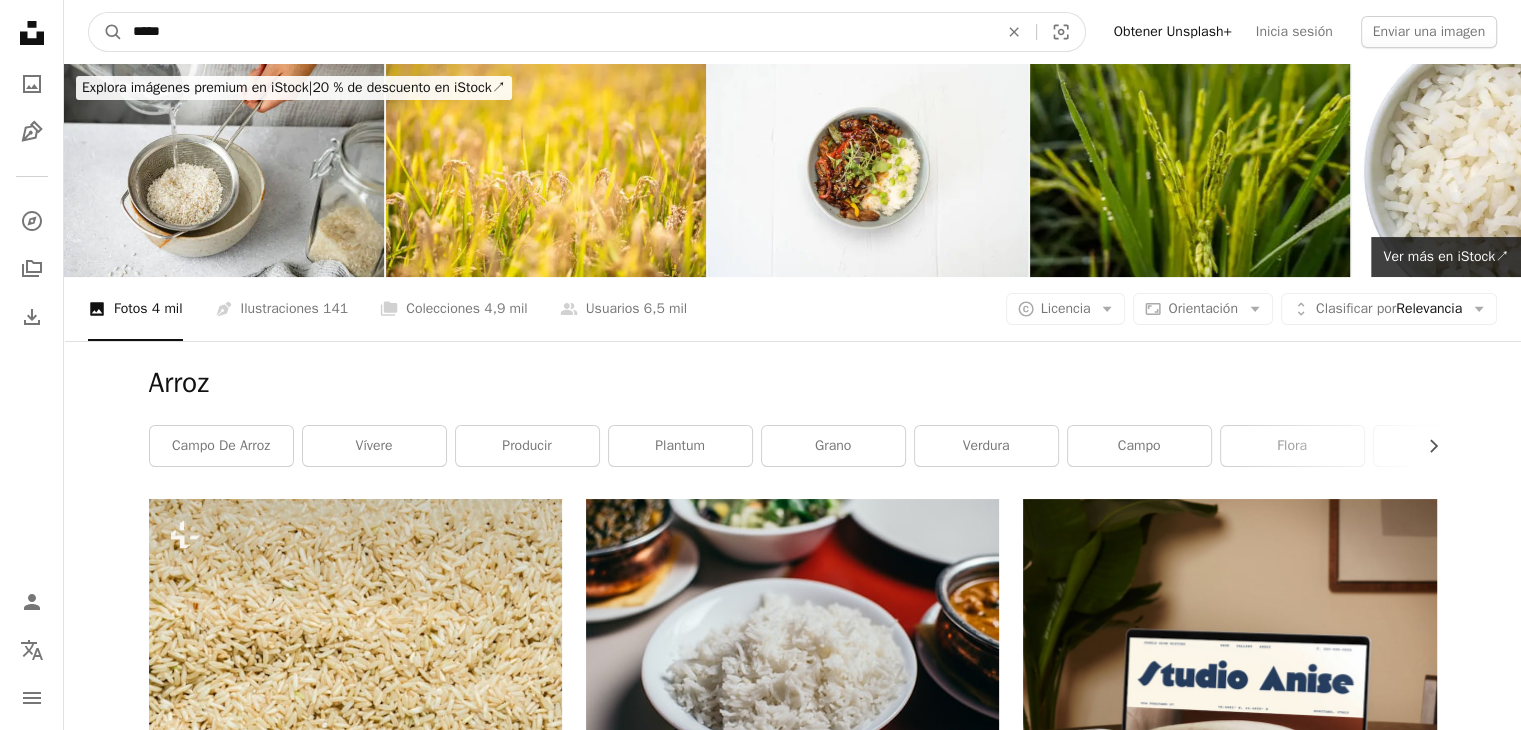 click on "*****" at bounding box center [557, 32] 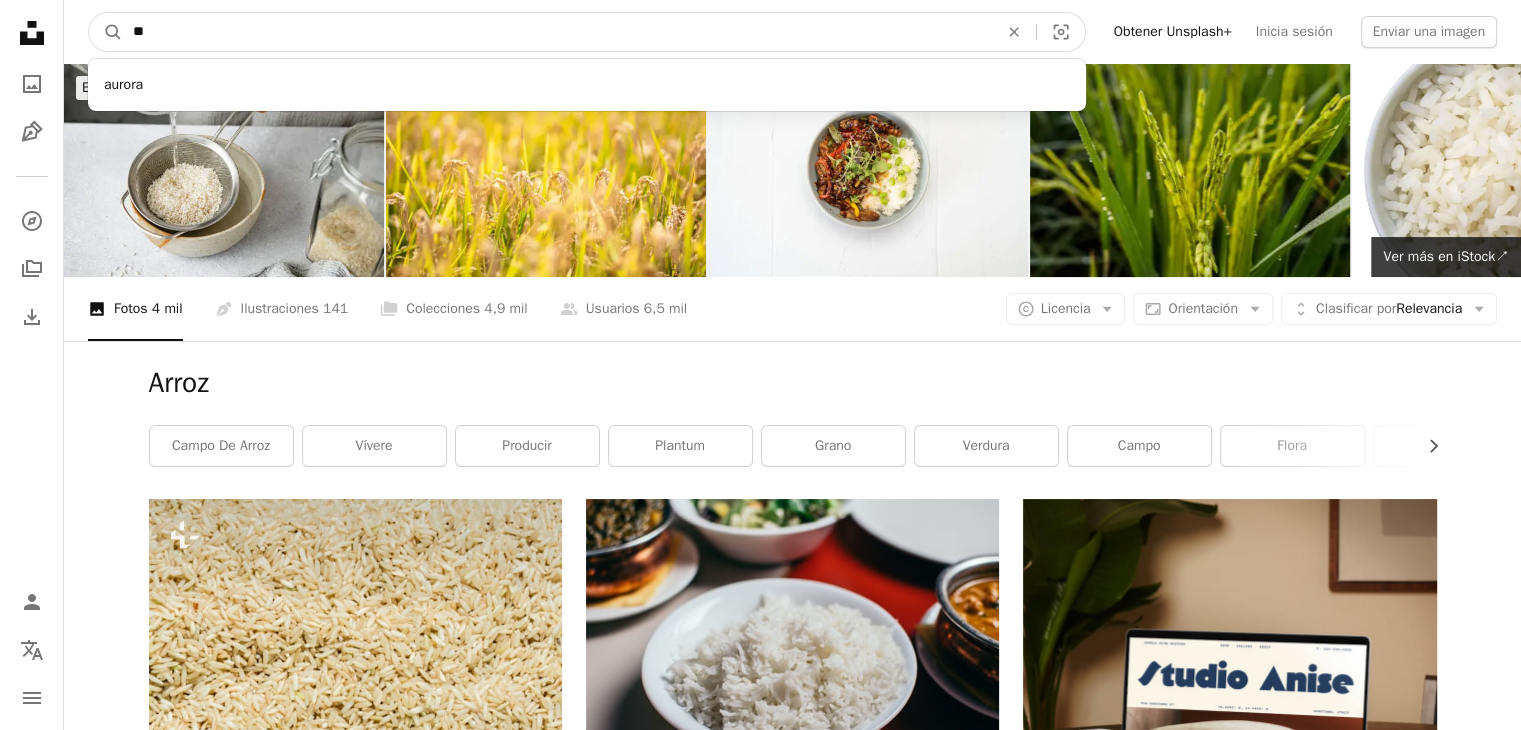 type on "*" 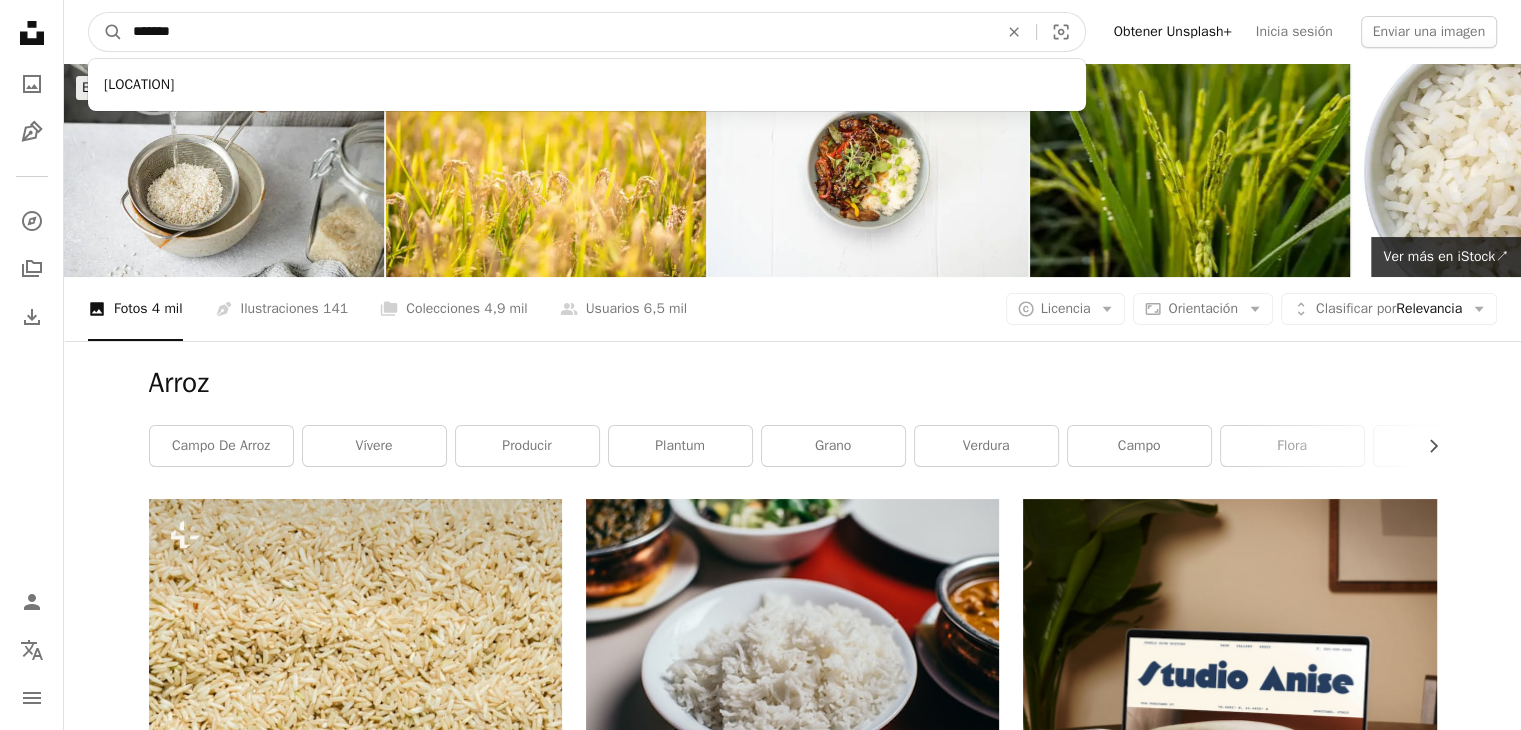 type on "*******" 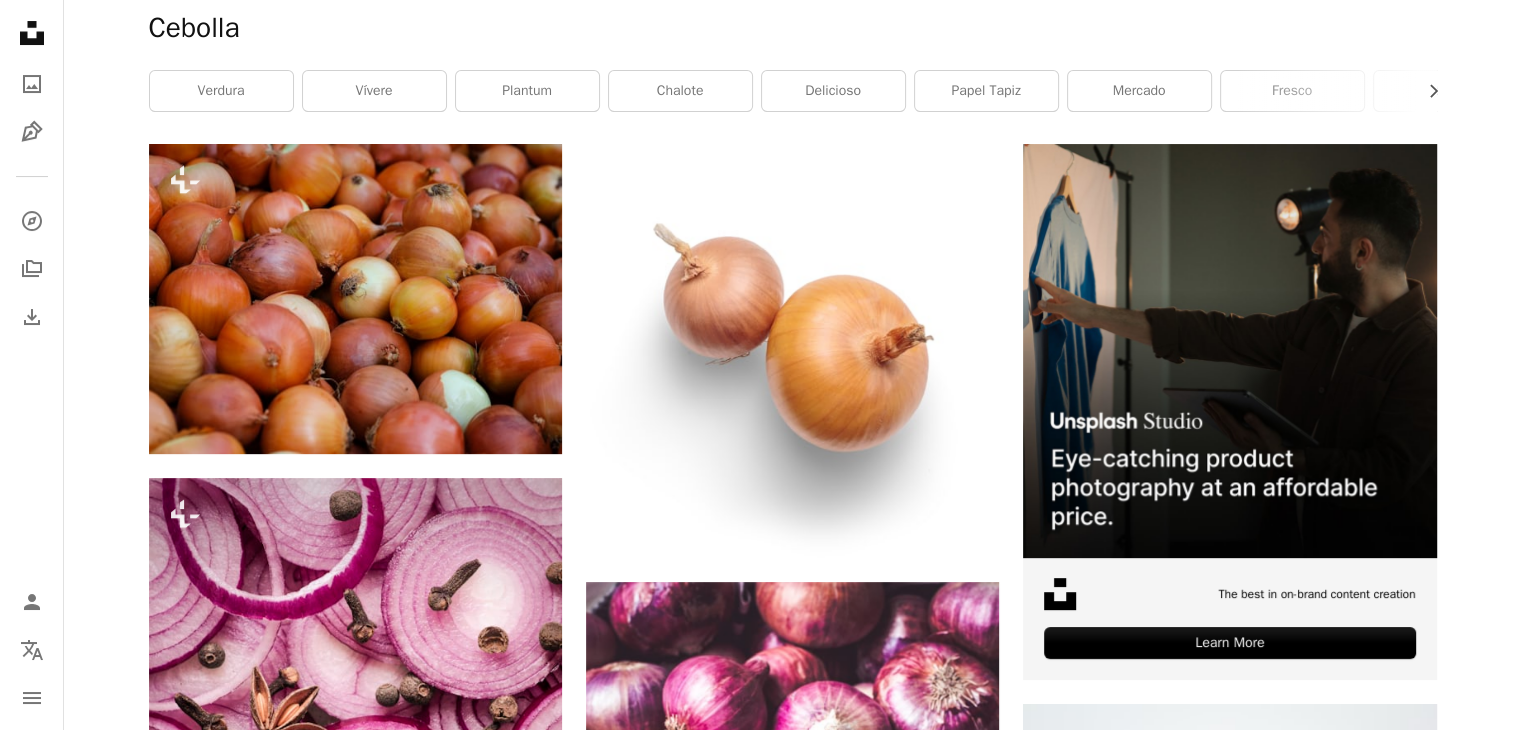 scroll, scrollTop: 300, scrollLeft: 0, axis: vertical 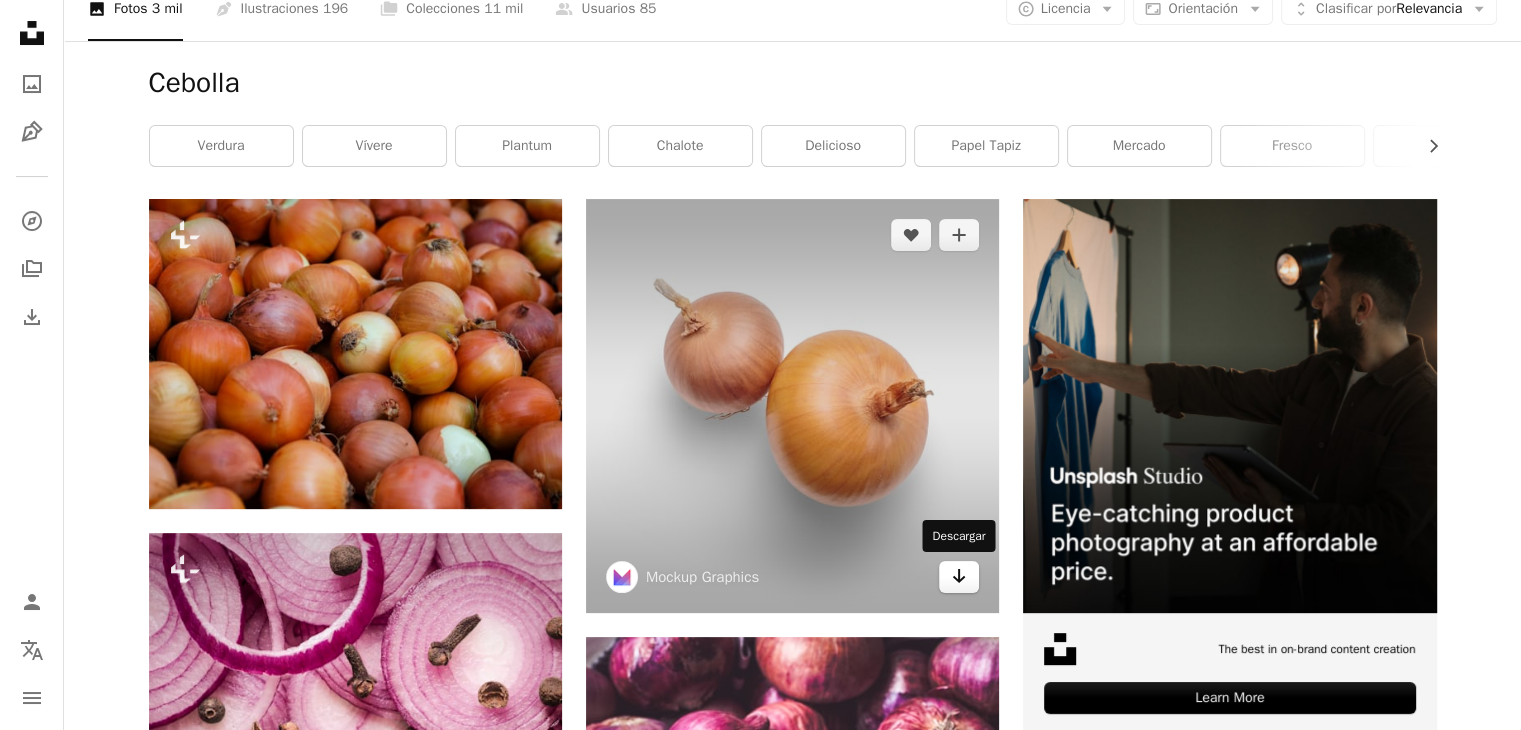 click on "Arrow pointing down" at bounding box center [959, 577] 